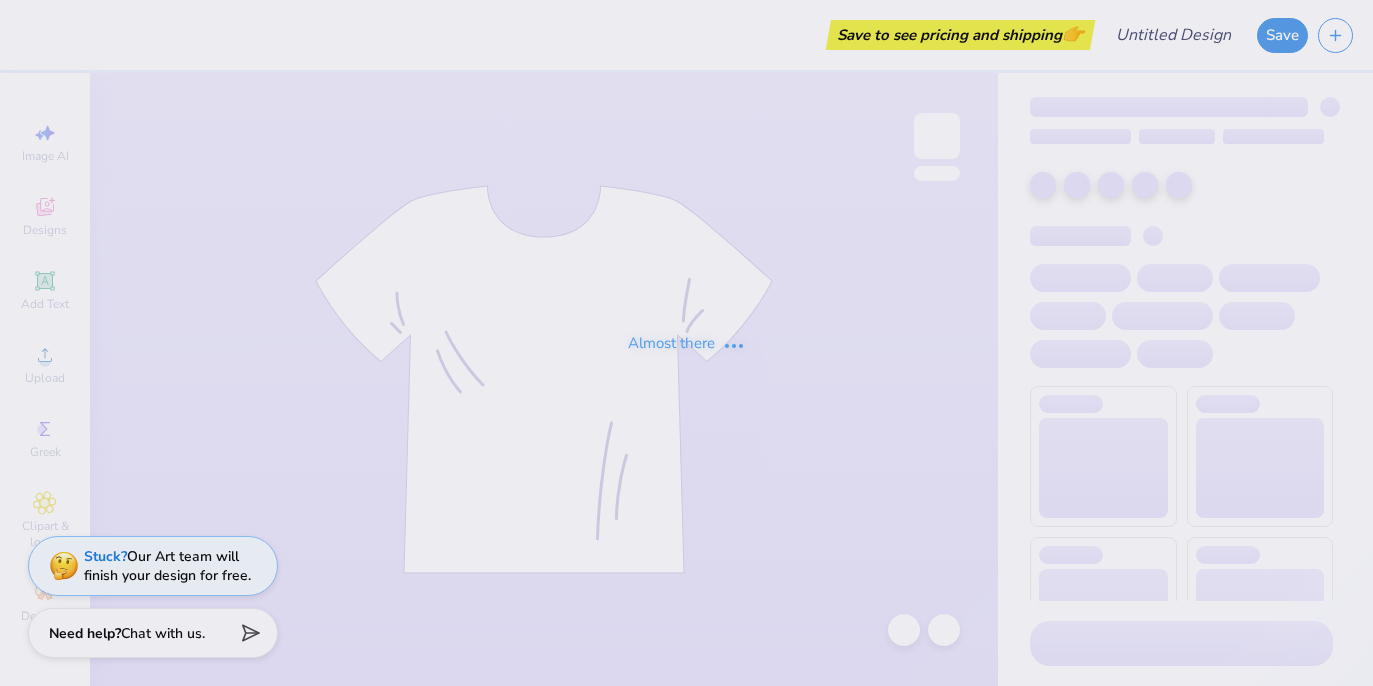scroll, scrollTop: 0, scrollLeft: 0, axis: both 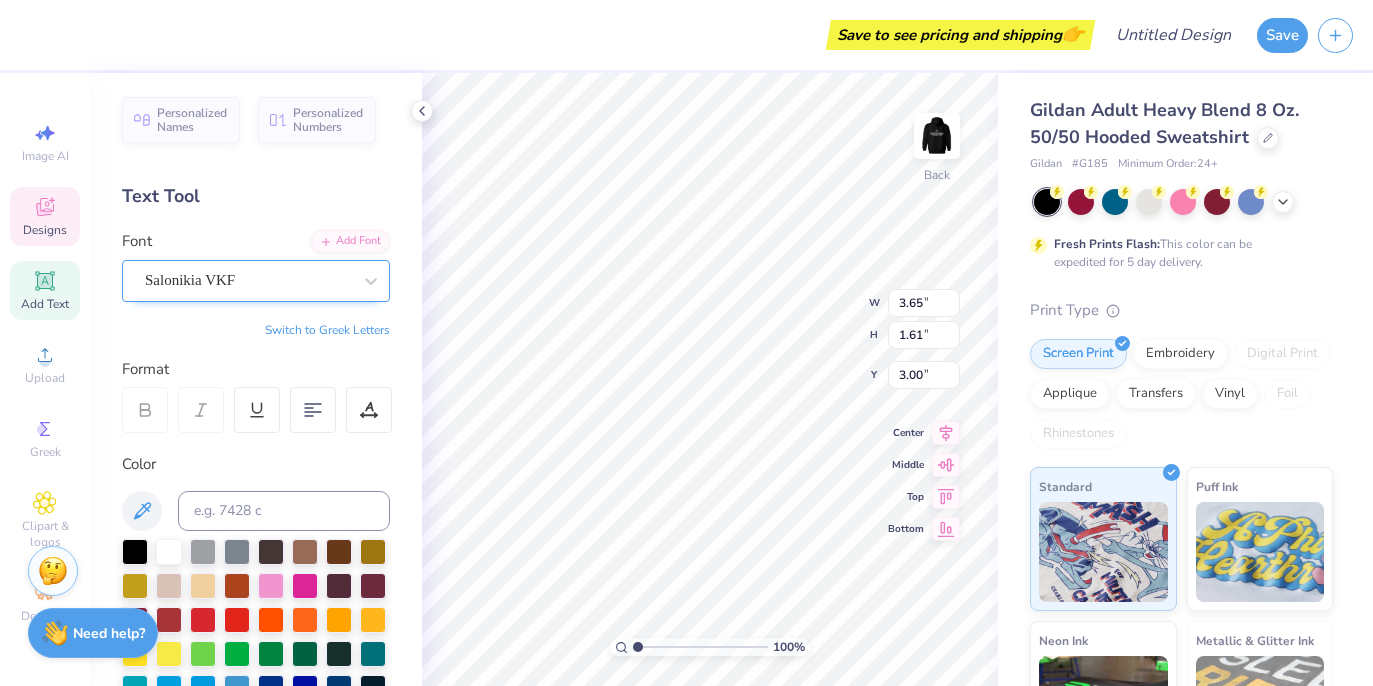 click on "Salonikia VKF" at bounding box center (248, 280) 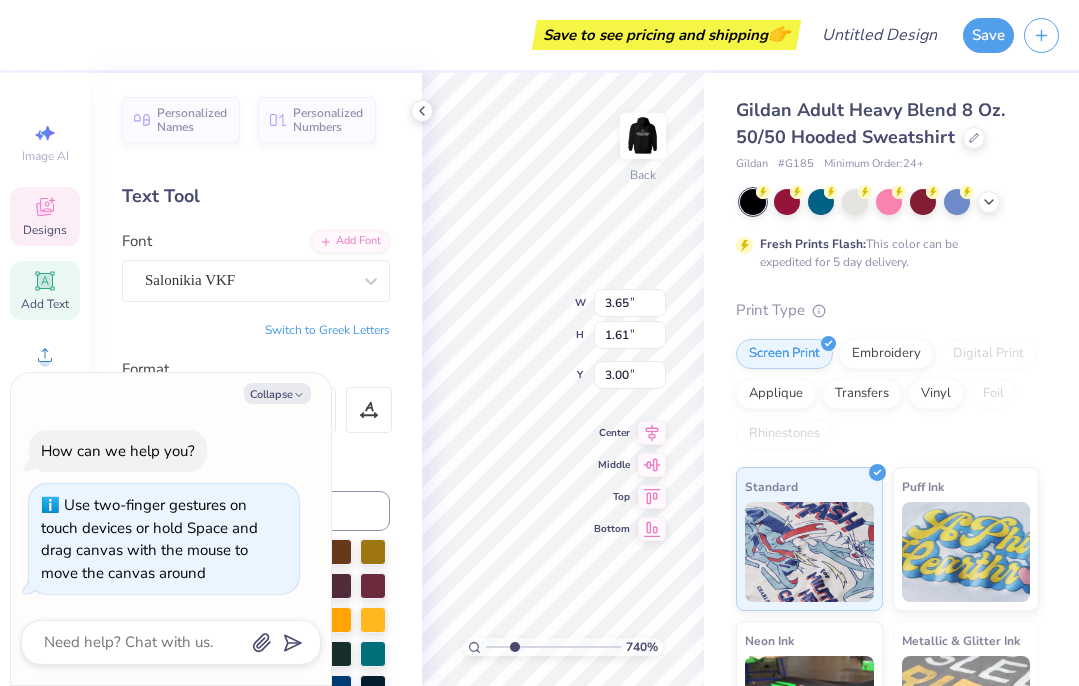 type on "1" 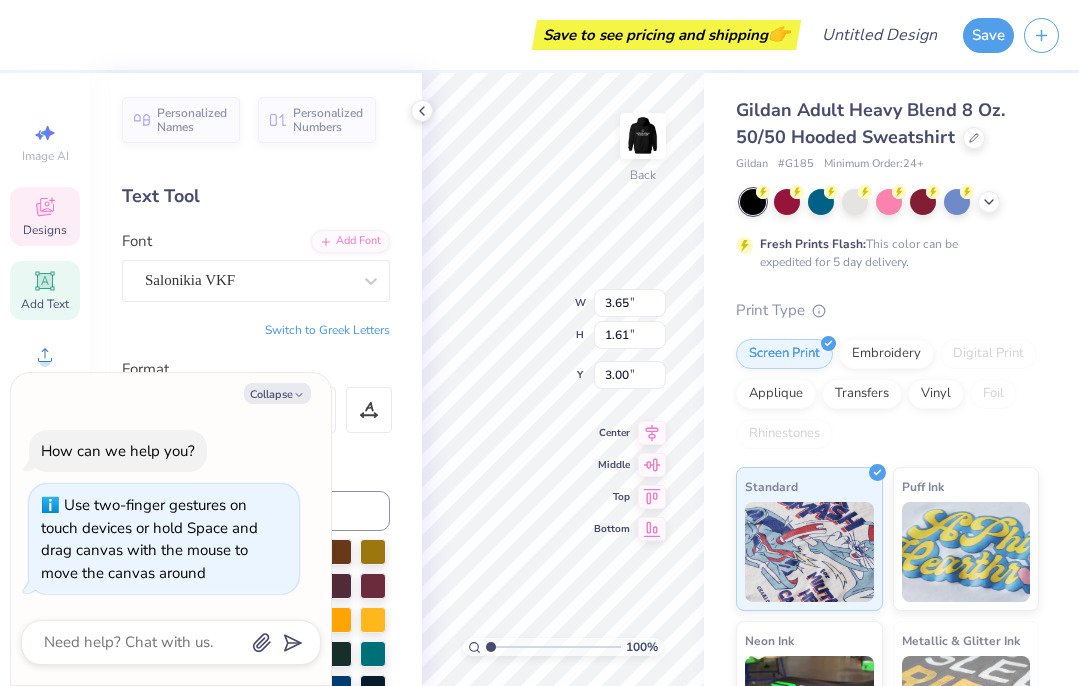 drag, startPoint x: 492, startPoint y: 642, endPoint x: 277, endPoint y: 641, distance: 215.00232 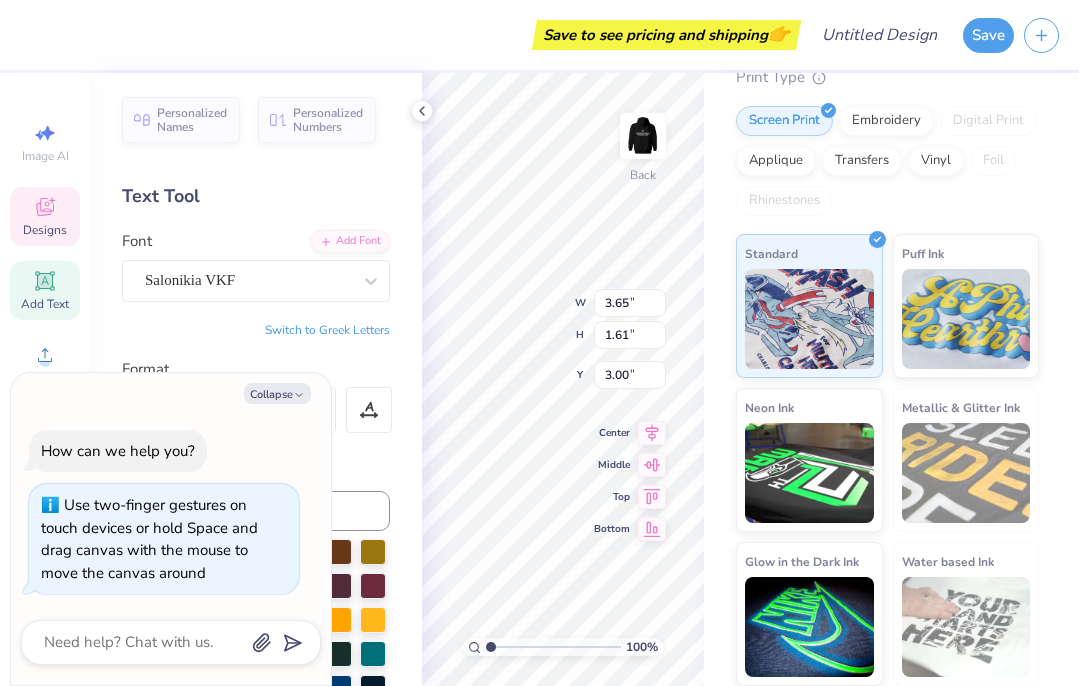 scroll, scrollTop: 0, scrollLeft: 0, axis: both 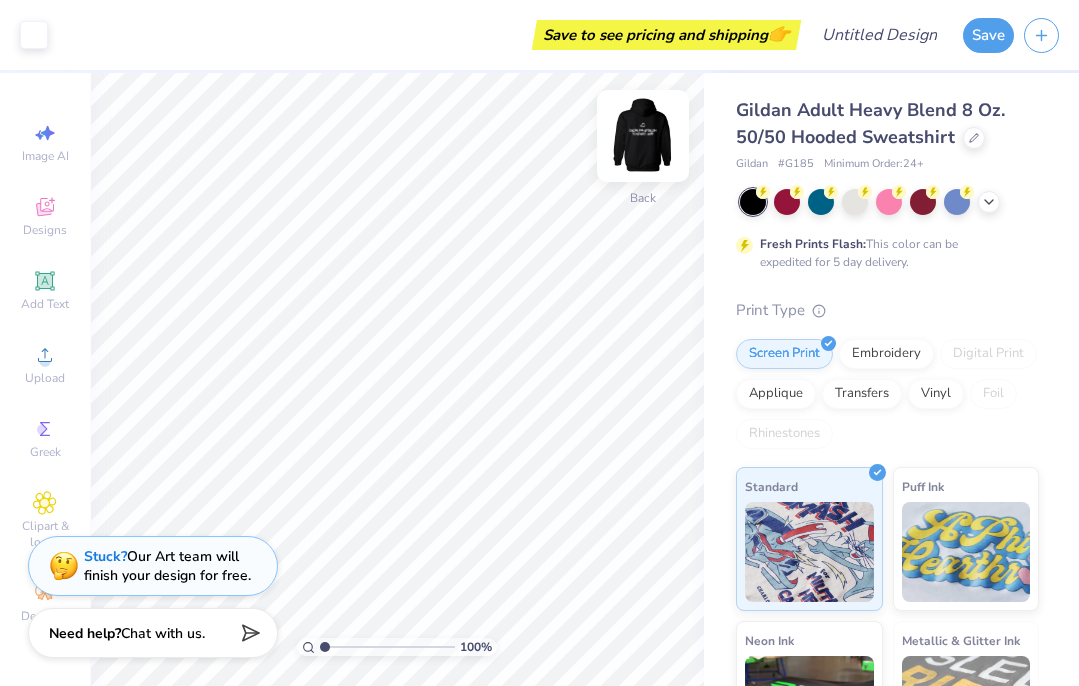 click at bounding box center (643, 136) 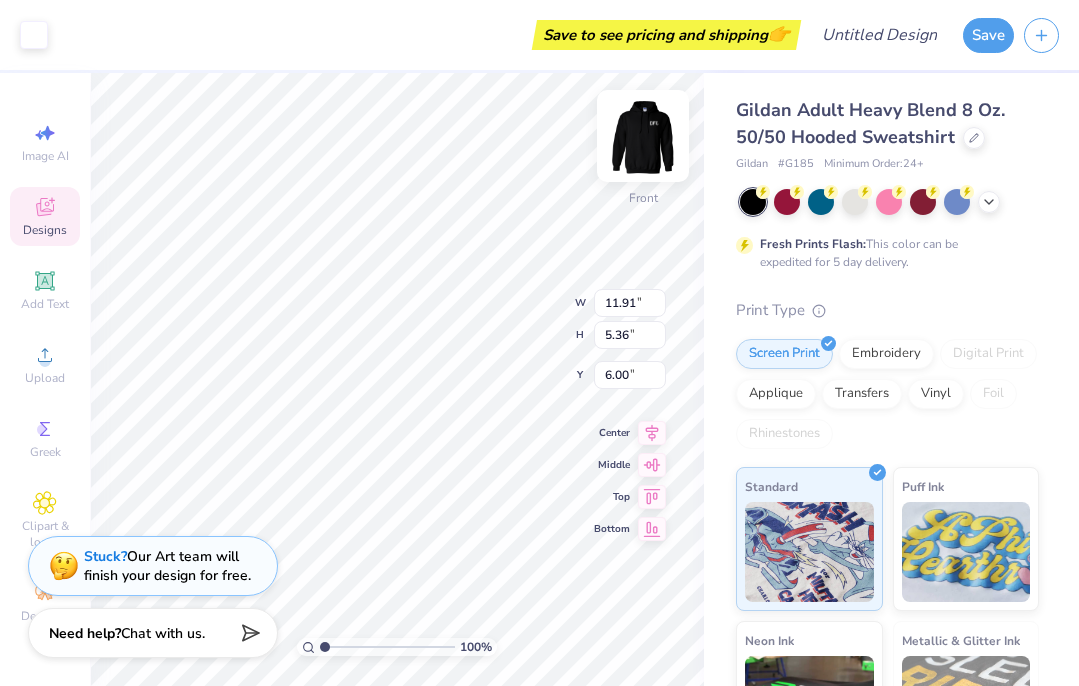type on "8.32" 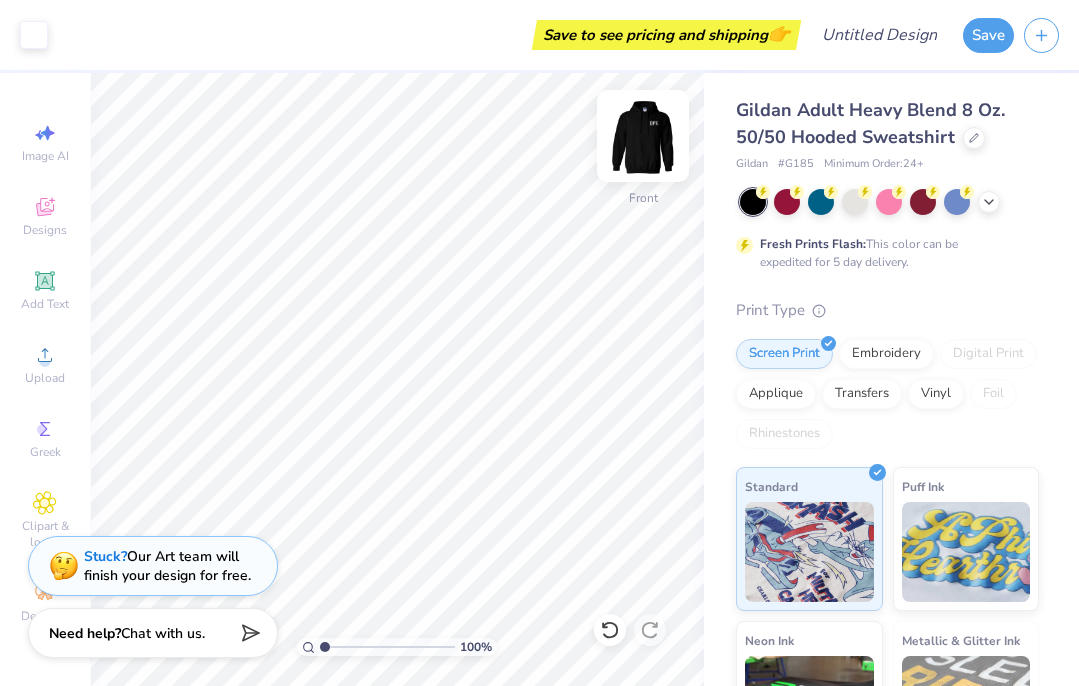 click at bounding box center (643, 136) 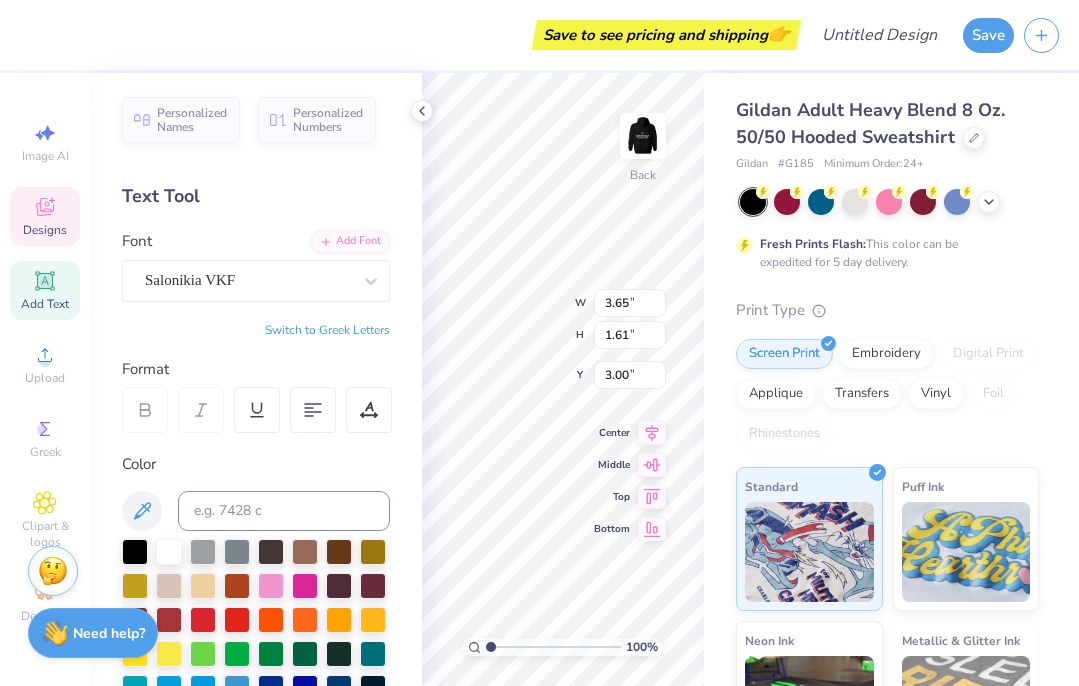 scroll, scrollTop: 0, scrollLeft: 2, axis: horizontal 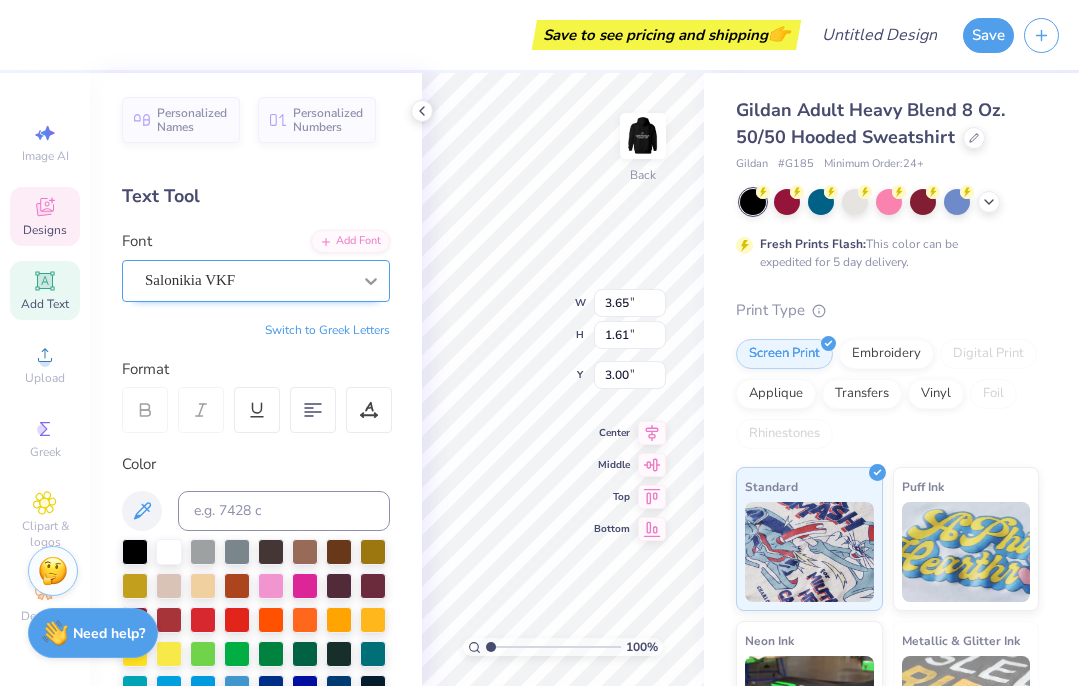 type on "Ucla Kasa" 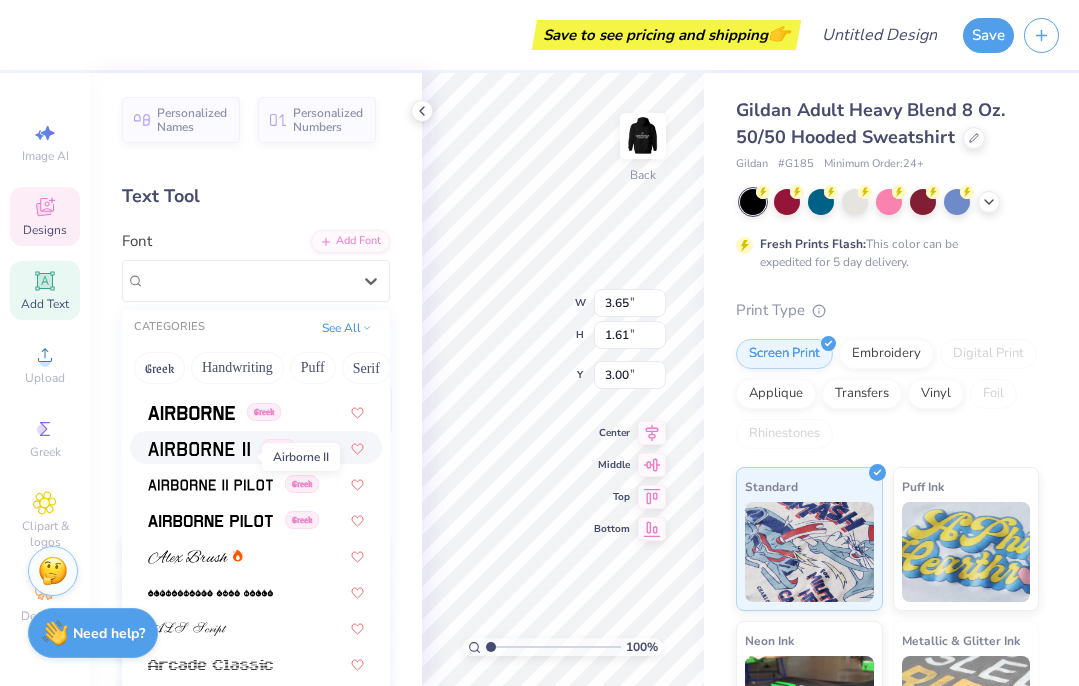 scroll, scrollTop: 449, scrollLeft: 0, axis: vertical 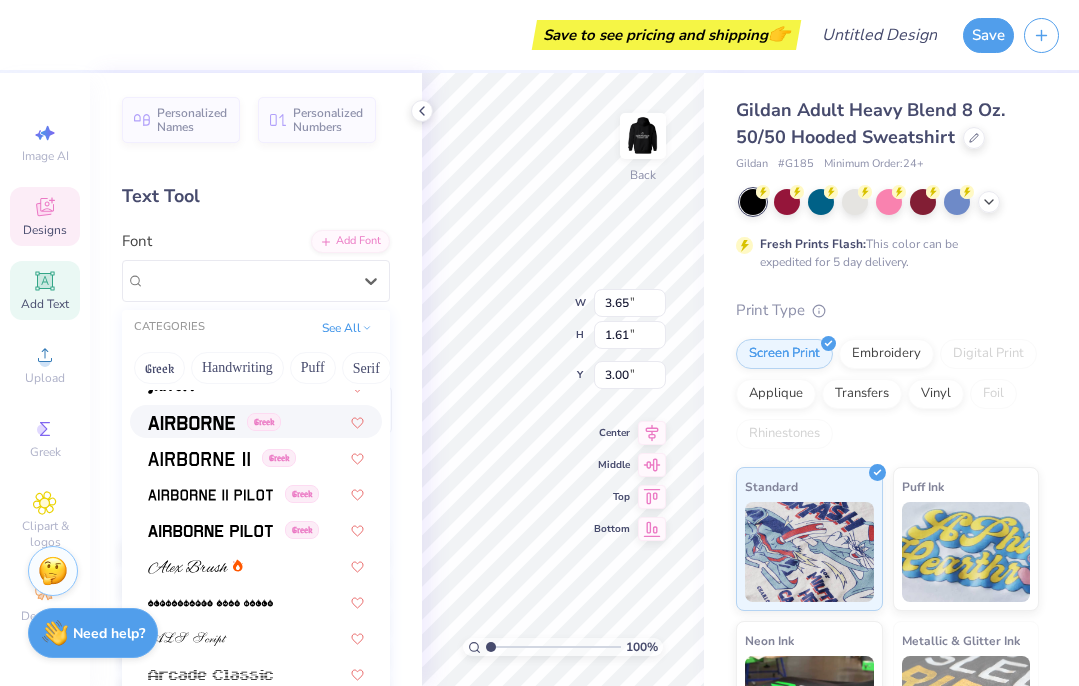 click at bounding box center (191, 421) 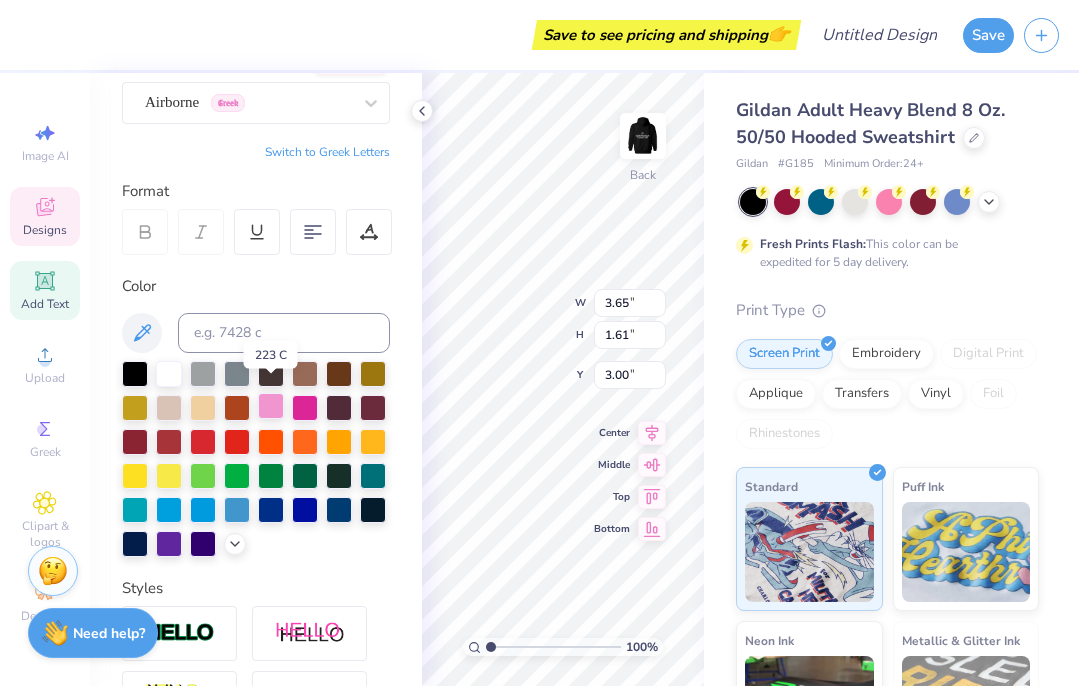 scroll, scrollTop: 190, scrollLeft: 0, axis: vertical 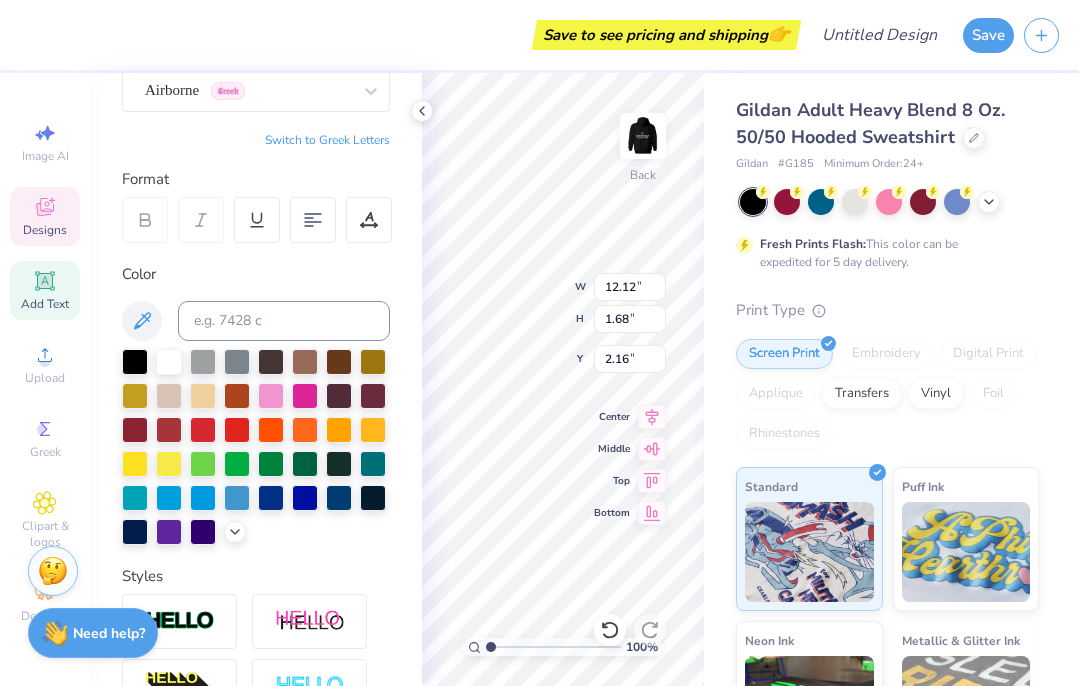 type on "2.16" 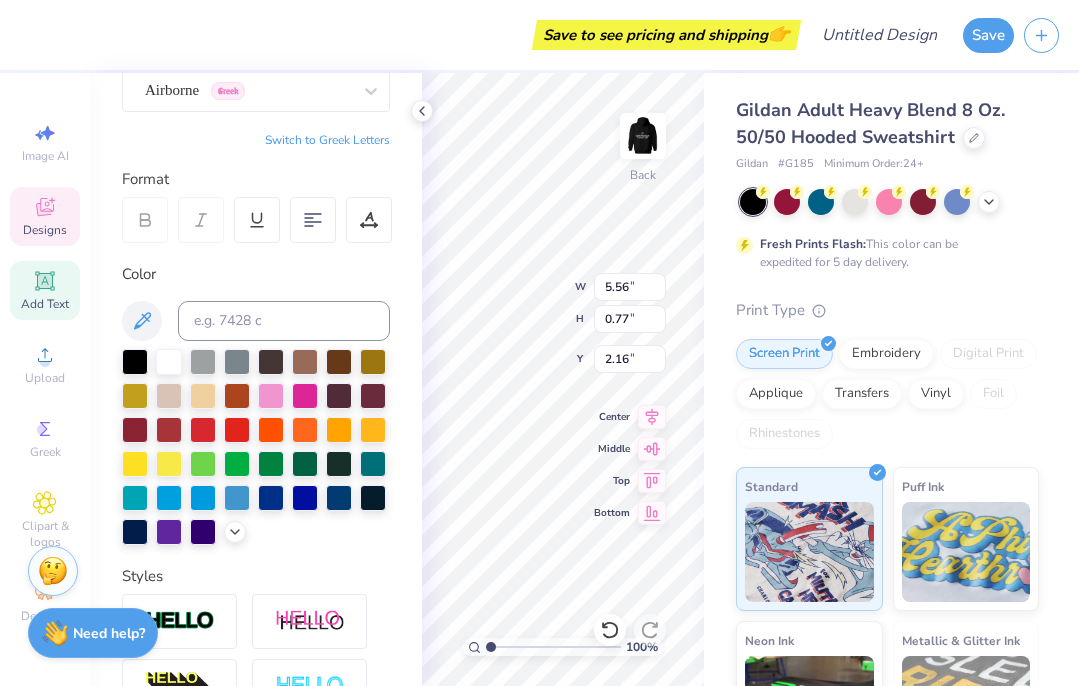 type on "5.56" 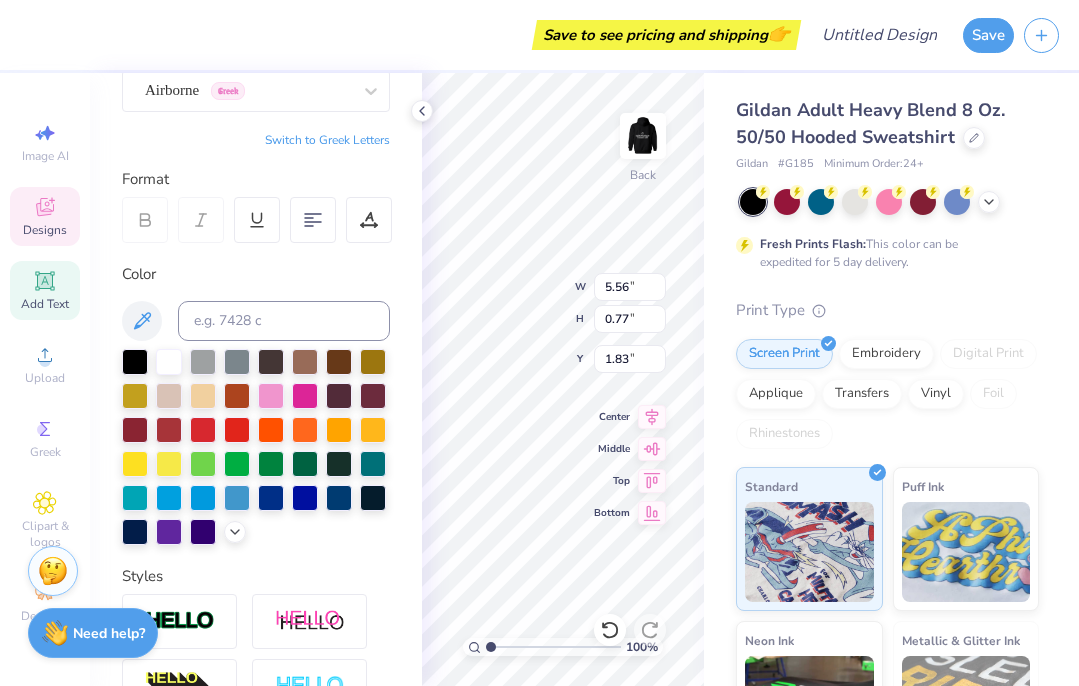 click on "Gildan Adult Heavy Blend 8 Oz. 50/50 Hooded Sweatshirt Gildan # G185 Minimum Order:  24 +   Fresh Prints Flash:  This color can be expedited for 5 day delivery. Print Type Screen Print Embroidery Digital Print Applique Transfers Vinyl Foil Rhinestones Standard Puff Ink Neon Ink Metallic & Glitter Ink Glow in the Dark Ink Water based Ink" at bounding box center (891, 496) 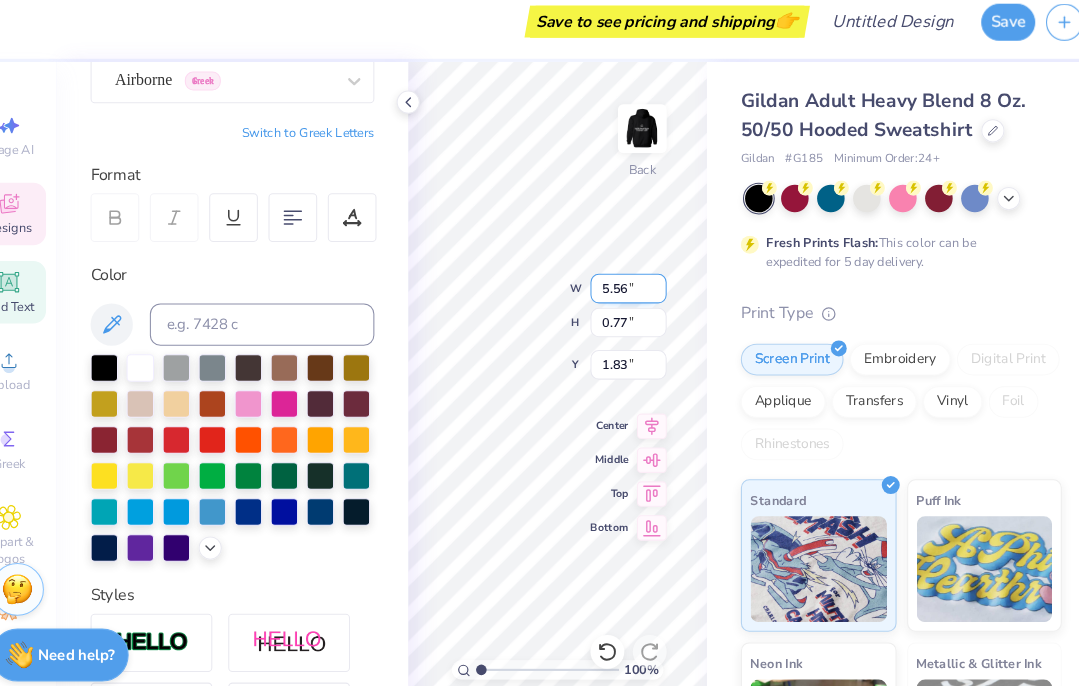 click on "100  % Back W 5.56 5.56 " H 0.77 0.77 " Y 1.83 1.83 " Center Middle Top Bottom" at bounding box center [563, 379] 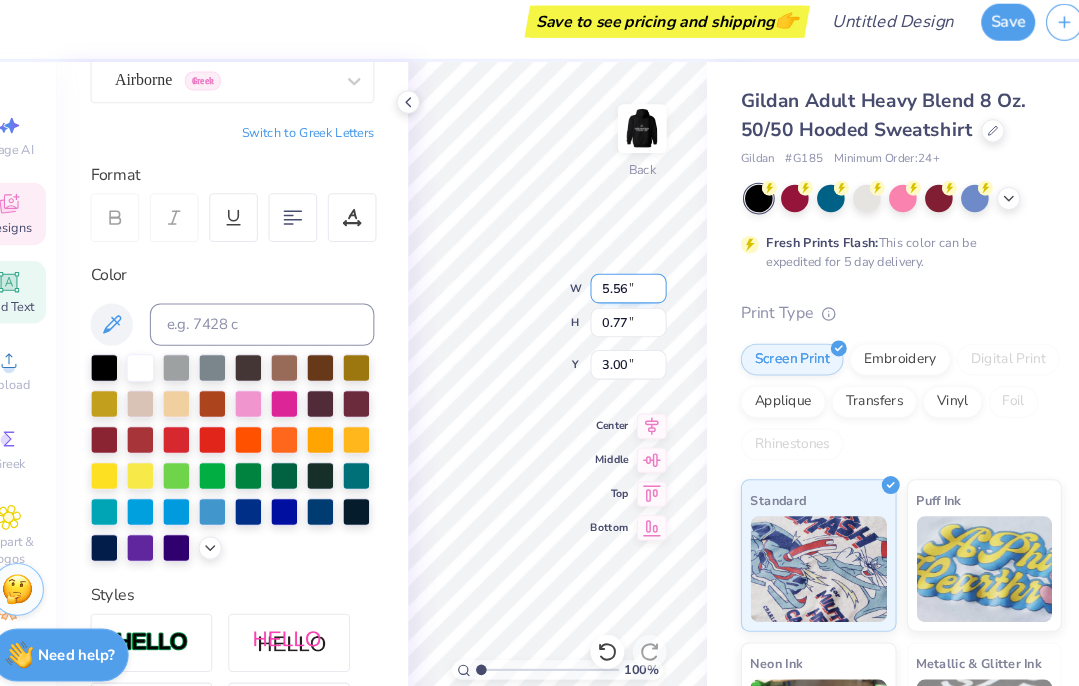 click on "100  % Back W 5.56 5.56 " H 0.77 0.77 " Y 3.00 3.00 " Center Middle Top Bottom" at bounding box center (563, 379) 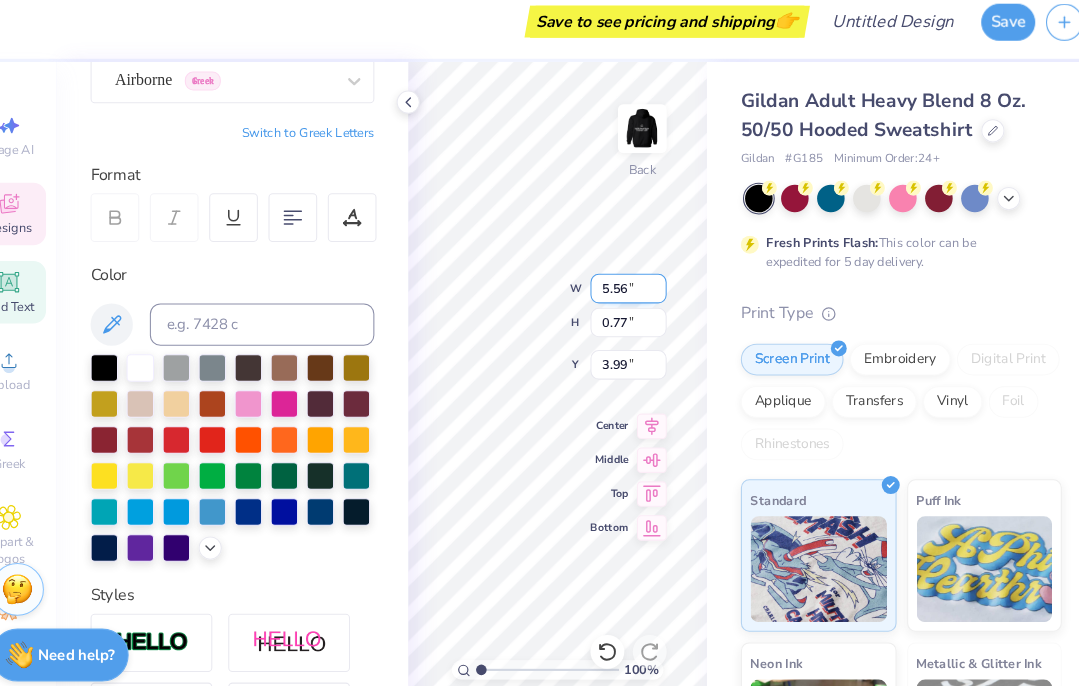 click on "100  % Back W 5.56 5.56 " H 0.77 0.77 " Y 3.99 3.99 " Center Middle Top Bottom" at bounding box center (563, 379) 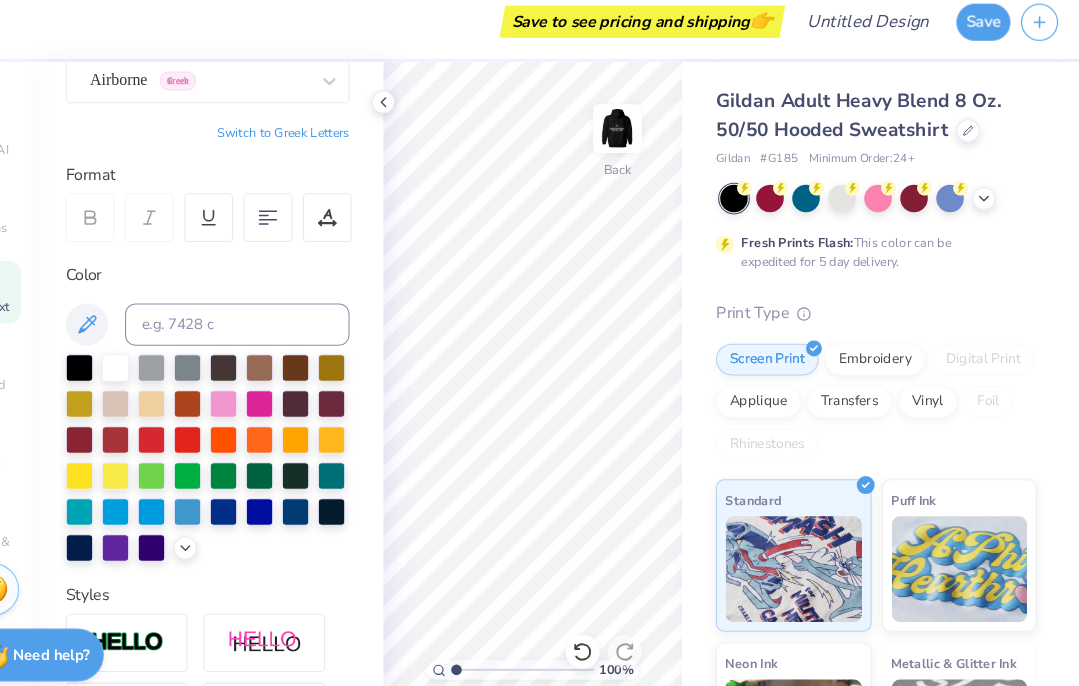 scroll, scrollTop: 0, scrollLeft: 0, axis: both 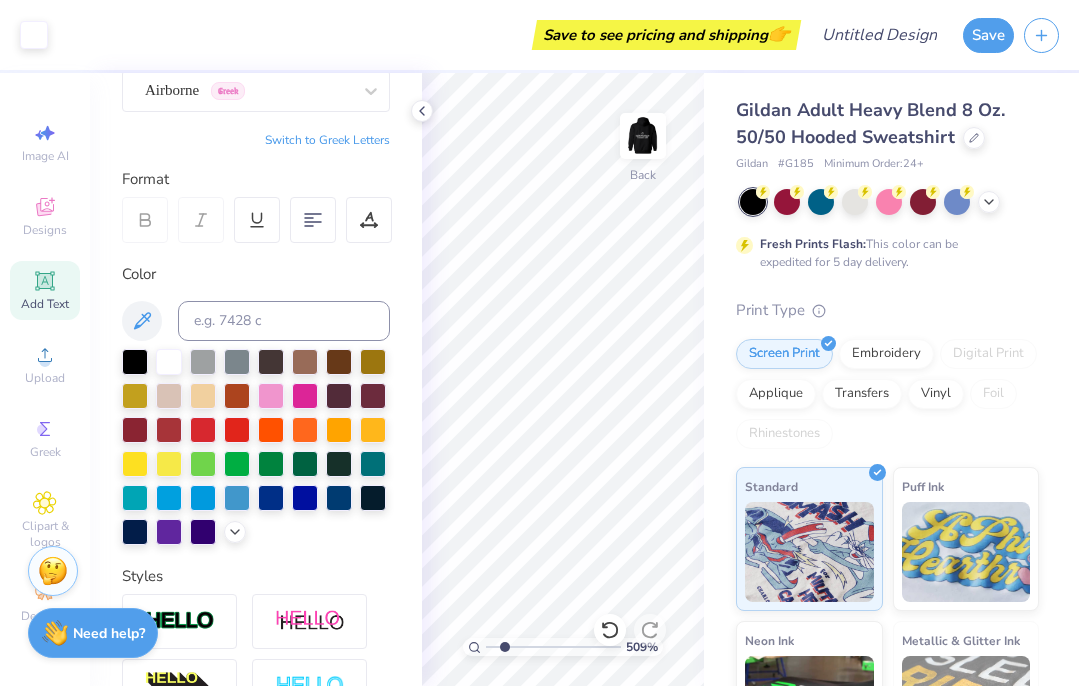 type on "1" 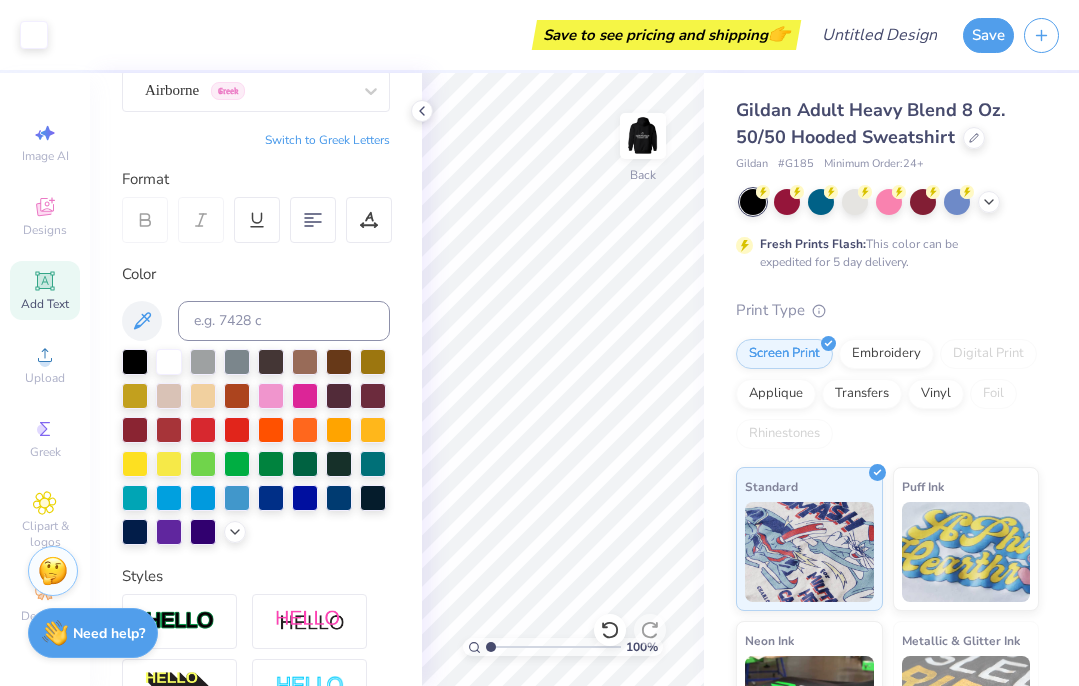 drag, startPoint x: 490, startPoint y: 648, endPoint x: 240, endPoint y: 651, distance: 250.018 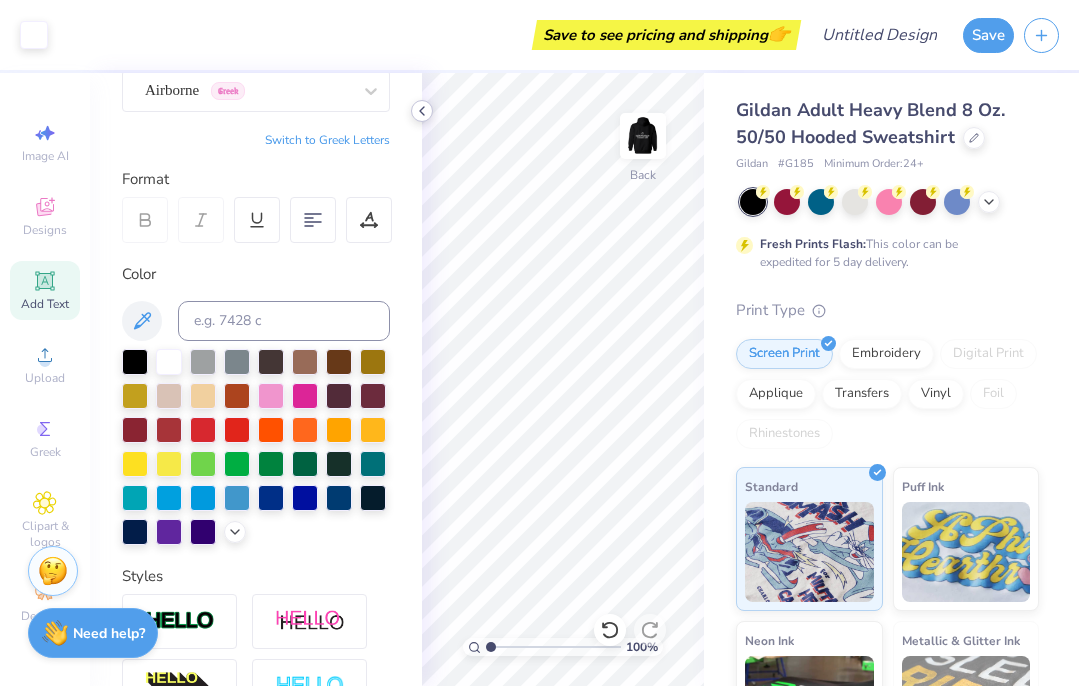 click 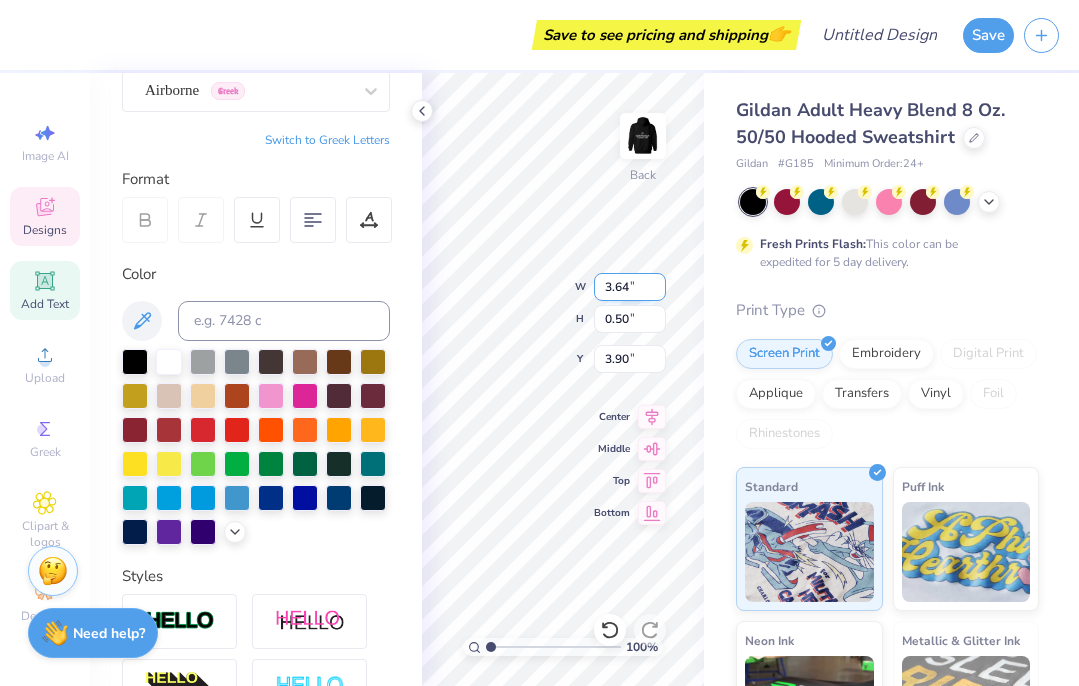 type on "4.40" 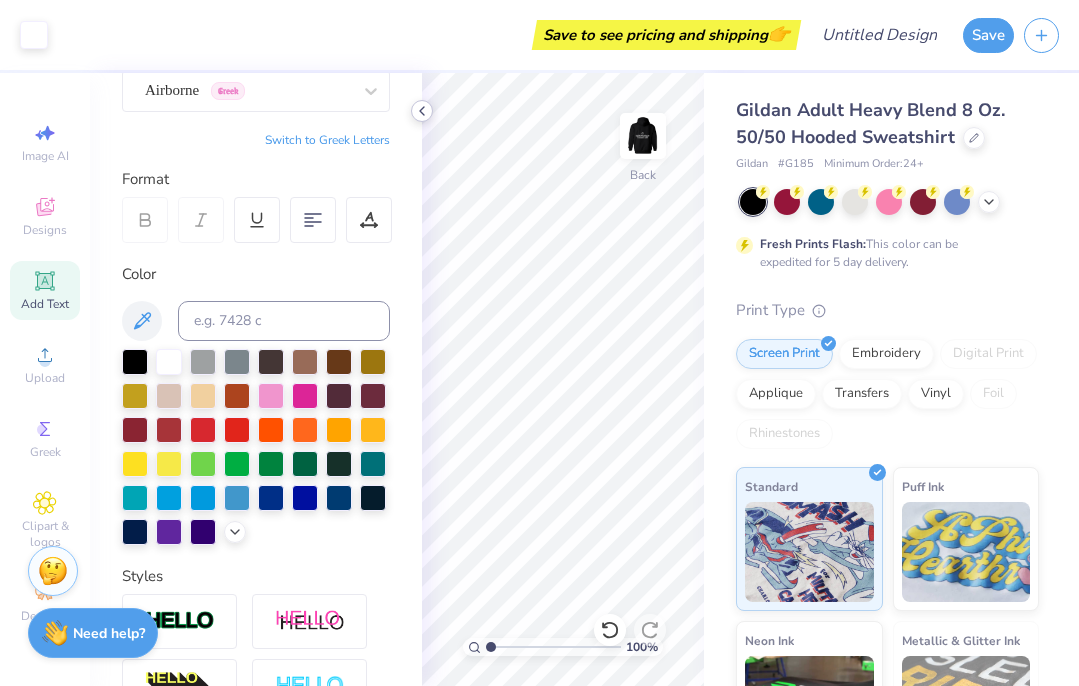 click 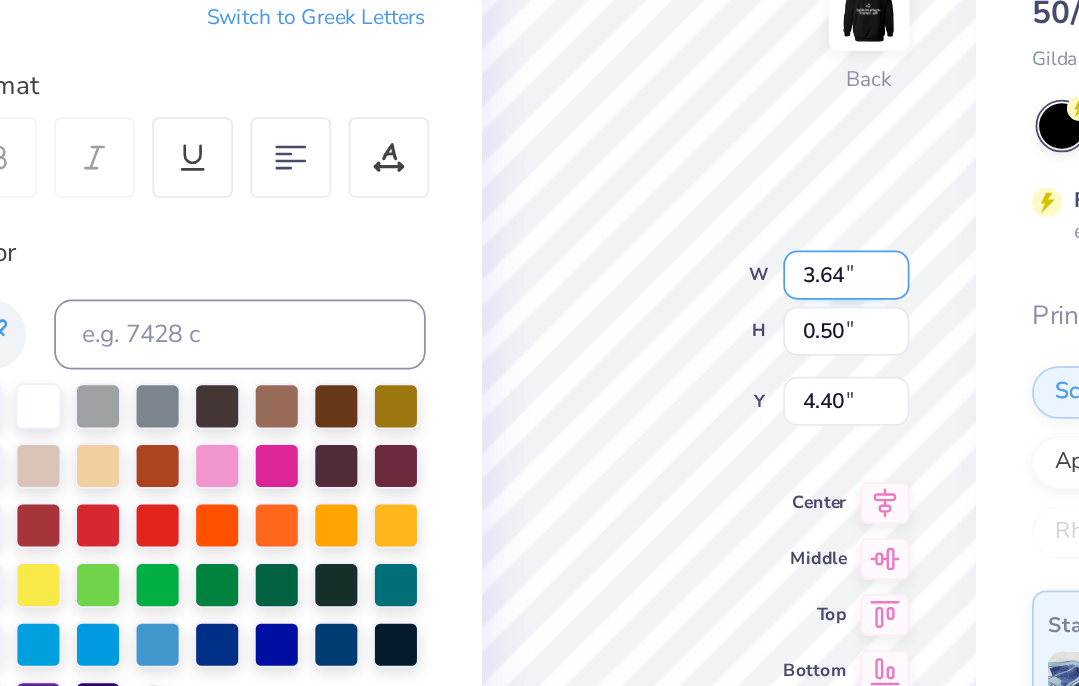 click on "100  % Back W 3.64 3.64 " H 0.50 0.50 " Y 4.40 4.40 " Center Middle Top Bottom" at bounding box center (563, 379) 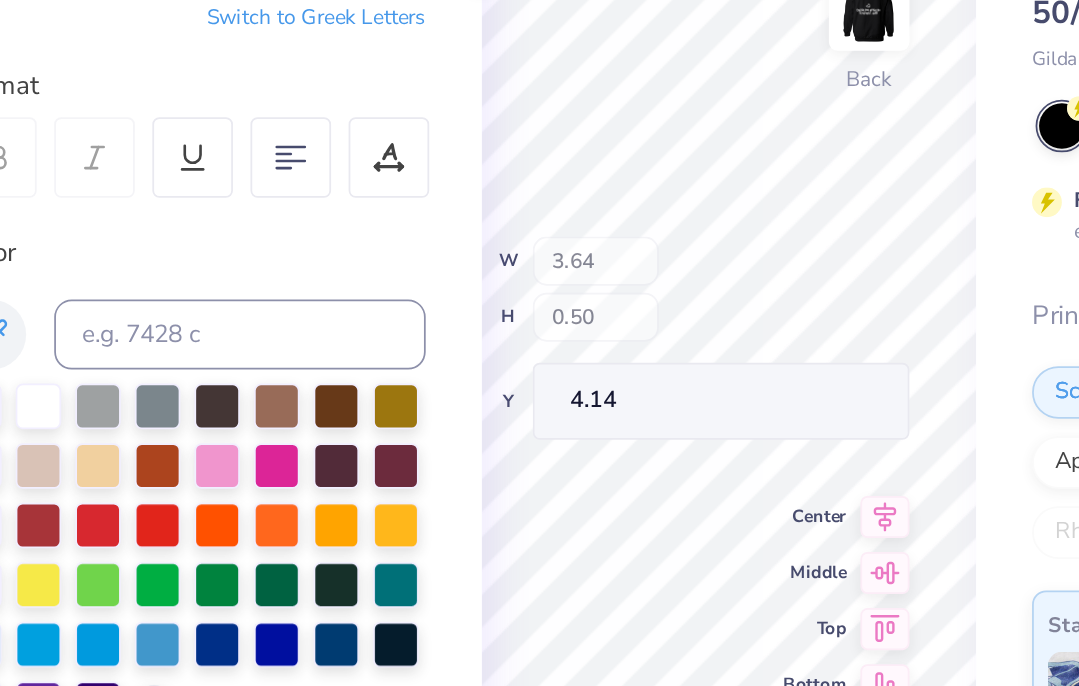 type on "4.14" 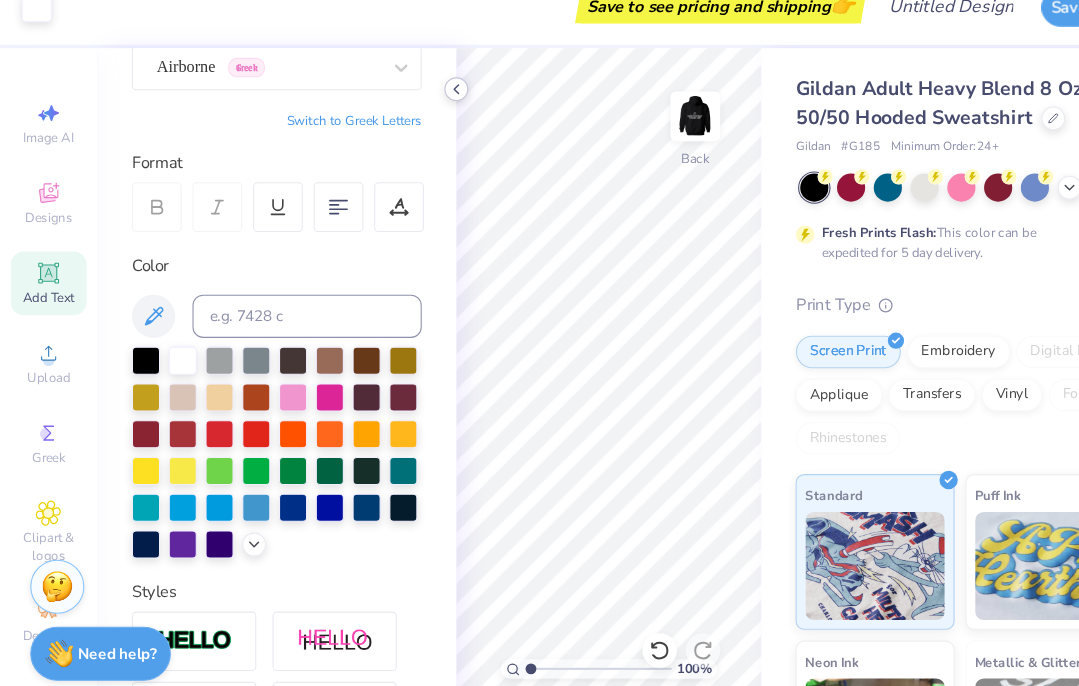 click 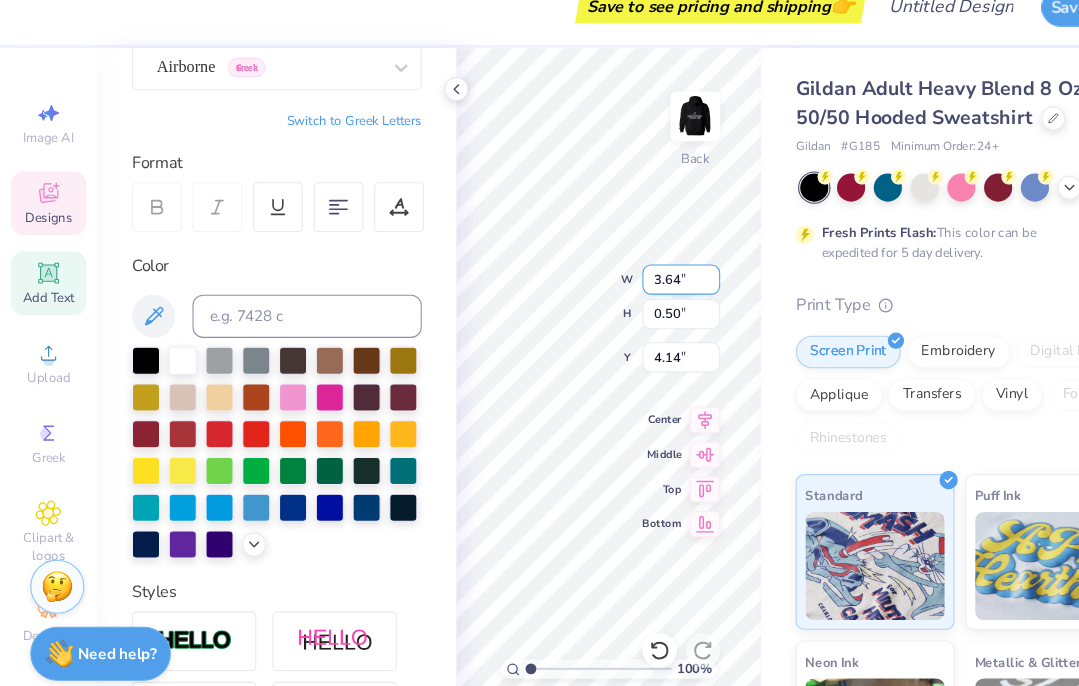 type on "4.13" 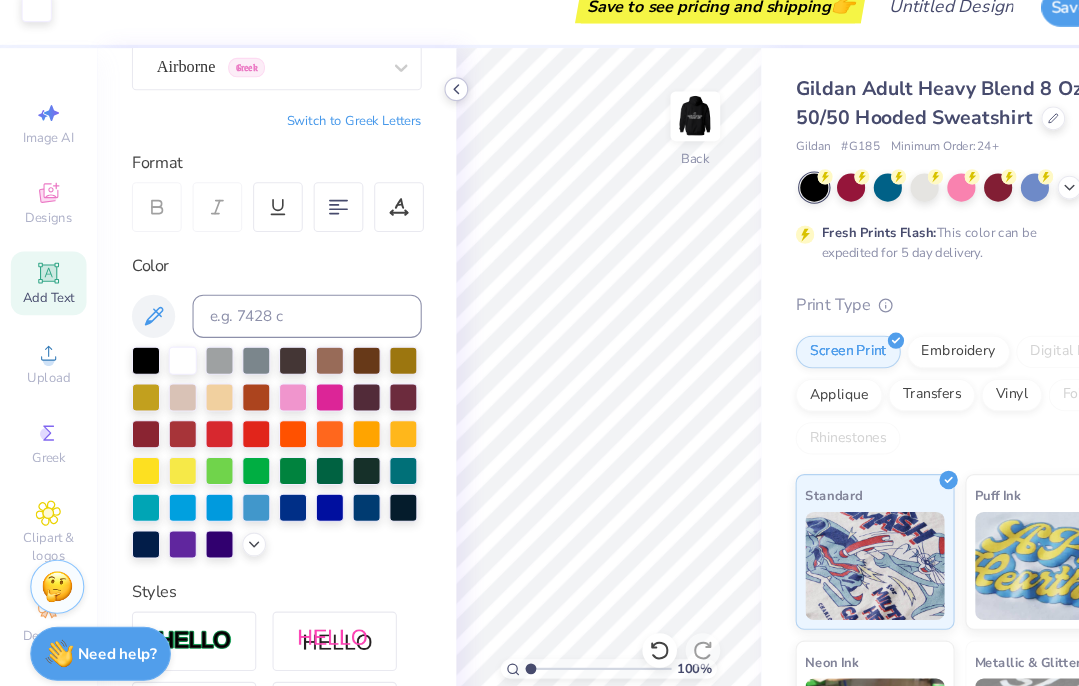 click 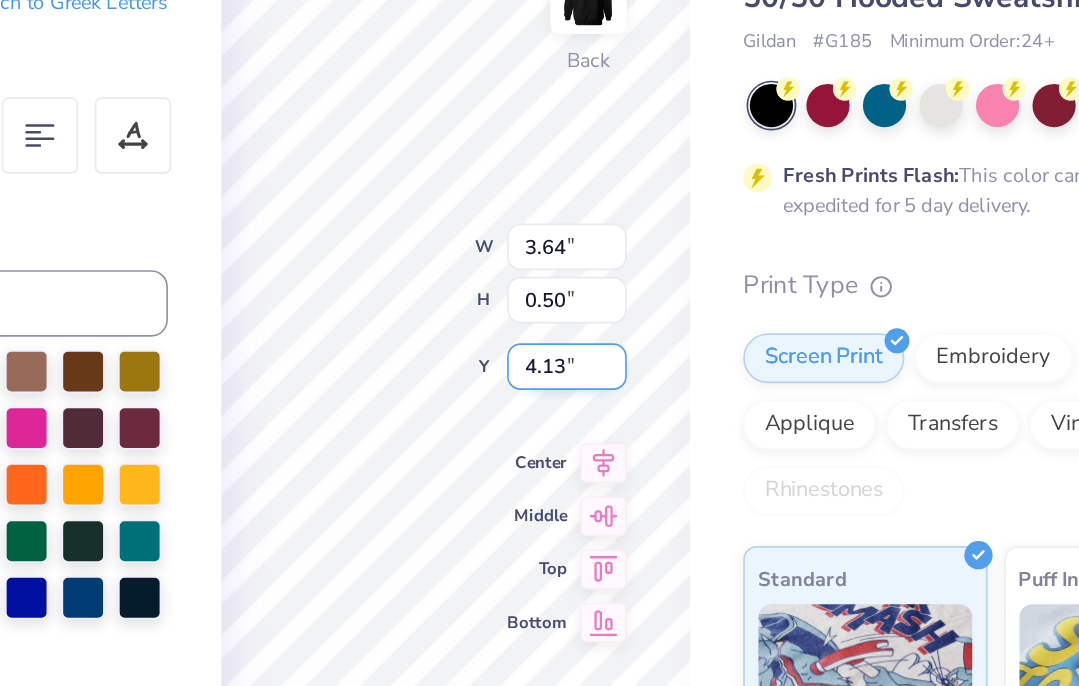 scroll, scrollTop: 0, scrollLeft: 2, axis: horizontal 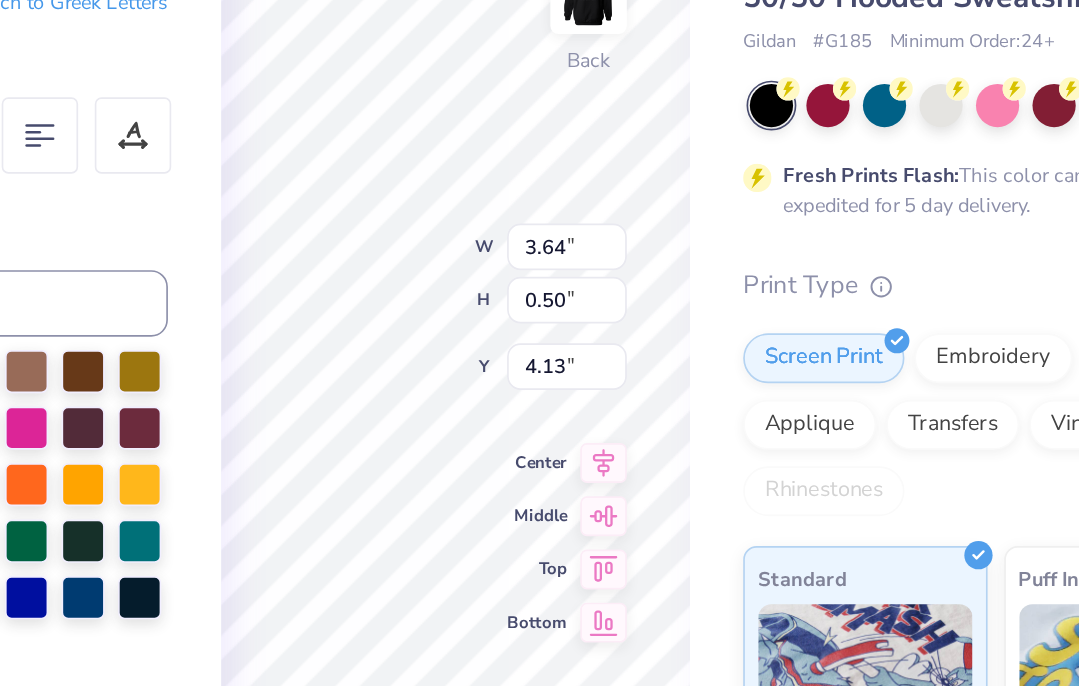 type on "Ucla Kasa
est. 1972" 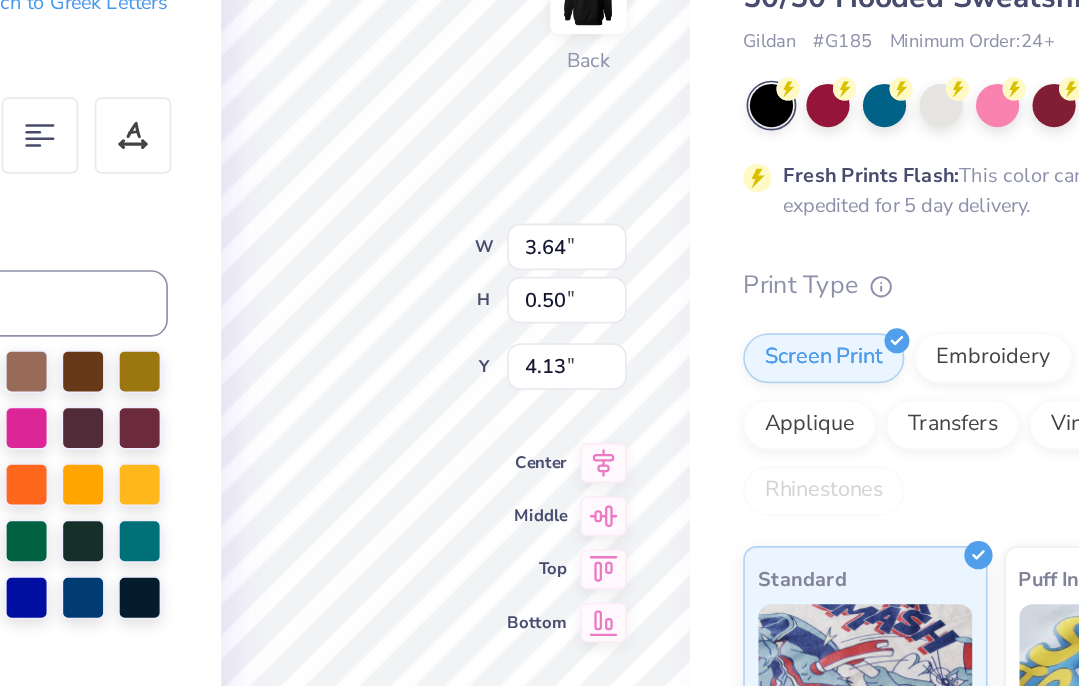 scroll, scrollTop: 1, scrollLeft: 2, axis: both 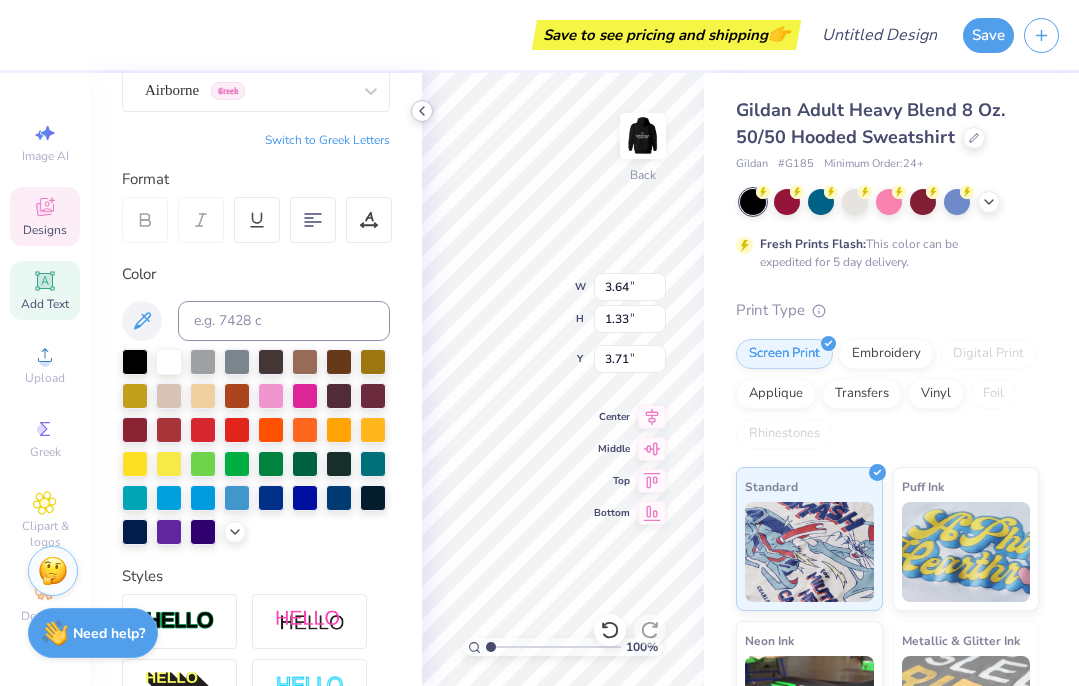 click 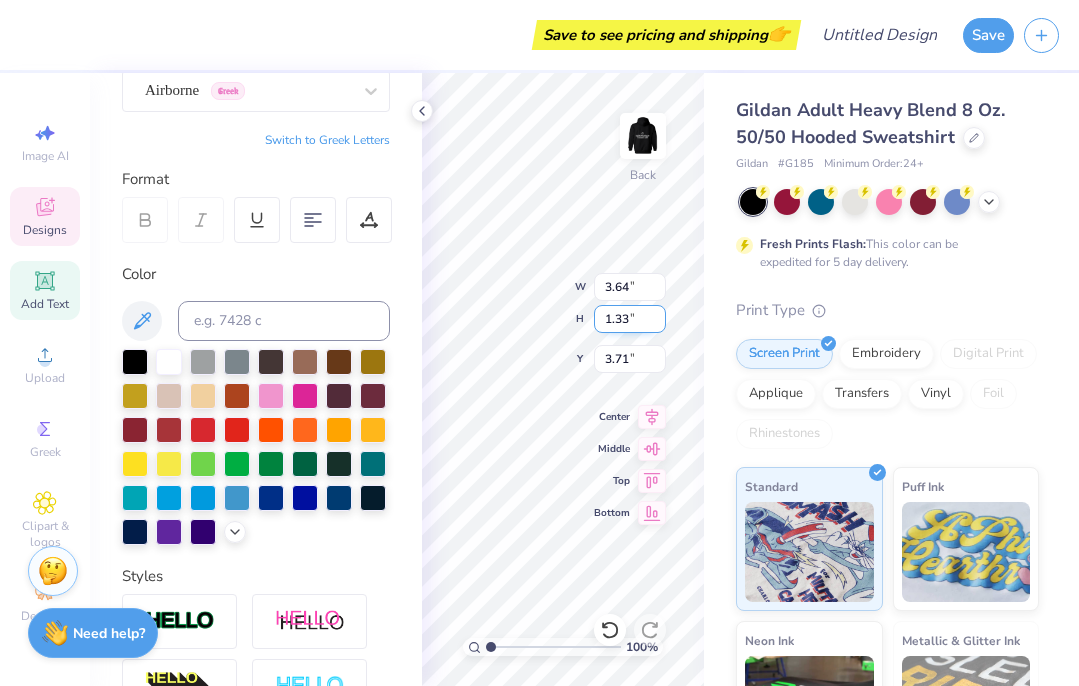 scroll, scrollTop: 1, scrollLeft: 2, axis: both 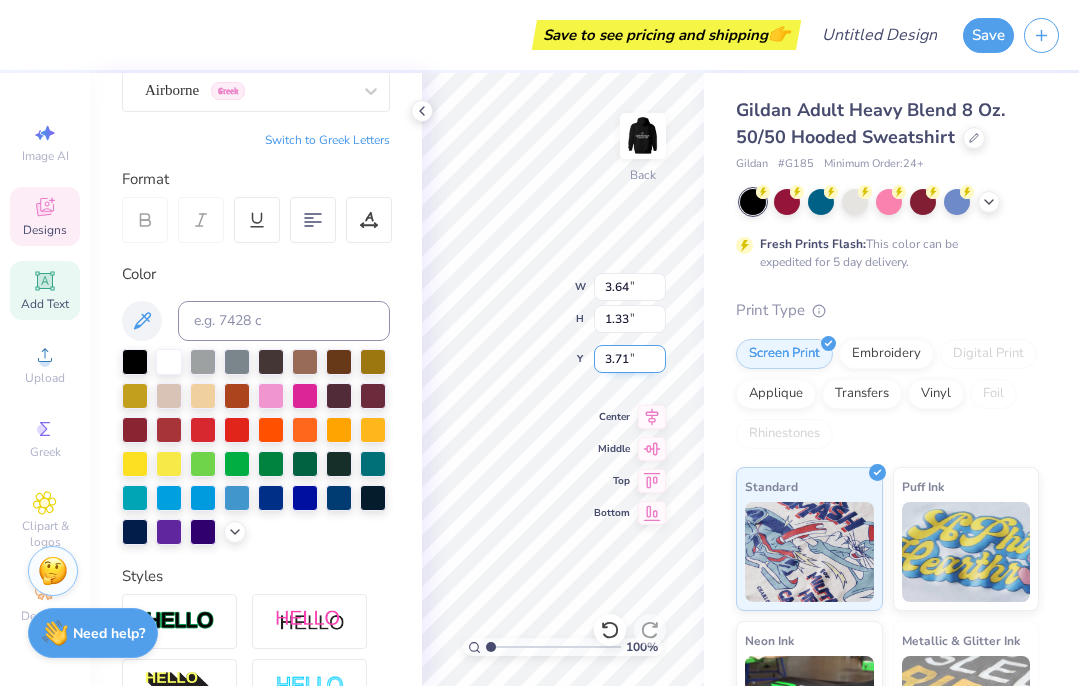 type on "Ucla Kasa
est" 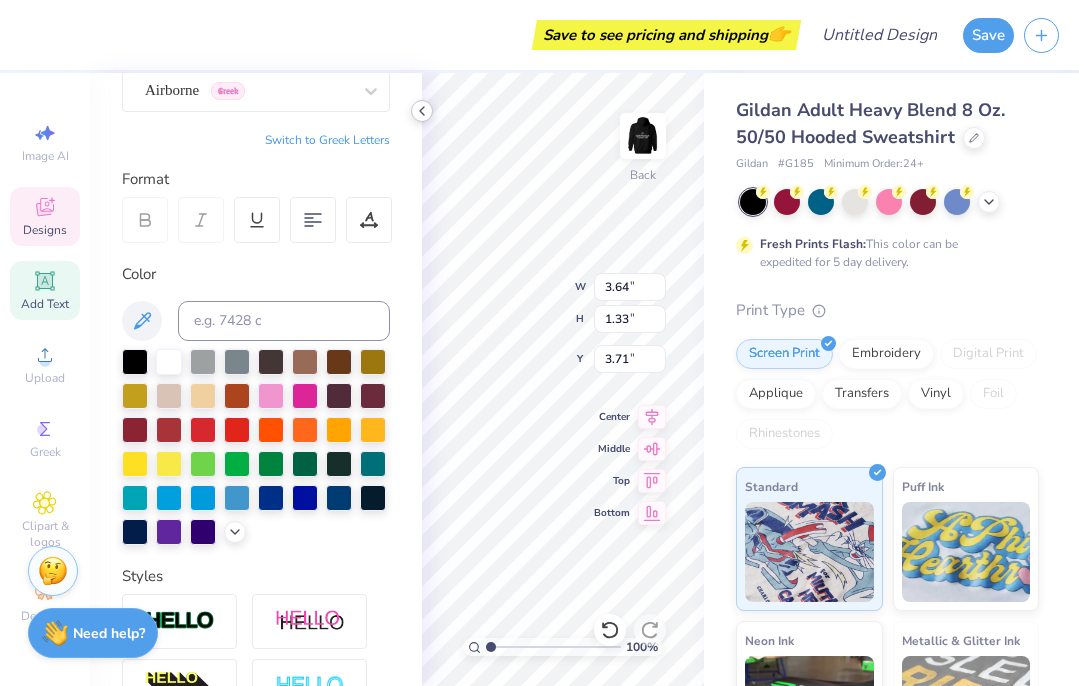 click 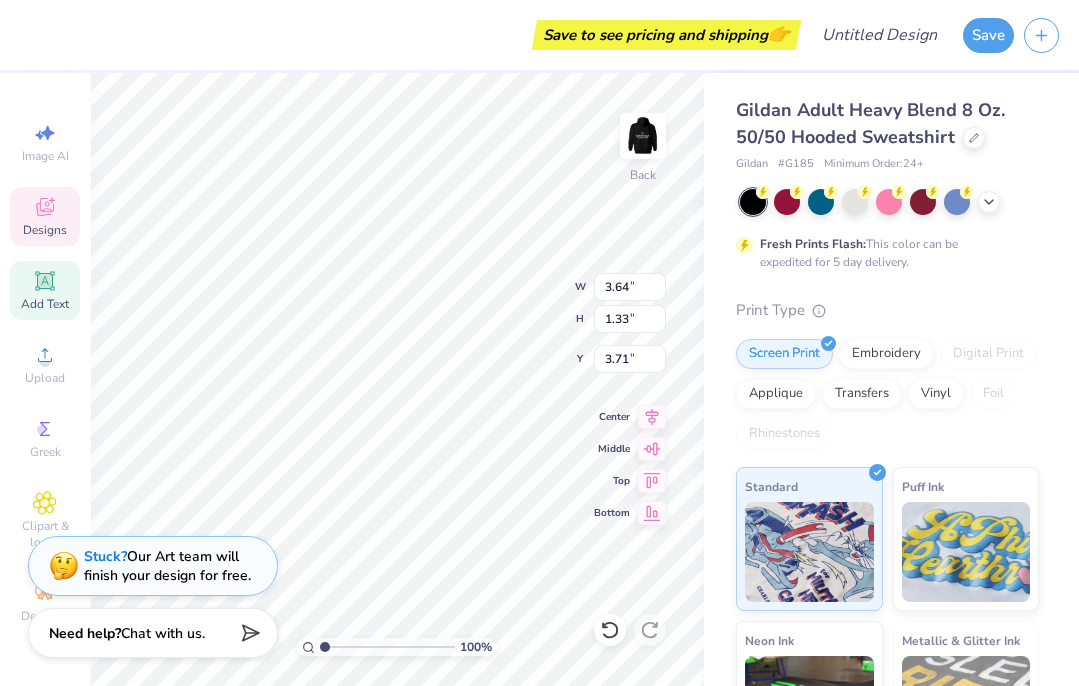 scroll, scrollTop: 1, scrollLeft: 0, axis: vertical 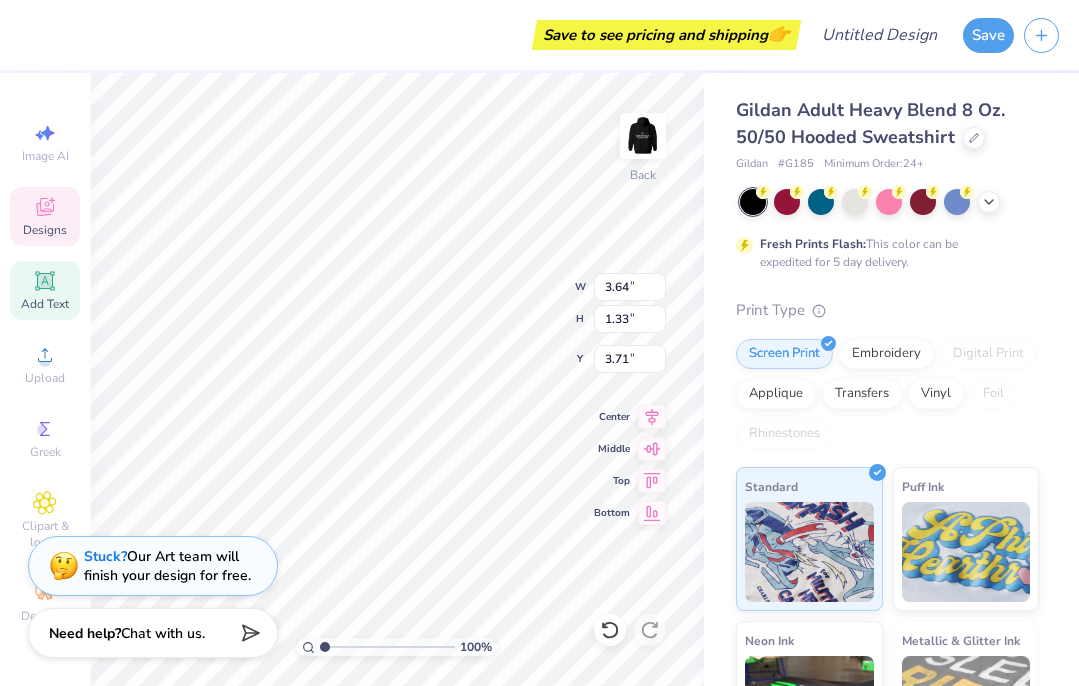 type on "Ucla Kasa" 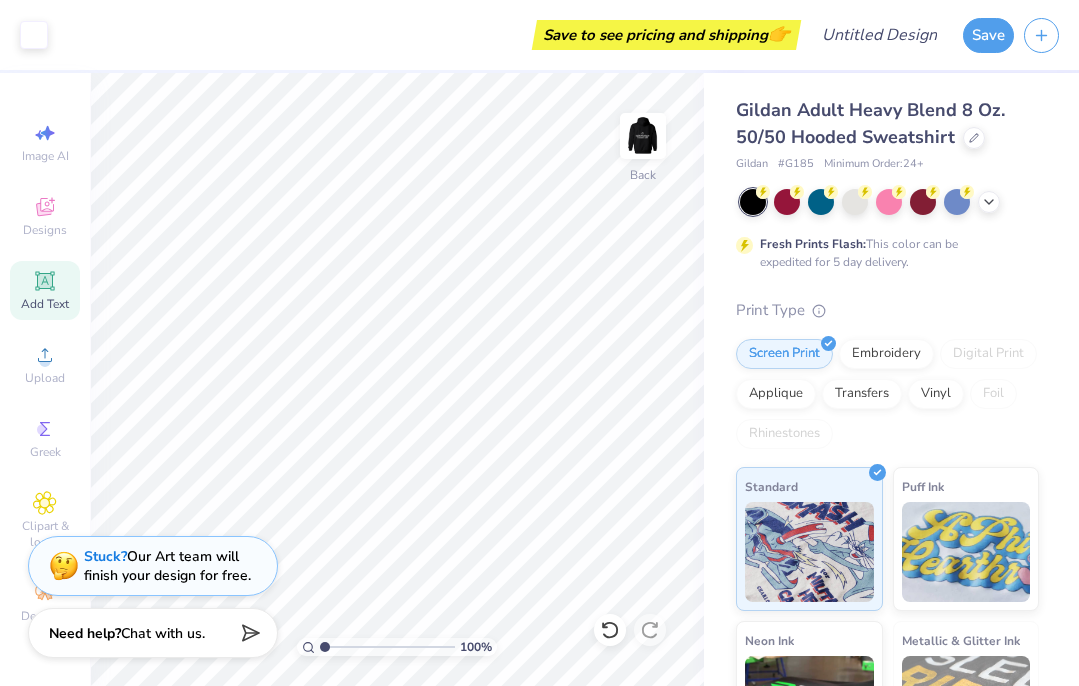 click on "Add Text" at bounding box center [45, 304] 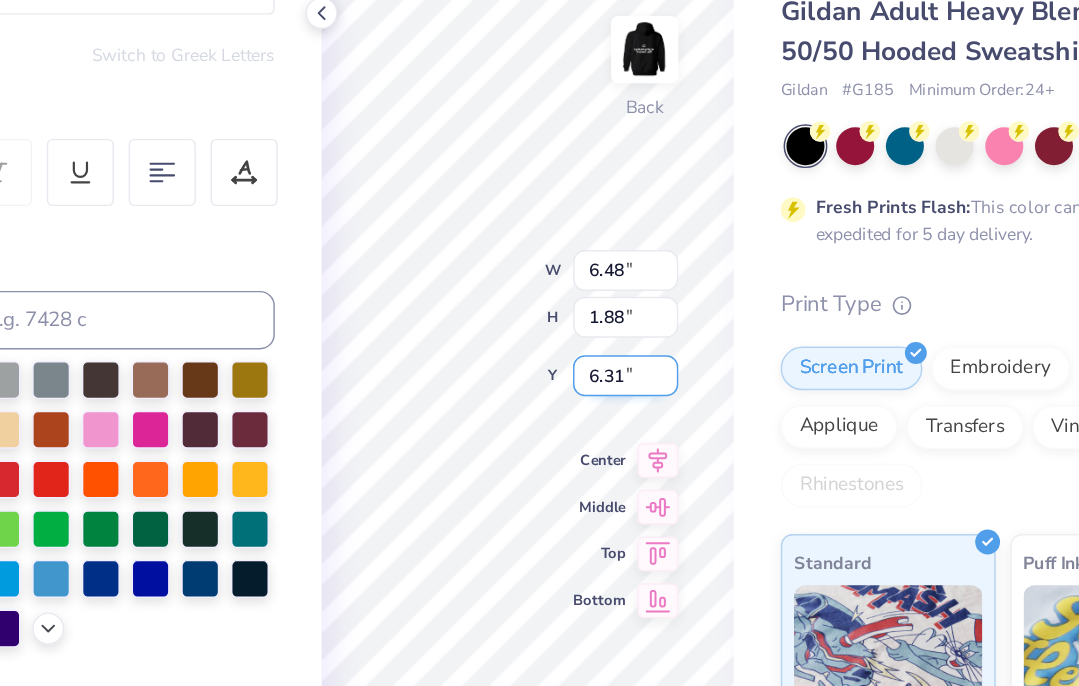 type on "EST. 1972" 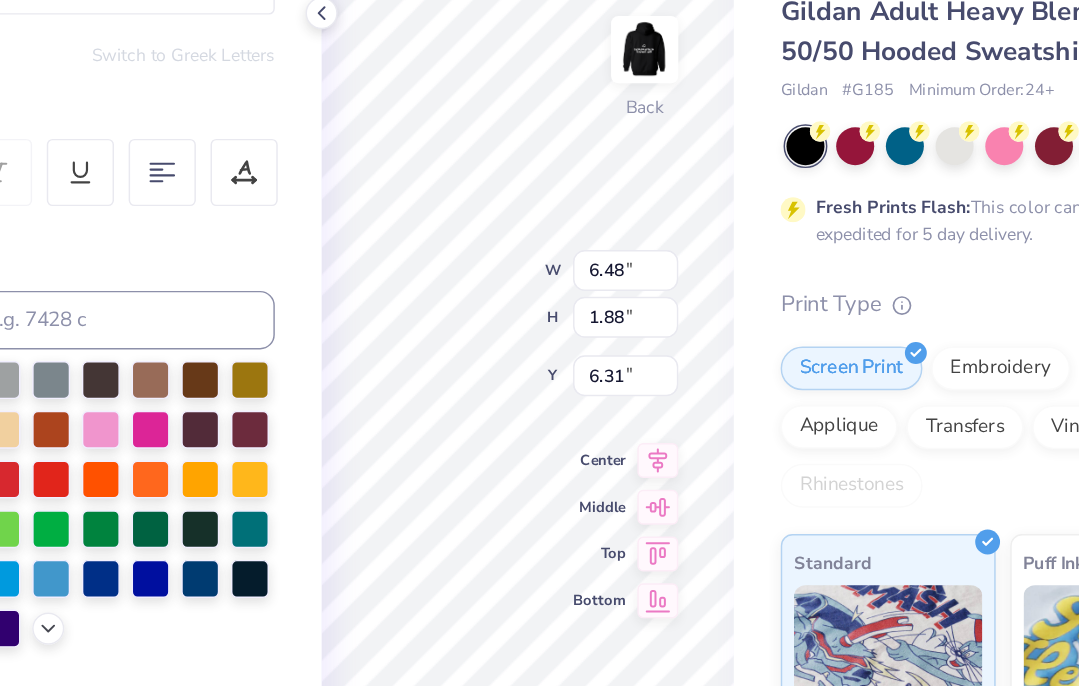 type on "3.64" 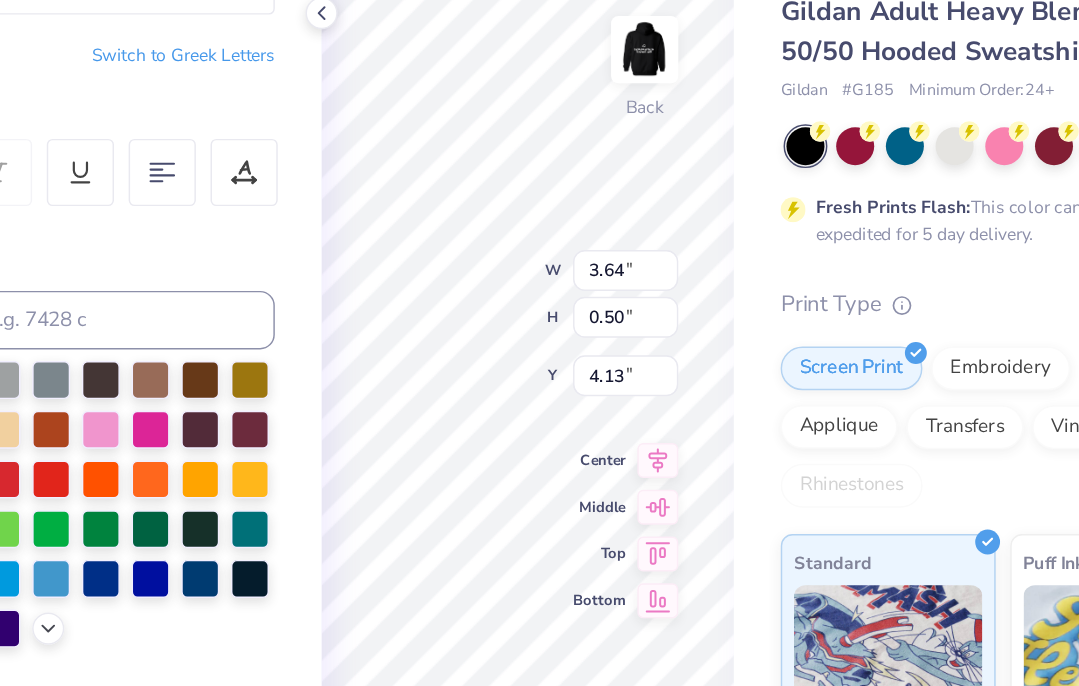 scroll, scrollTop: 0, scrollLeft: 2, axis: horizontal 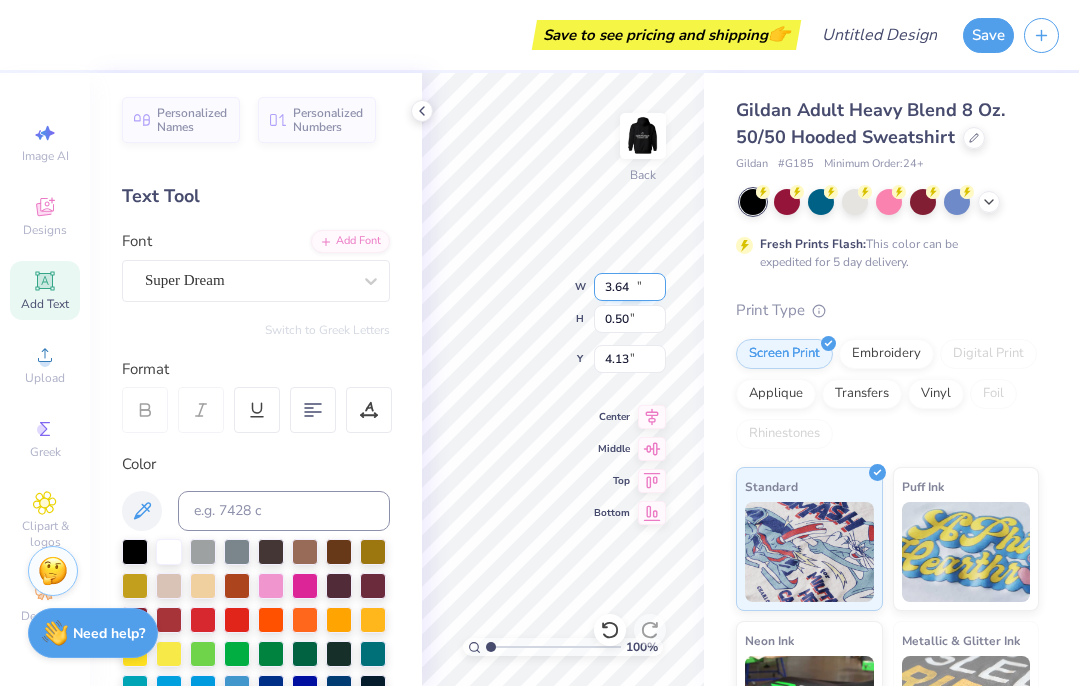 type on "11.77" 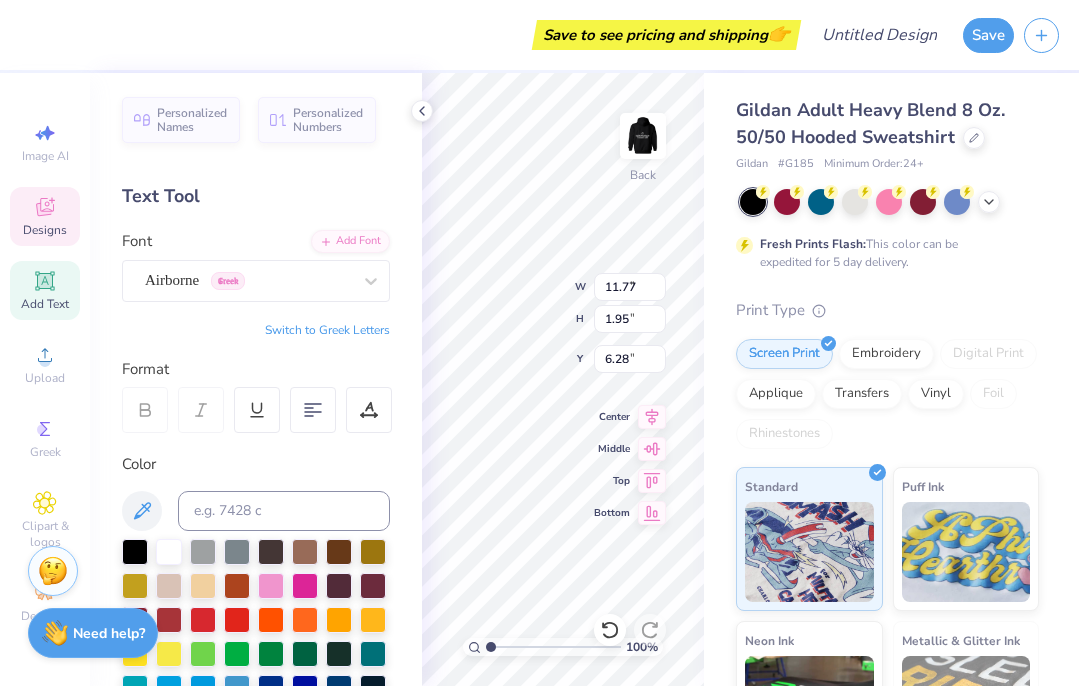 type on "3.64" 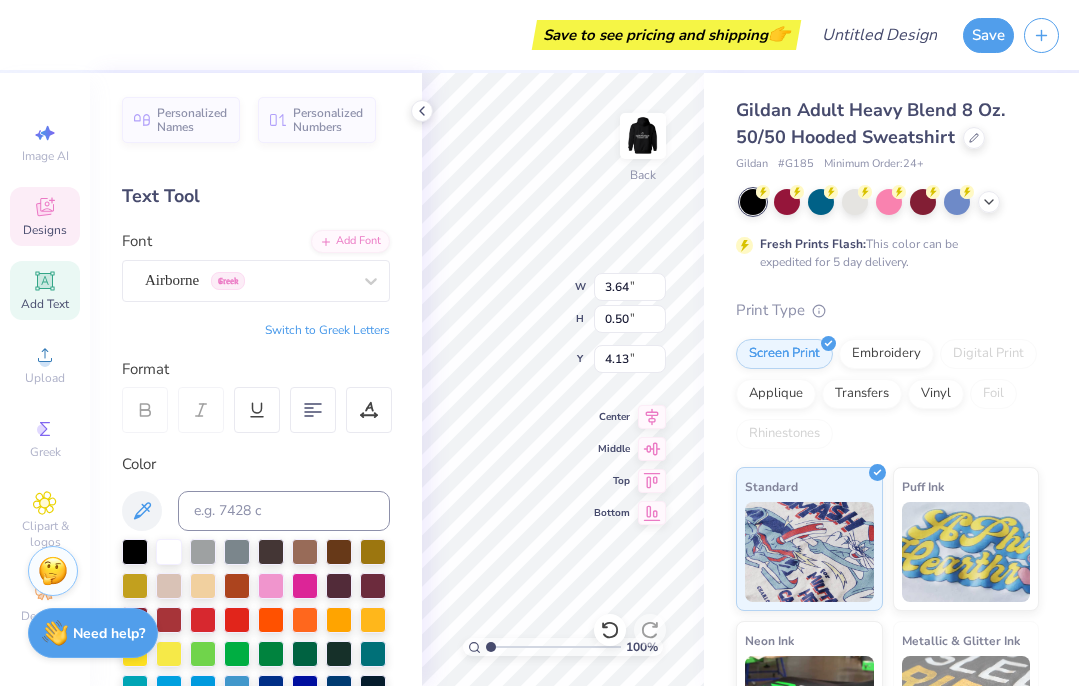 scroll, scrollTop: 0, scrollLeft: 2, axis: horizontal 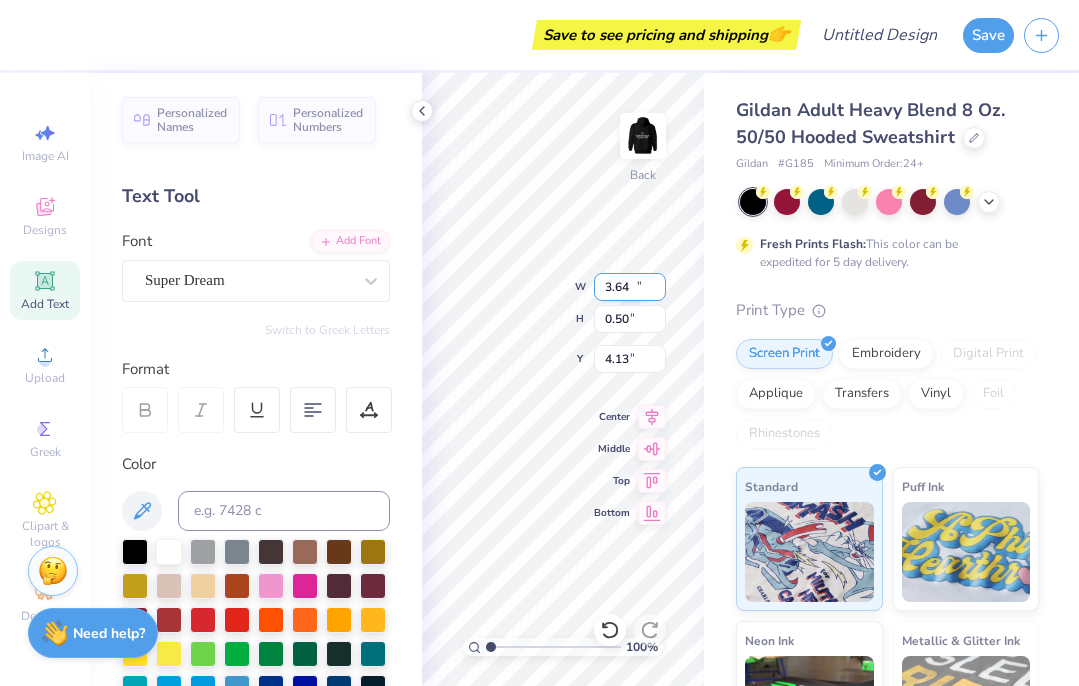 type on "11.77" 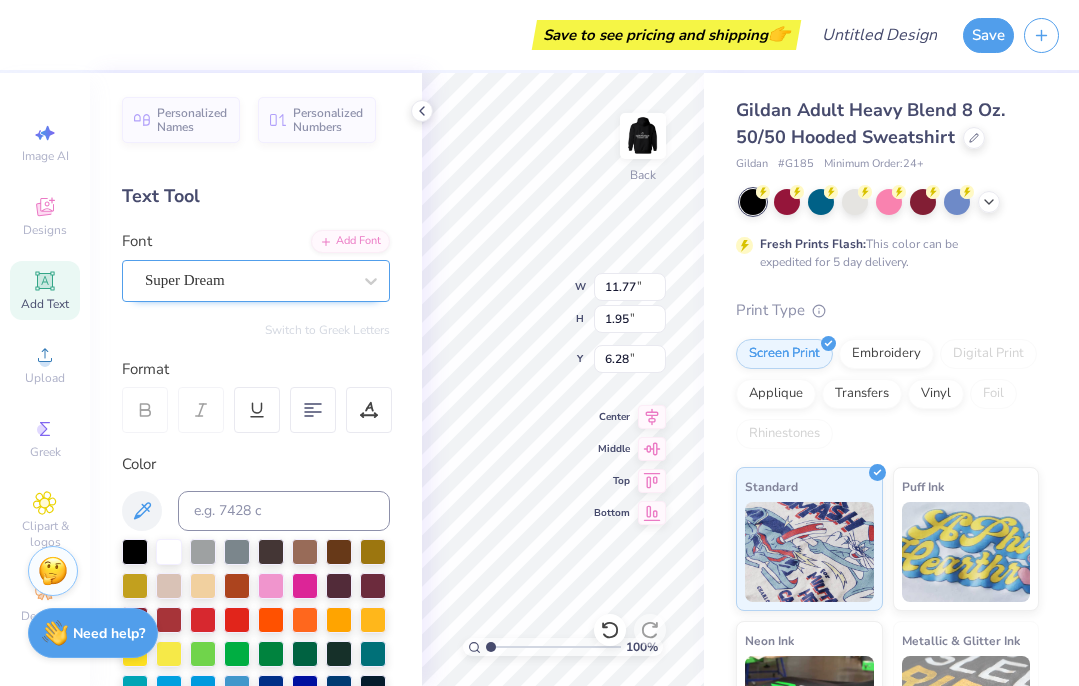 click on "Super Dream" at bounding box center [248, 280] 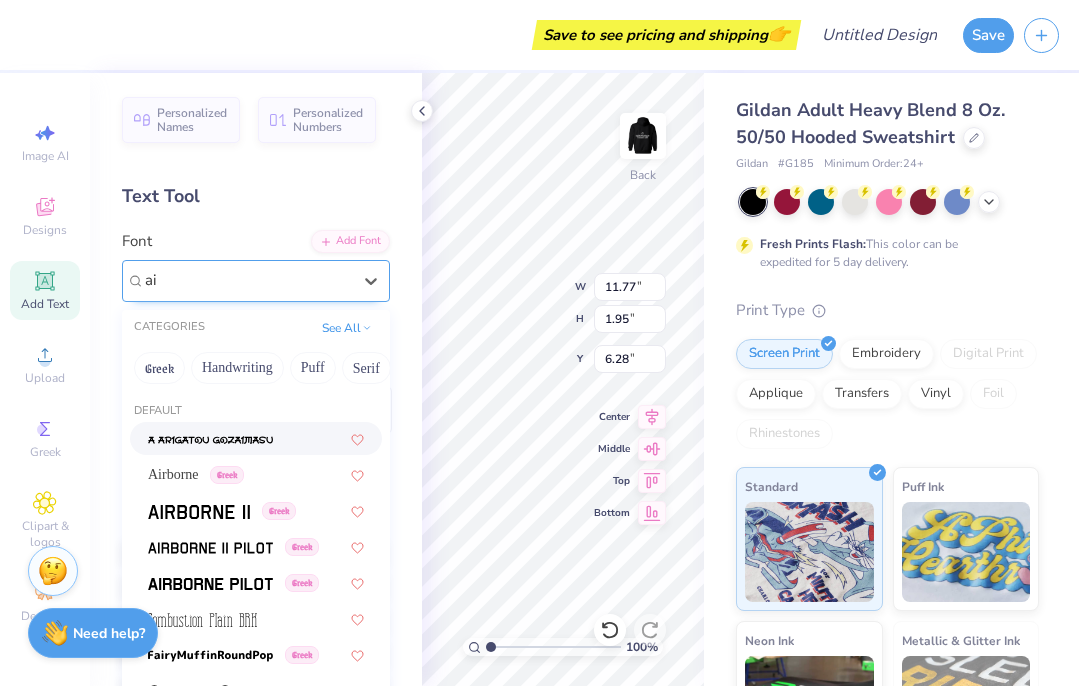 scroll, scrollTop: 0, scrollLeft: 0, axis: both 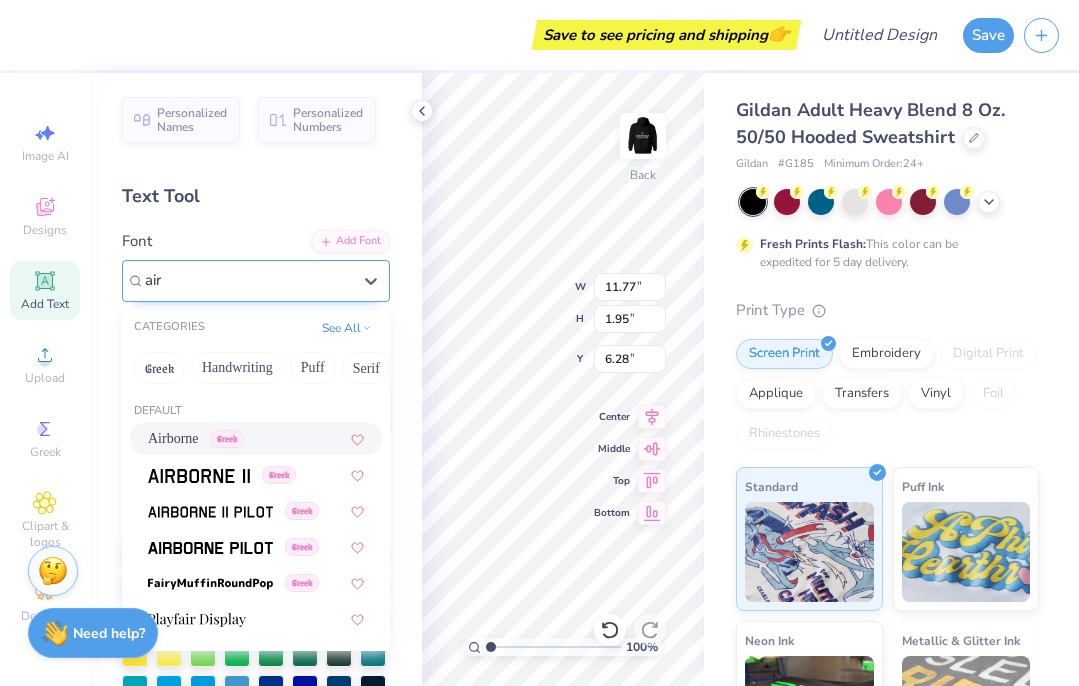 click on "Airborne" at bounding box center [173, 438] 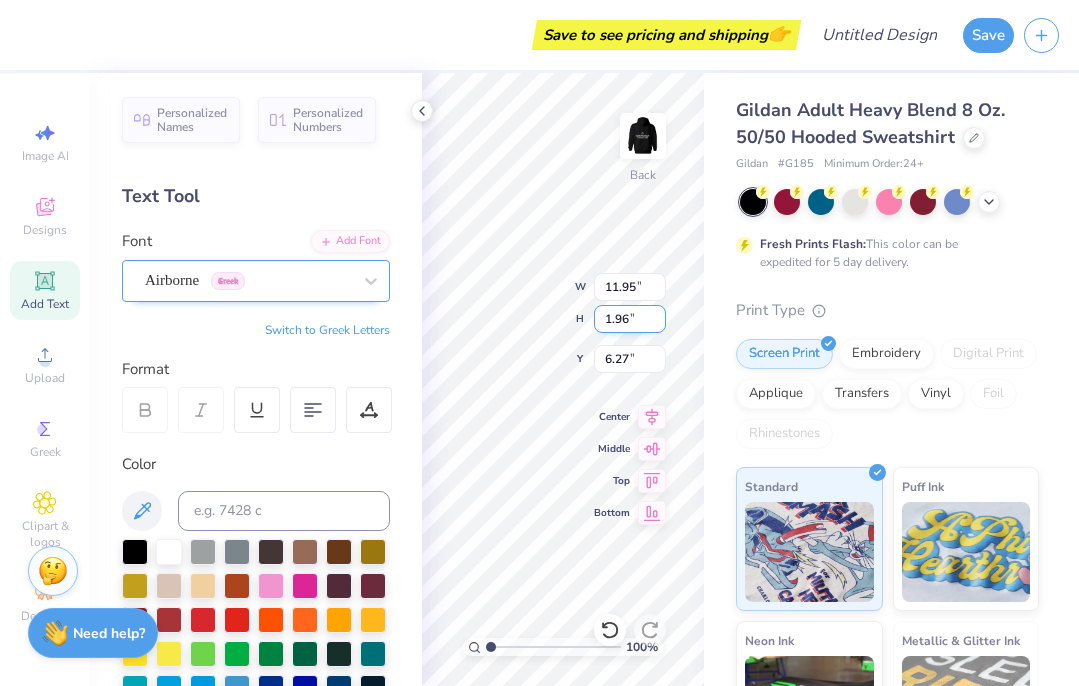 click on "100  % Back W 11.95 11.95 " H 1.96 1.96 " Y 6.27 6.27 " Center Middle Top Bottom" at bounding box center [563, 379] 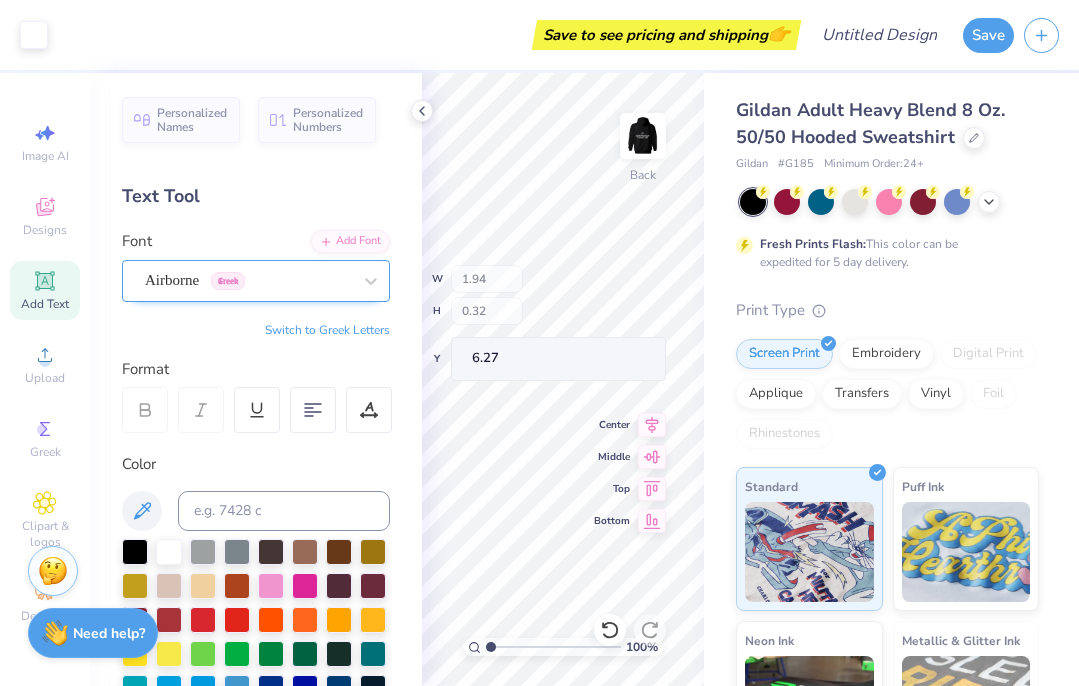 type on "1.94" 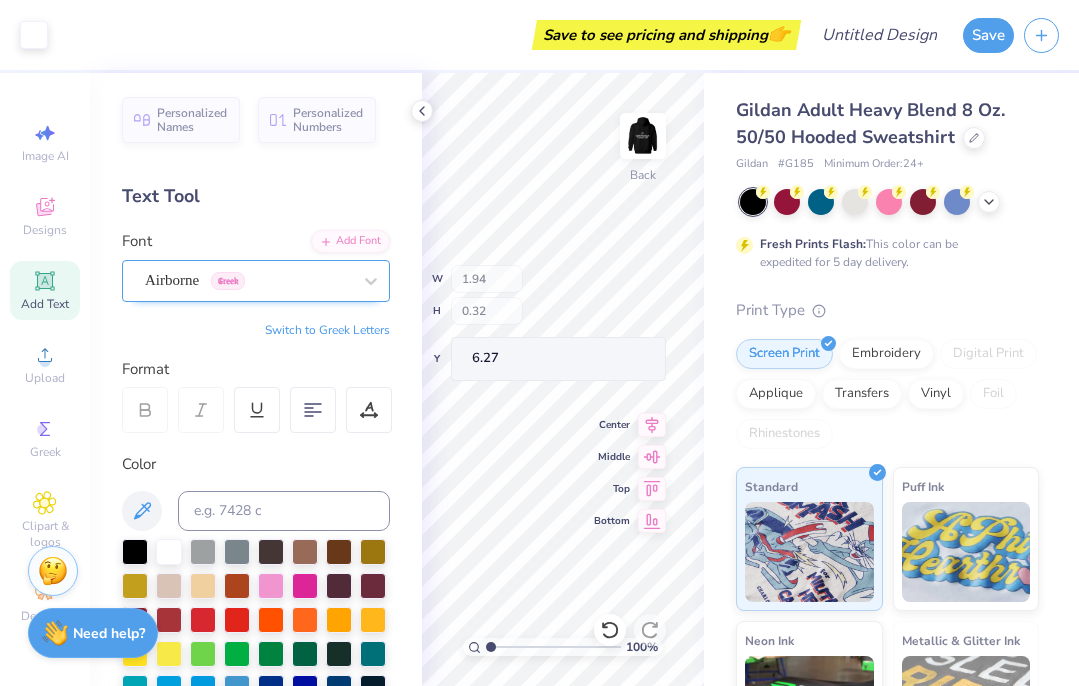 type on "0.32" 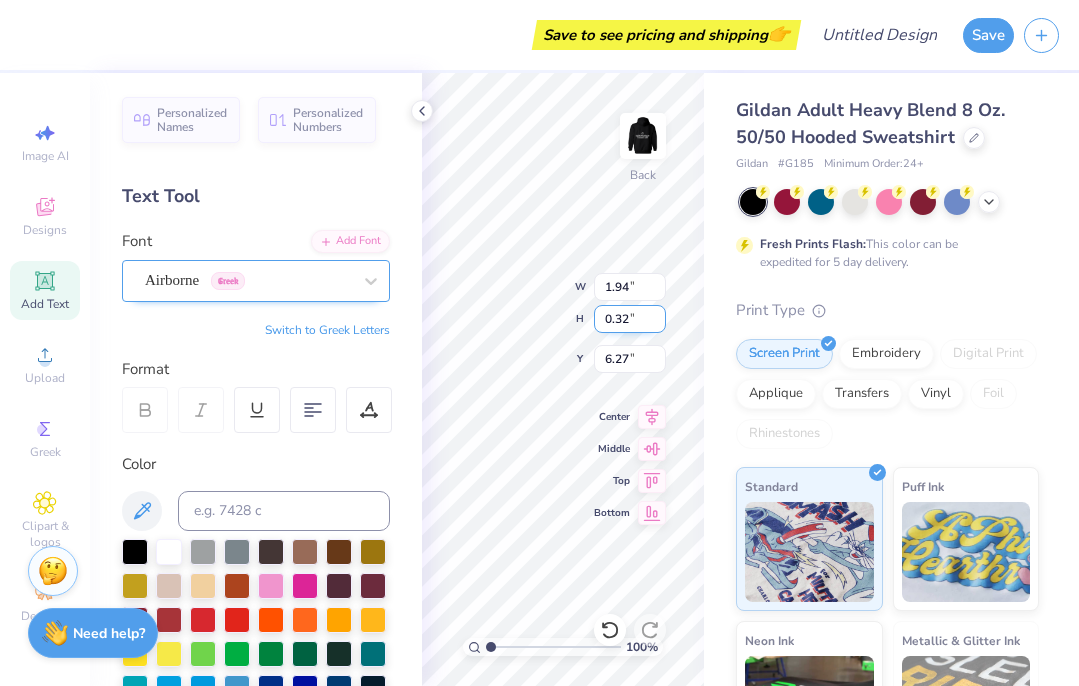 type on "5.17" 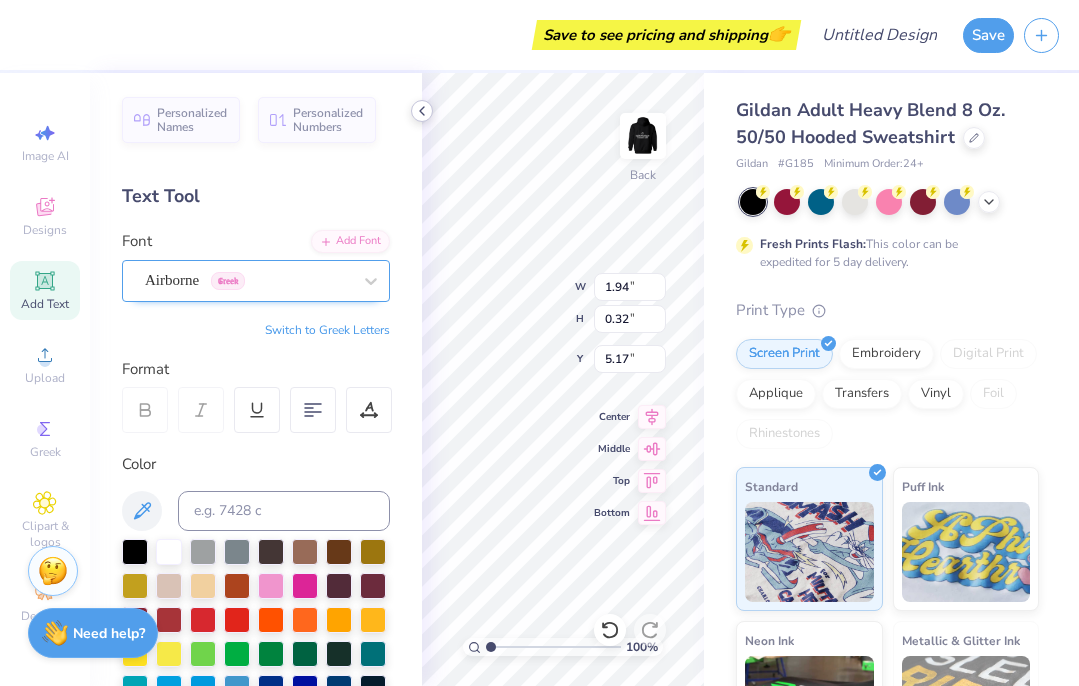 click 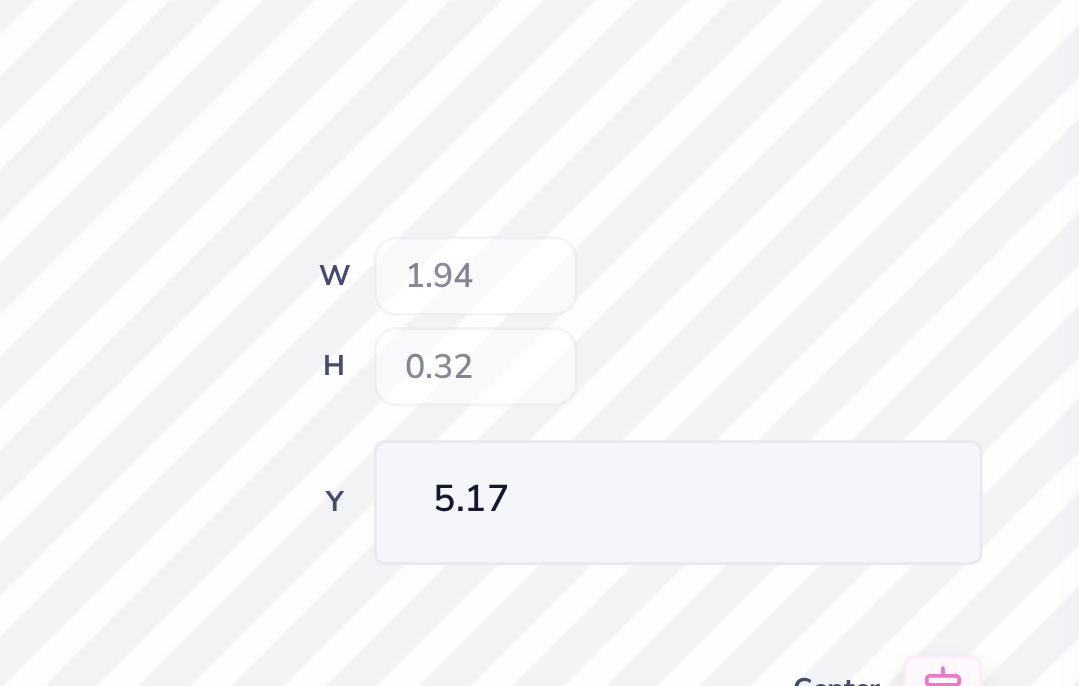 click on "100  % Back W 1.94 H 0.32 Y 5.17 Center Middle Top Bottom" at bounding box center [397, 379] 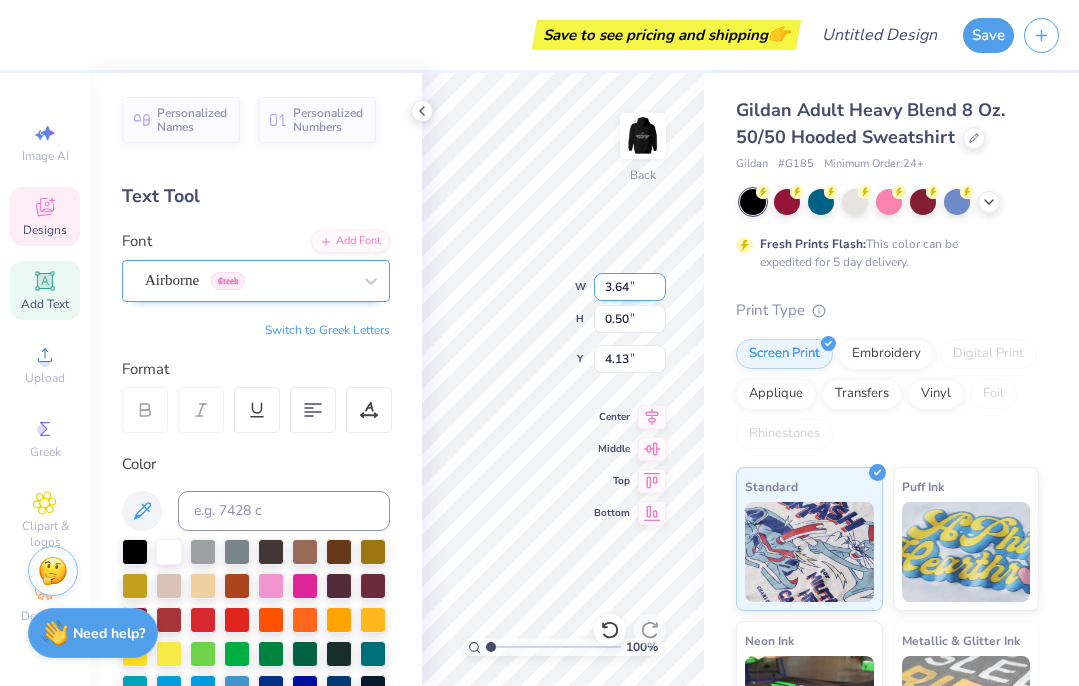 type on "2.50" 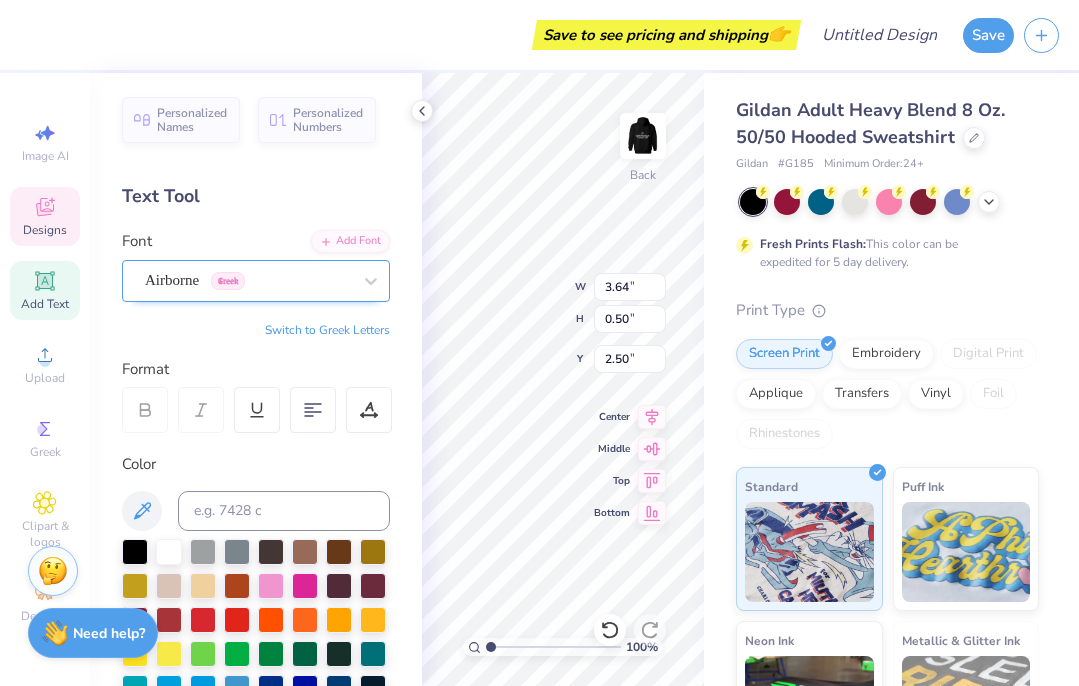 click 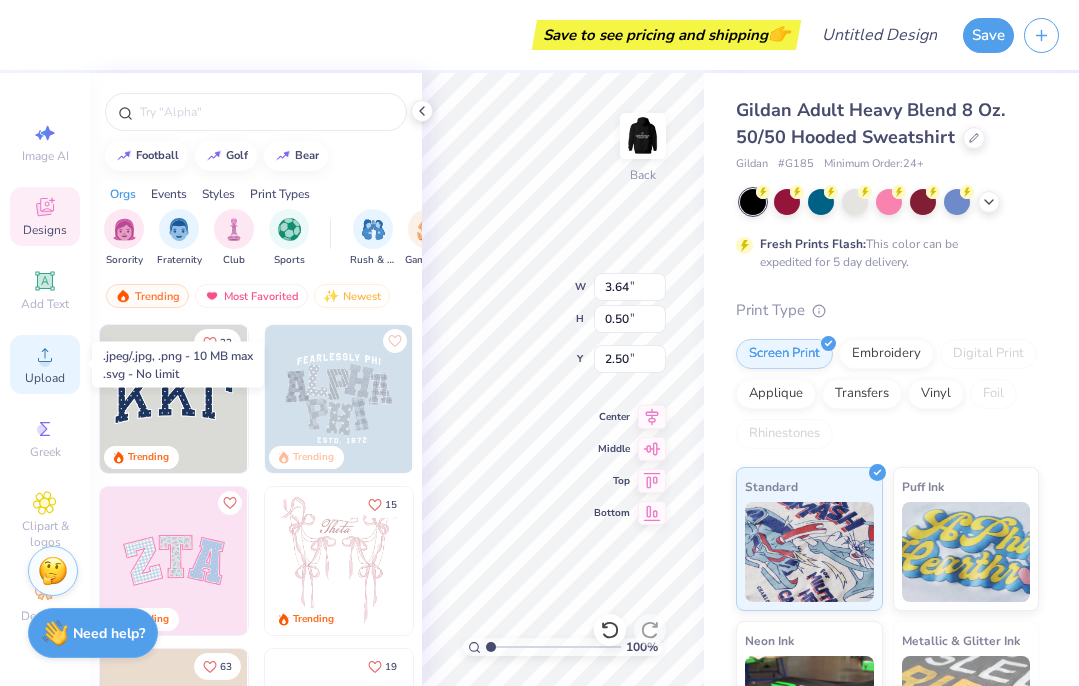click 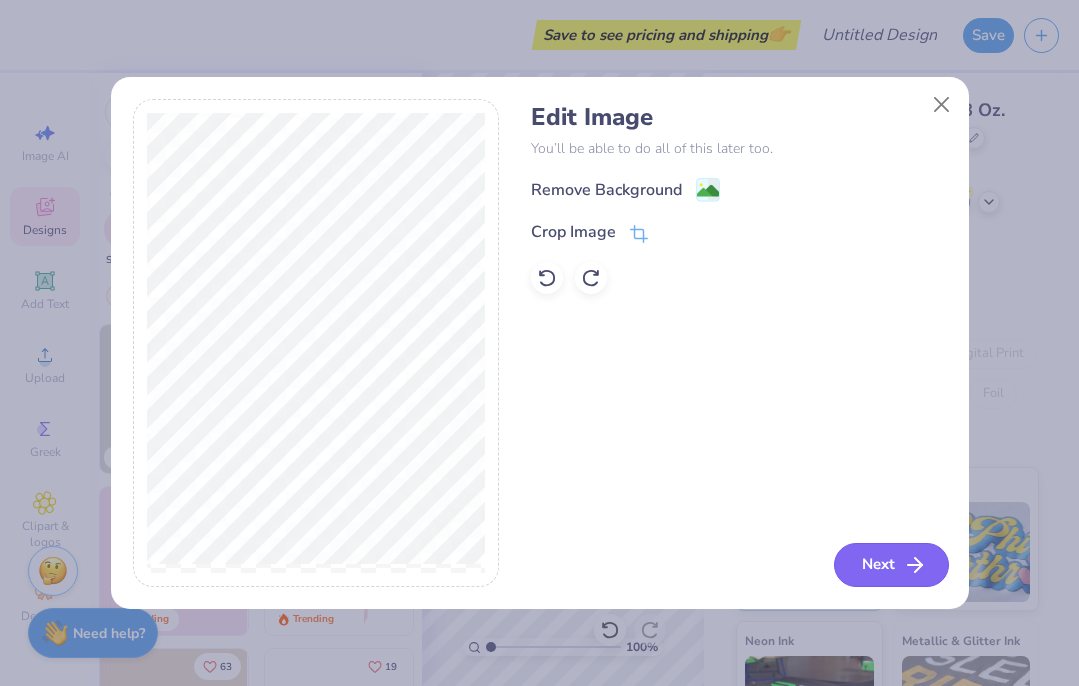 click on "Next" at bounding box center (891, 565) 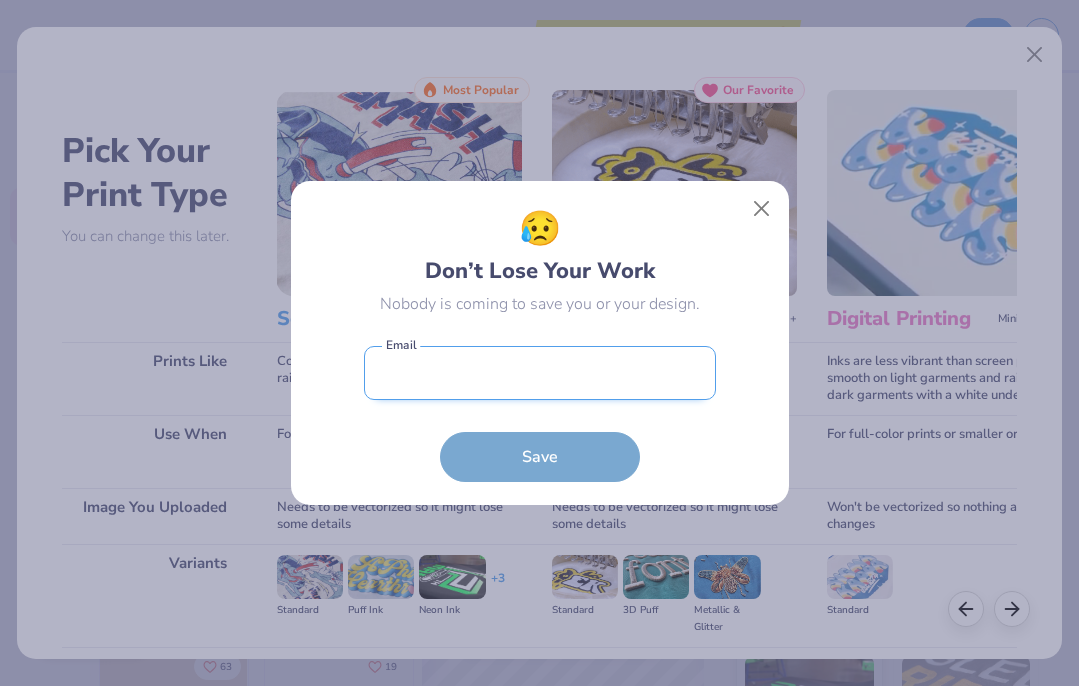 click at bounding box center [540, 373] 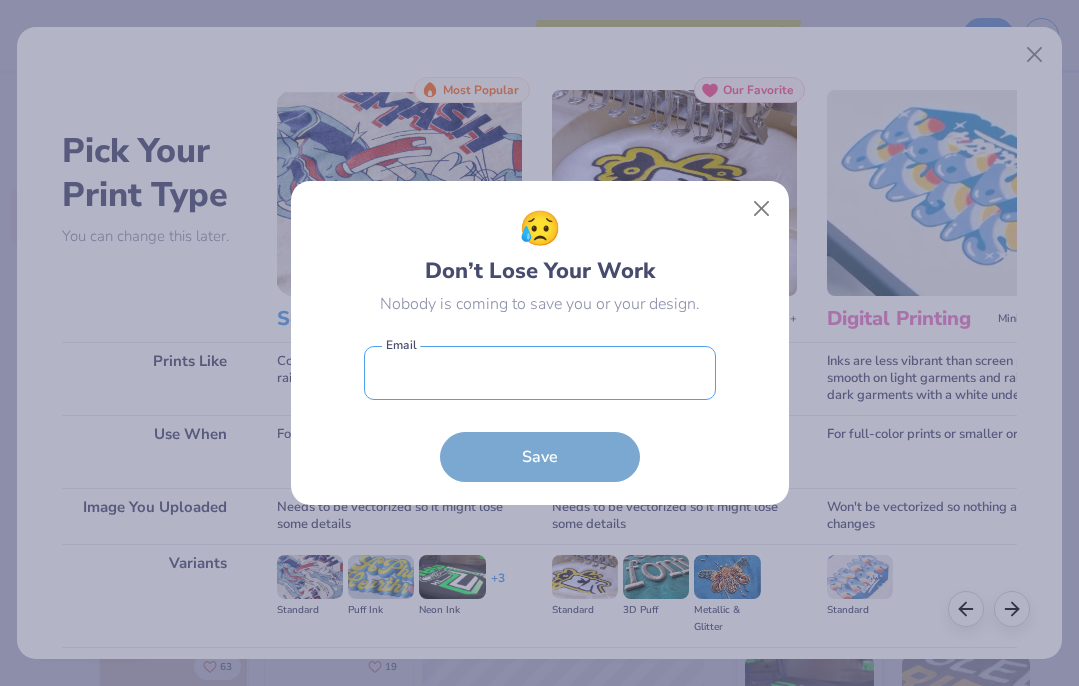 type on "irenehyelee22@gmail.com" 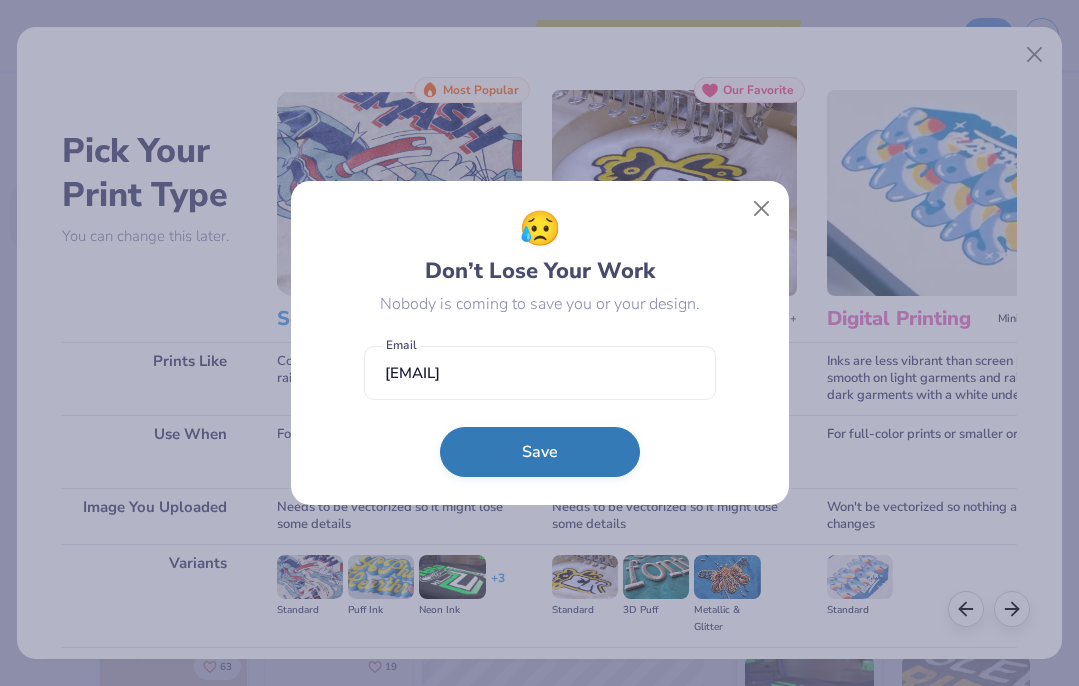 click on "Save" at bounding box center (540, 452) 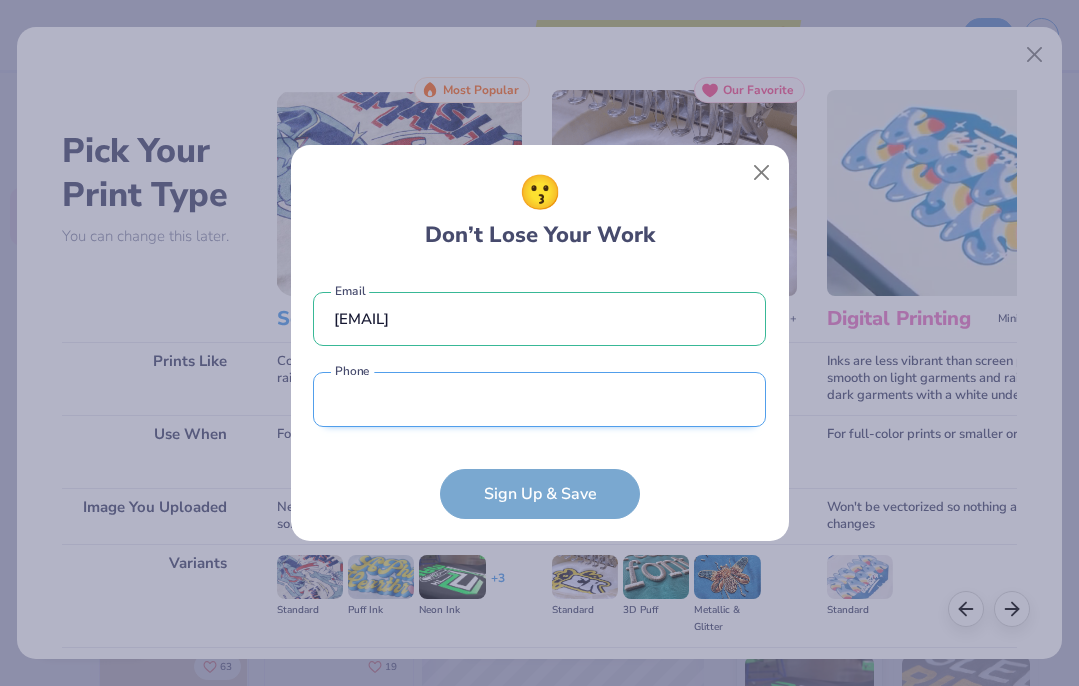 click at bounding box center (539, 399) 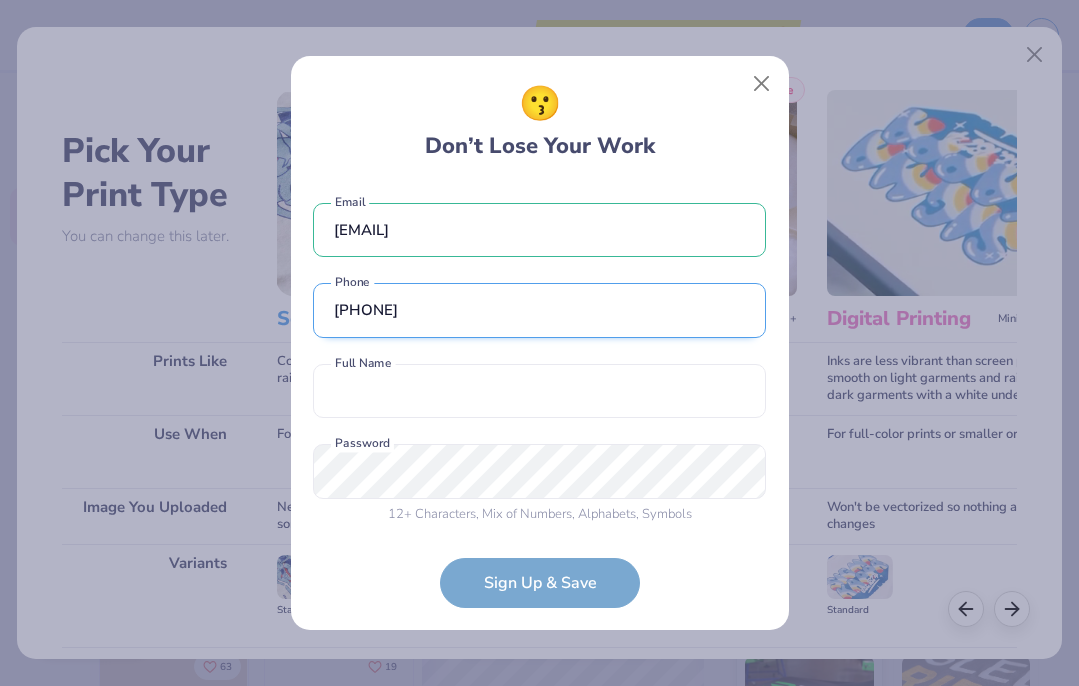 scroll, scrollTop: 8, scrollLeft: 0, axis: vertical 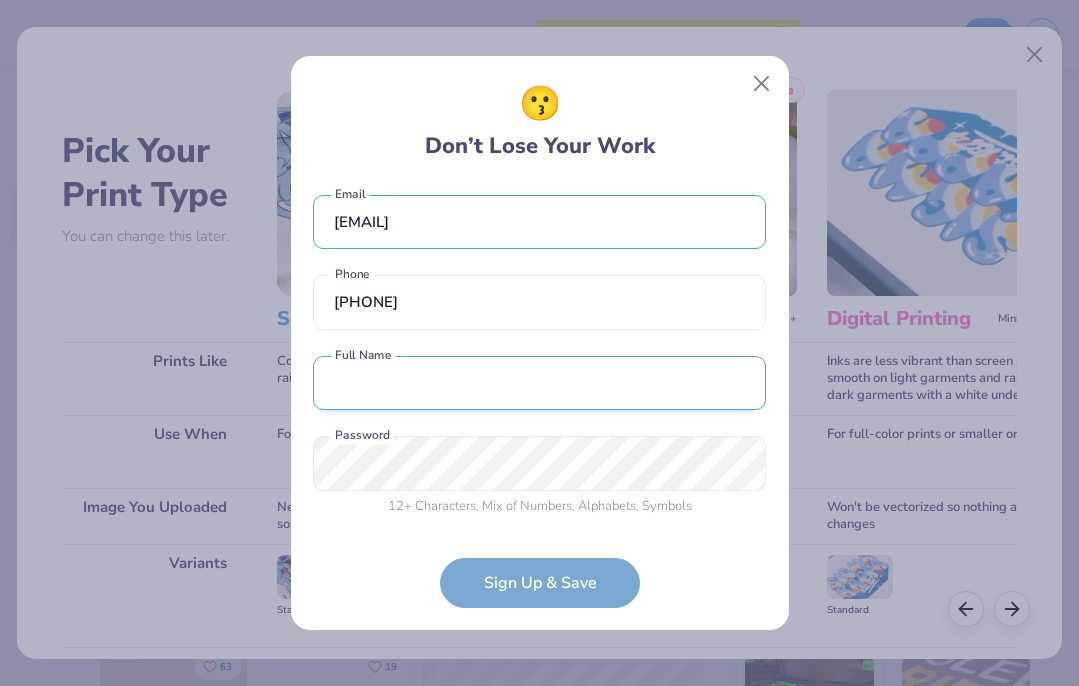 click at bounding box center (539, 383) 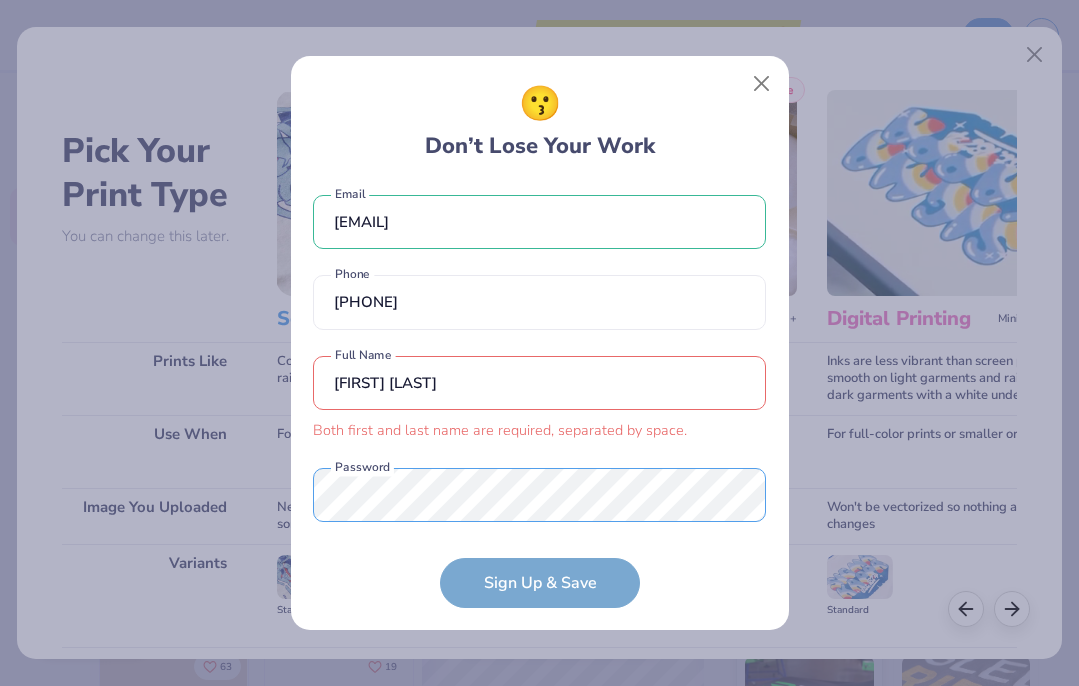 scroll, scrollTop: 40, scrollLeft: 0, axis: vertical 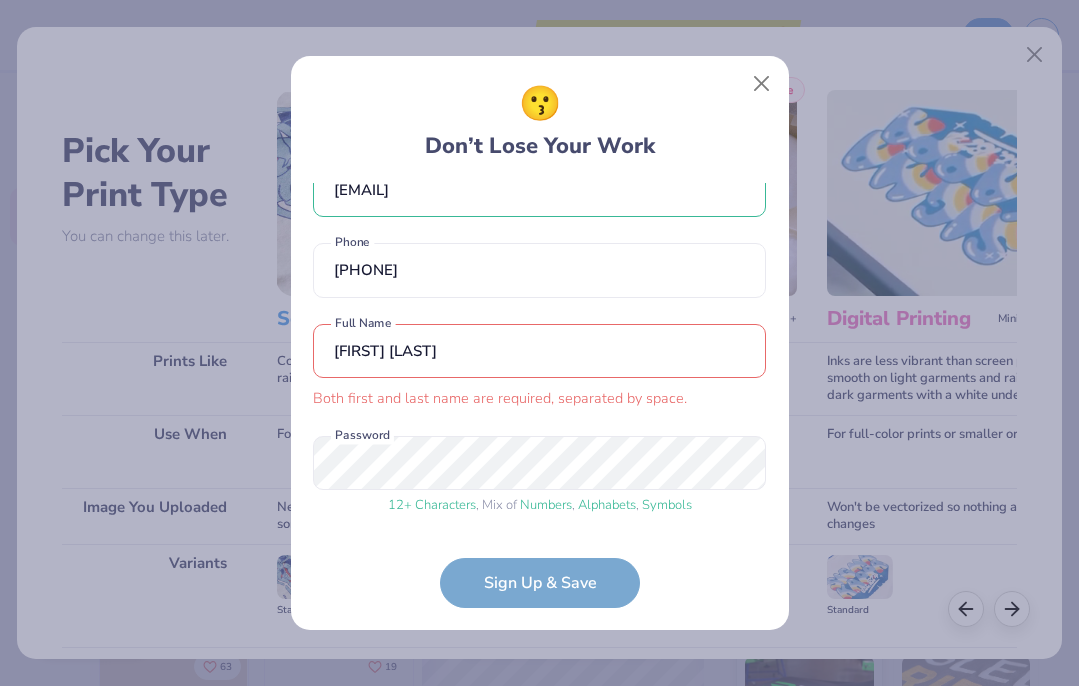 click on "Irene Lee" at bounding box center (539, 351) 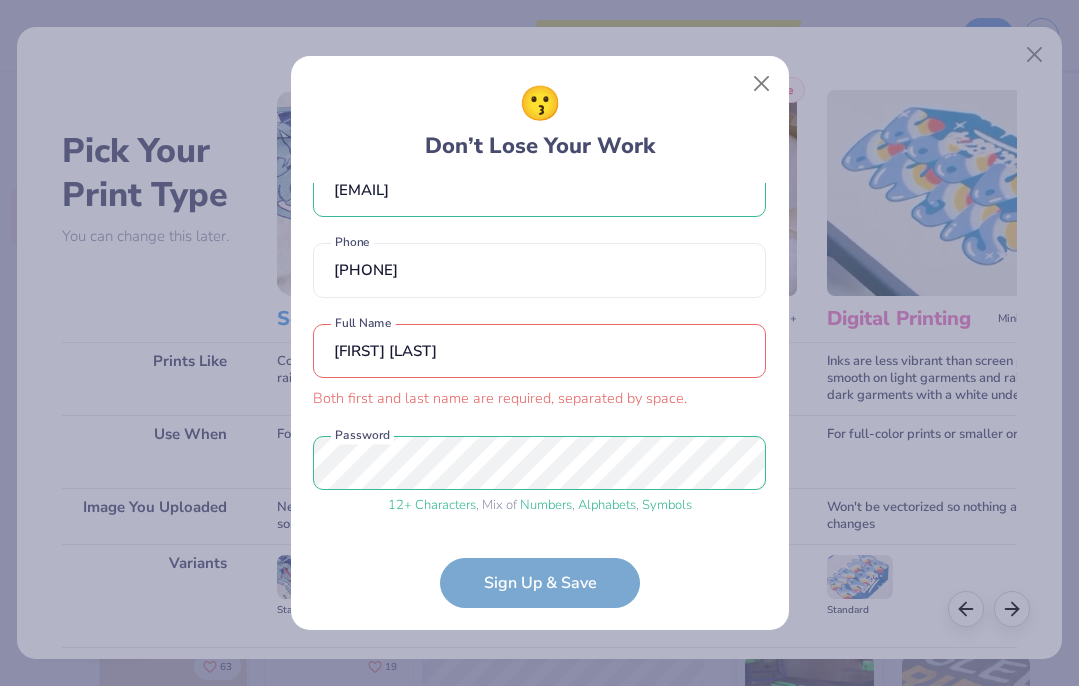 click on "Irene Lee" at bounding box center [539, 351] 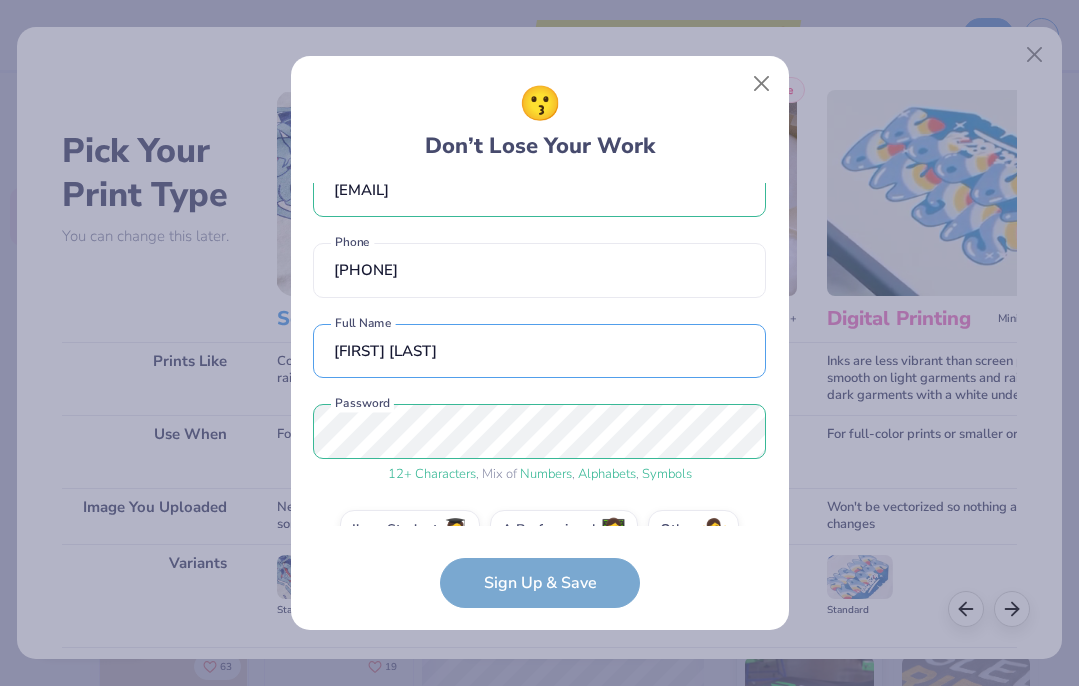 type on "Irene Lee" 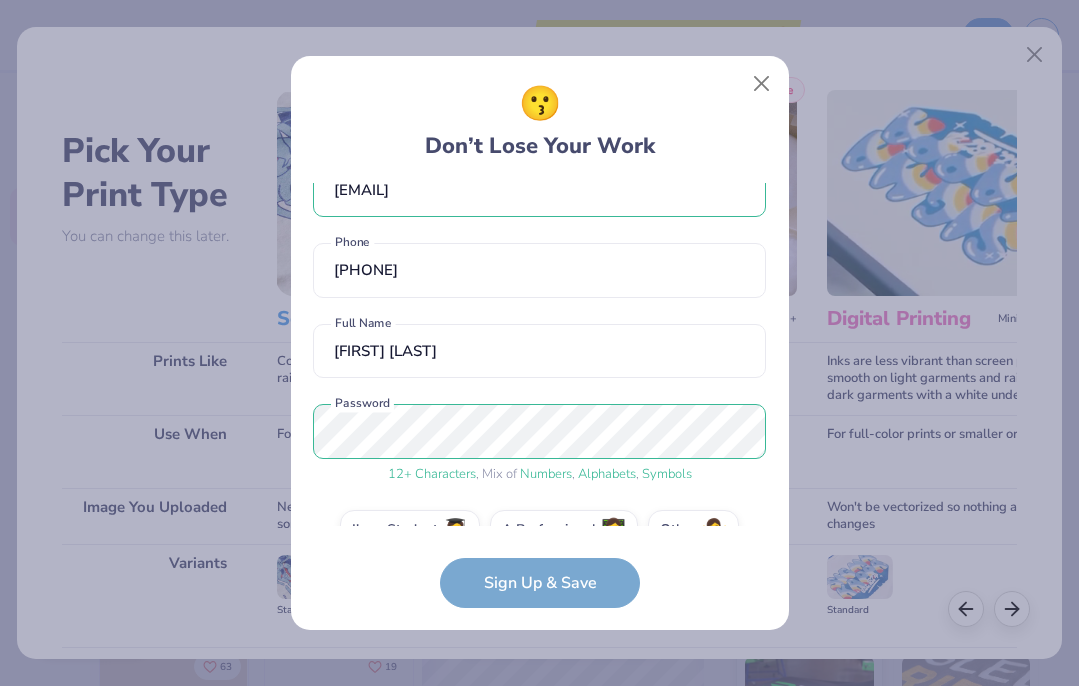 click on "irenehyelee22@gmail.com Email (213) 999-4432 Phone Irene Lee Full Name 12 + Characters , Mix of   Numbers ,   Alphabets ,   Symbols Password I'm a Student 🧑‍🎓 A Professional 👩‍💻 Other 🤷‍♀️" at bounding box center [539, 354] 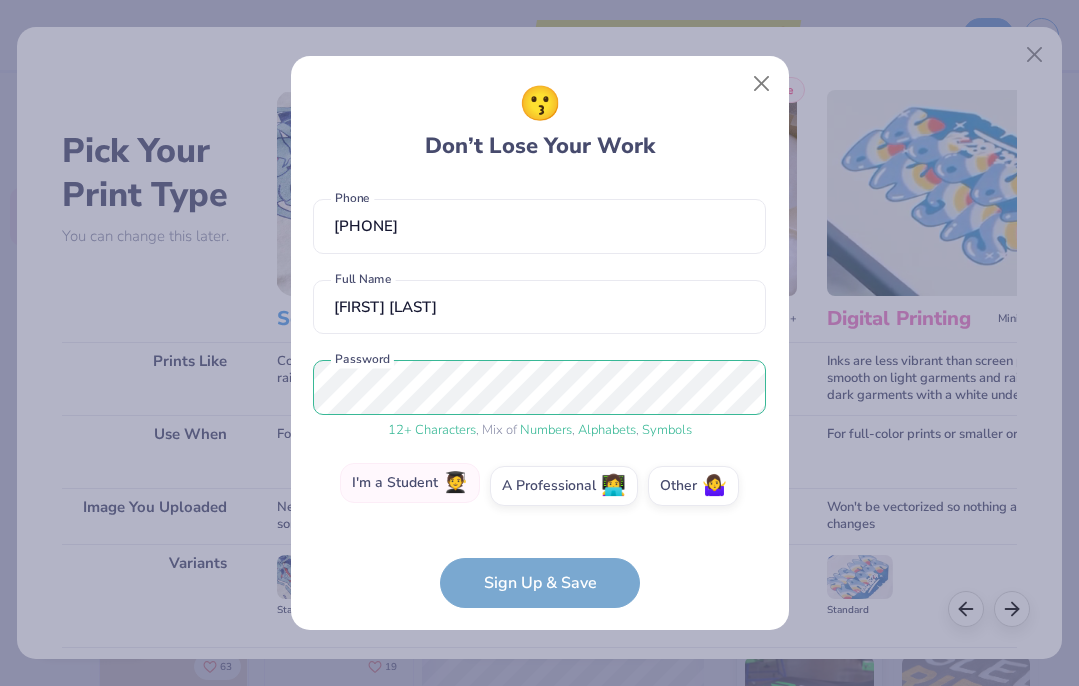 click on "I'm a Student 🧑‍🎓" at bounding box center (410, 483) 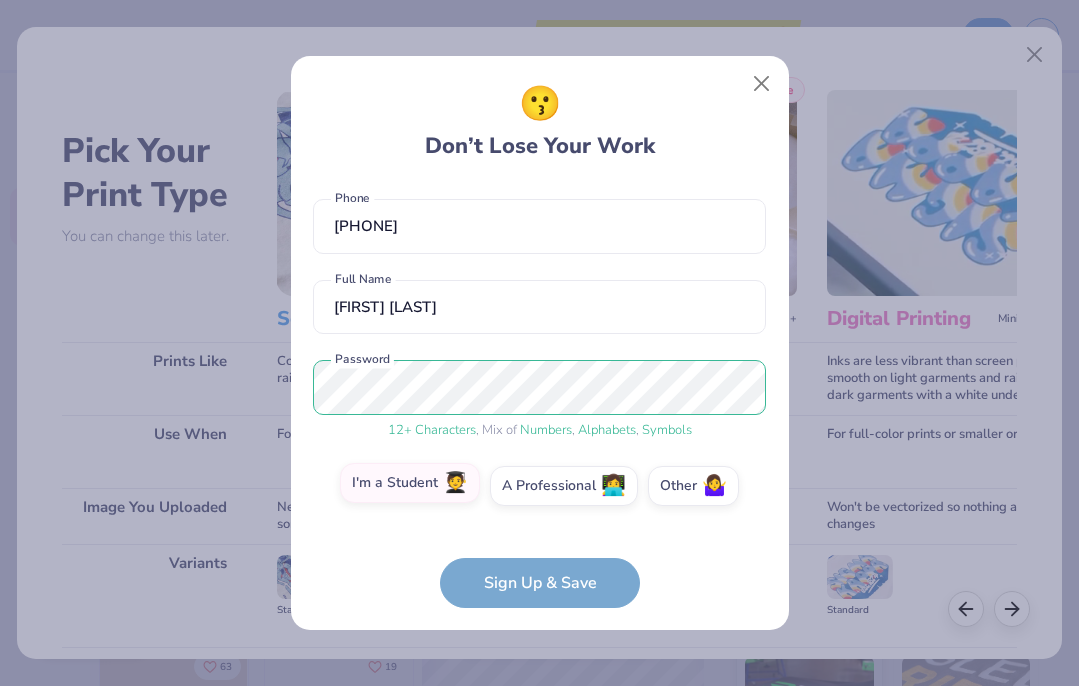 click on "I'm a Student 🧑‍🎓" at bounding box center [539, 575] 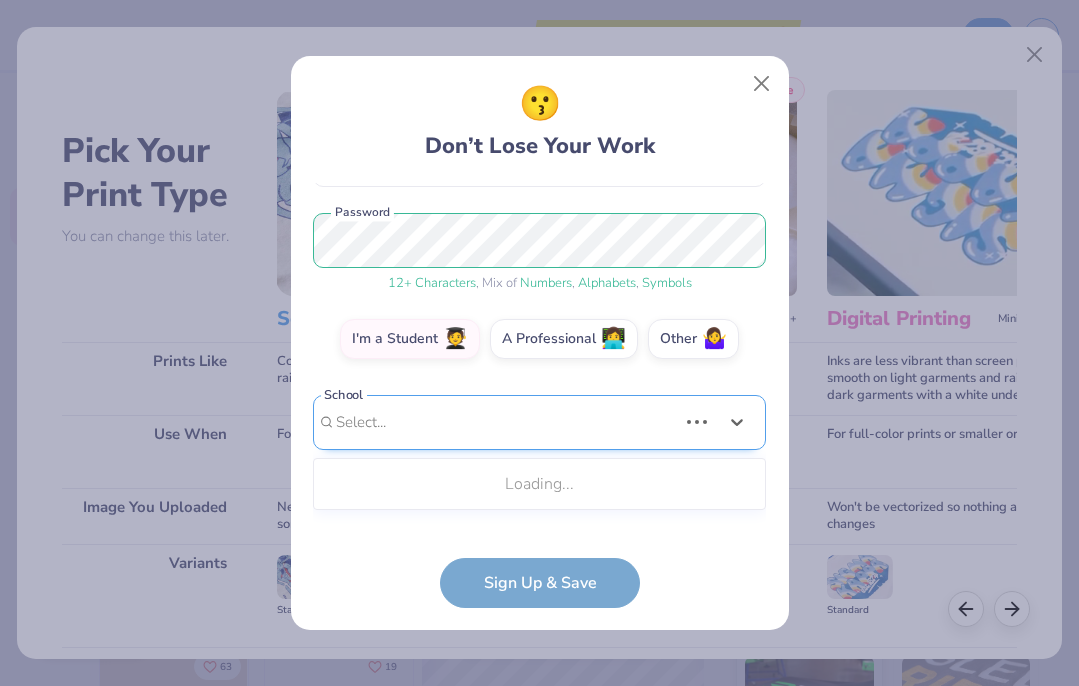 click on "Use Up and Down to choose options, press Enter to select the currently focused option, press Escape to exit the menu, press Tab to select the option and exit the menu. Select... Loading..." at bounding box center (539, 452) 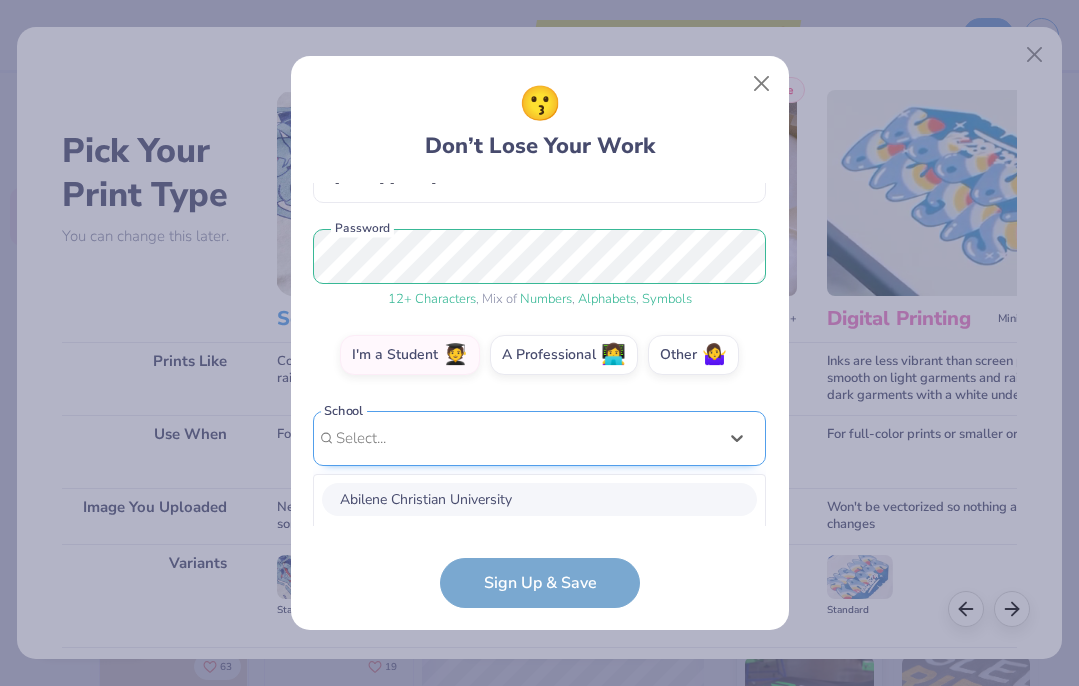 scroll, scrollTop: 465, scrollLeft: 0, axis: vertical 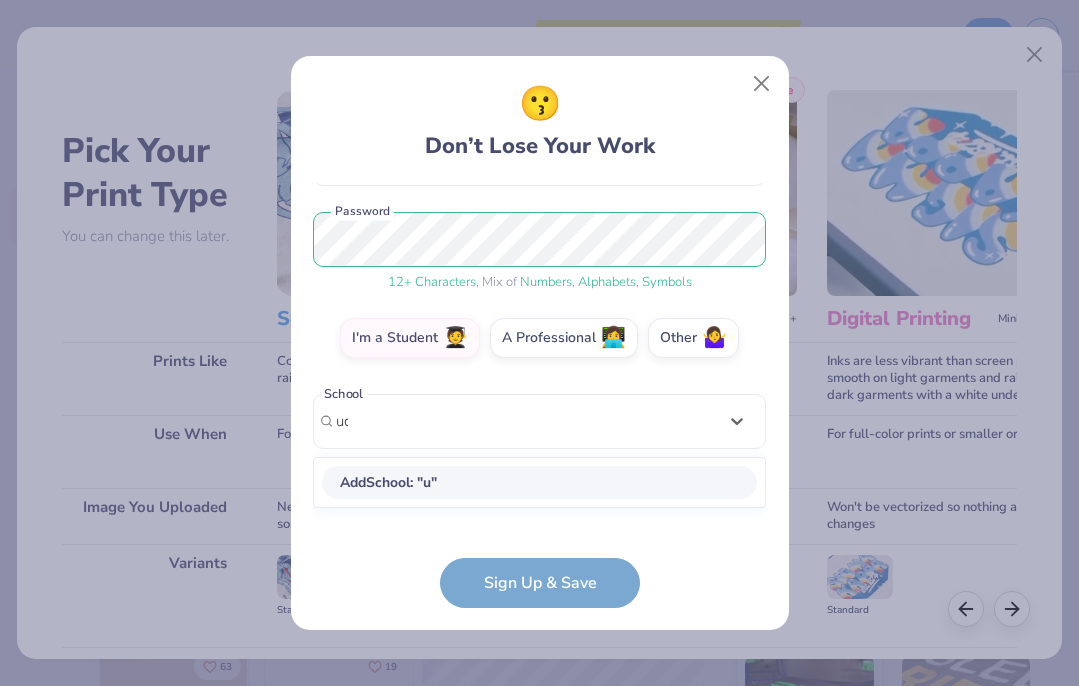 type on "ucla" 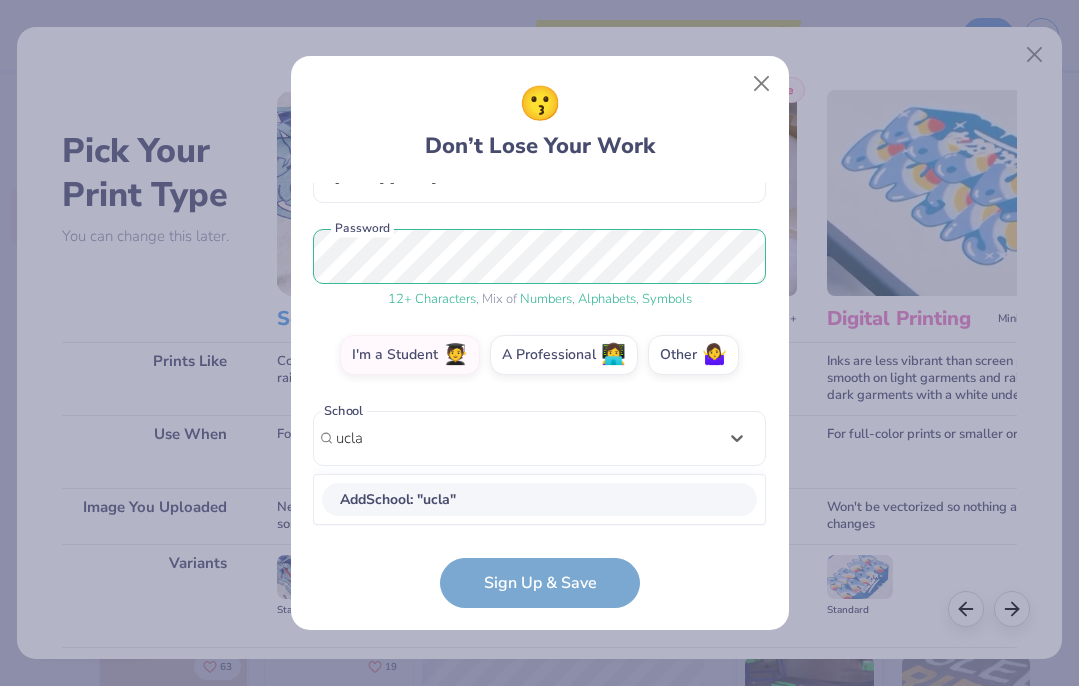 scroll, scrollTop: 214, scrollLeft: 0, axis: vertical 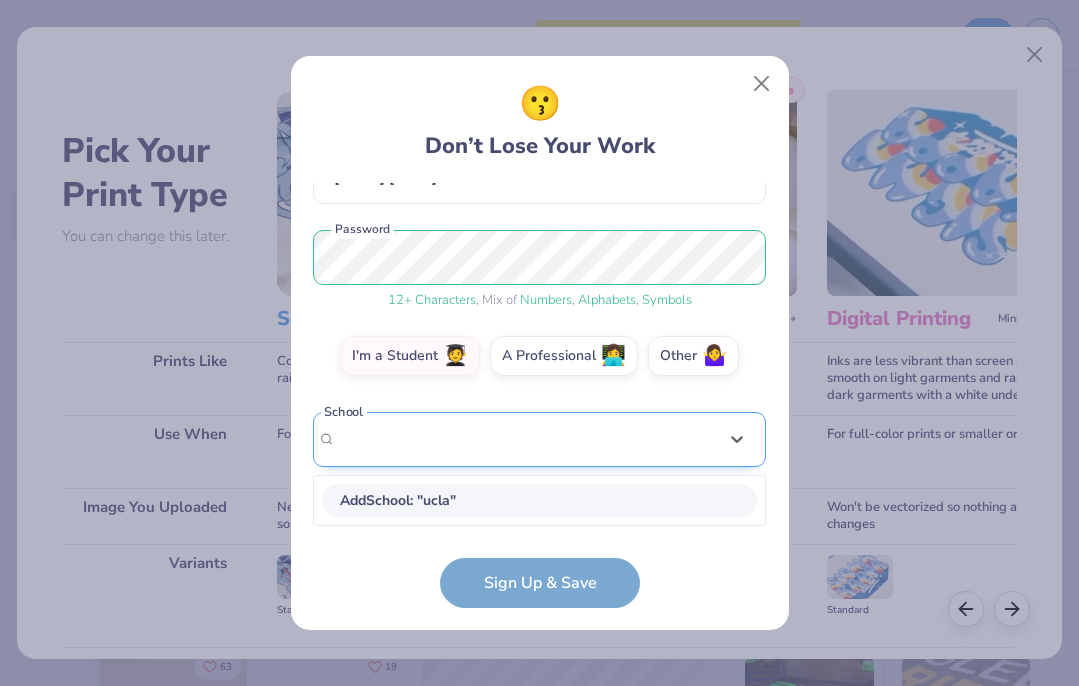 click on "irenehyelee22@gmail.com Email (213) 999-4432 Phone Irene Lee Full Name 12 + Characters , Mix of   Numbers ,   Alphabets ,   Symbols Password I'm a Student 🧑‍🎓 A Professional 👩‍💻 Other 🤷‍♀️ School option  focused, 1 of 1. 1 result available for search term ucla. Use Up and Down to choose options, press Enter to select the currently focused option, press Escape to exit the menu, press Tab to select the option and exit the menu. Add  School : " ucla " School cannot be null" at bounding box center [539, 354] 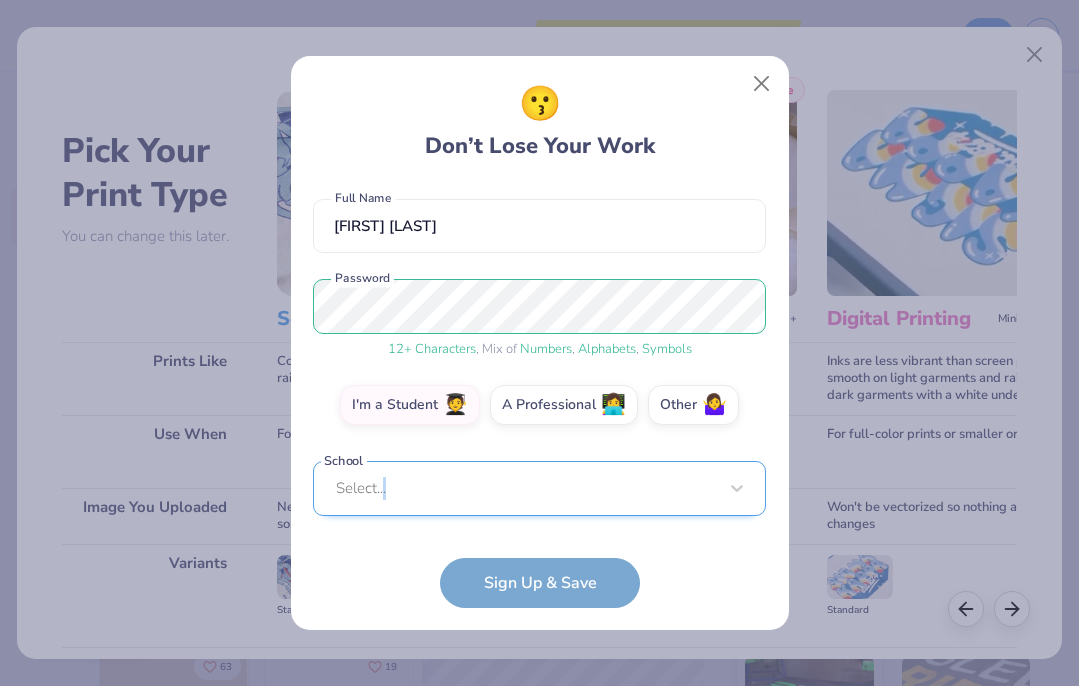click on "irenehyelee22@gmail.com Email (213) 999-4432 Phone Irene Lee Full Name 12 + Characters , Mix of   Numbers ,   Alphabets ,   Symbols Password I'm a Student 🧑‍🎓 A Professional 👩‍💻 Other 🤷‍♀️ School Select... School cannot be null" at bounding box center [539, 354] 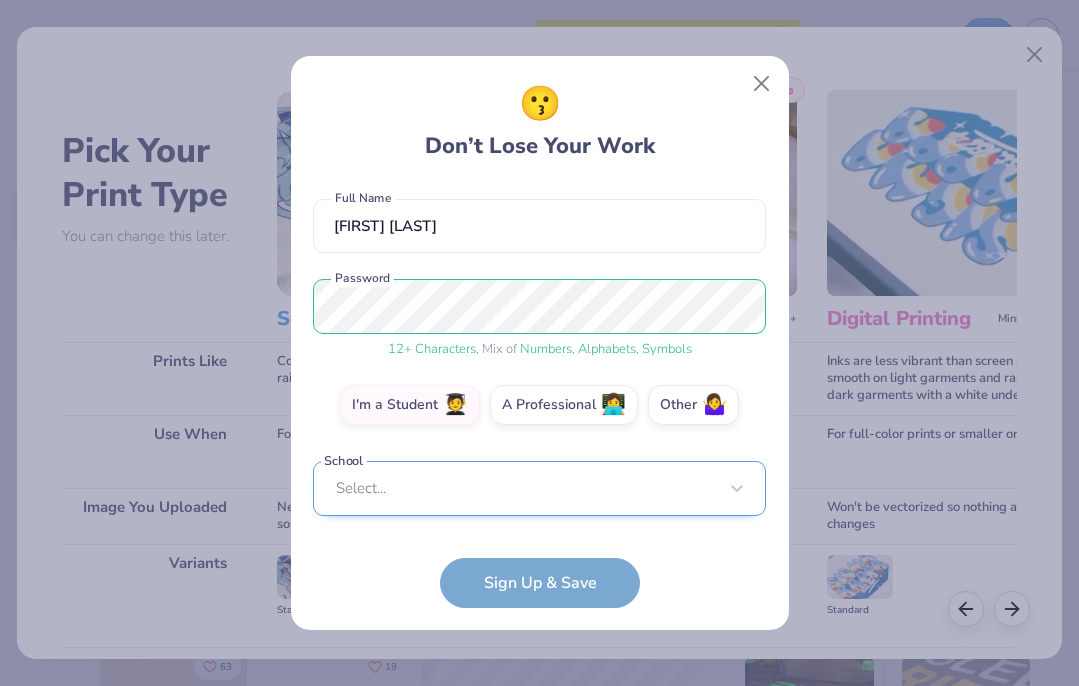 click on "Select..." at bounding box center (539, 488) 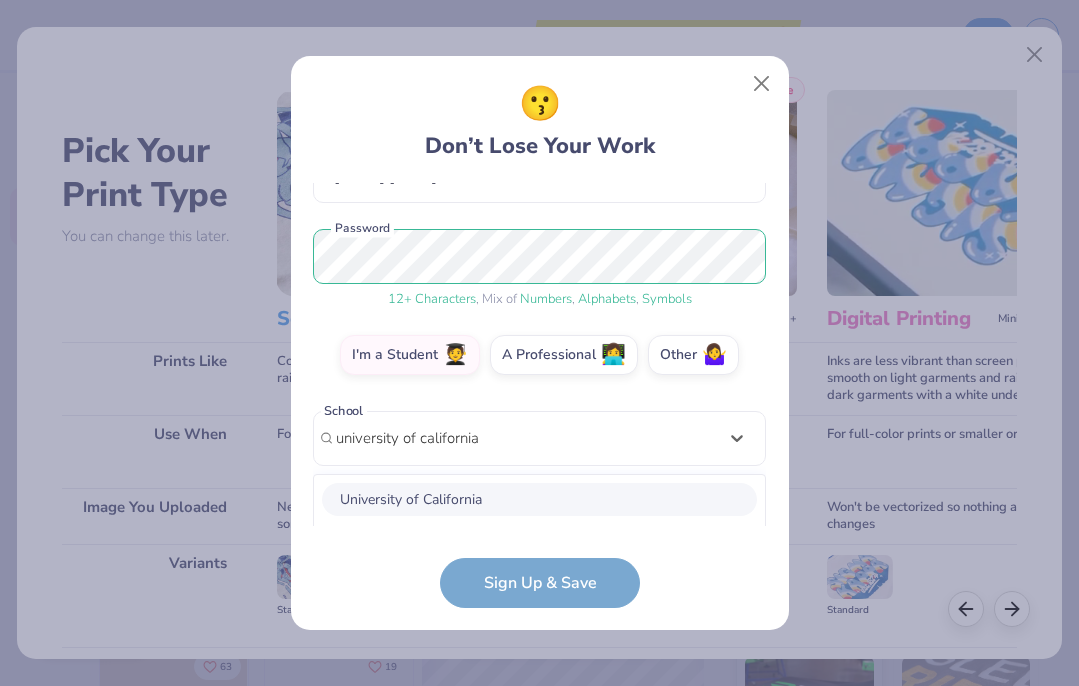 scroll, scrollTop: 465, scrollLeft: 0, axis: vertical 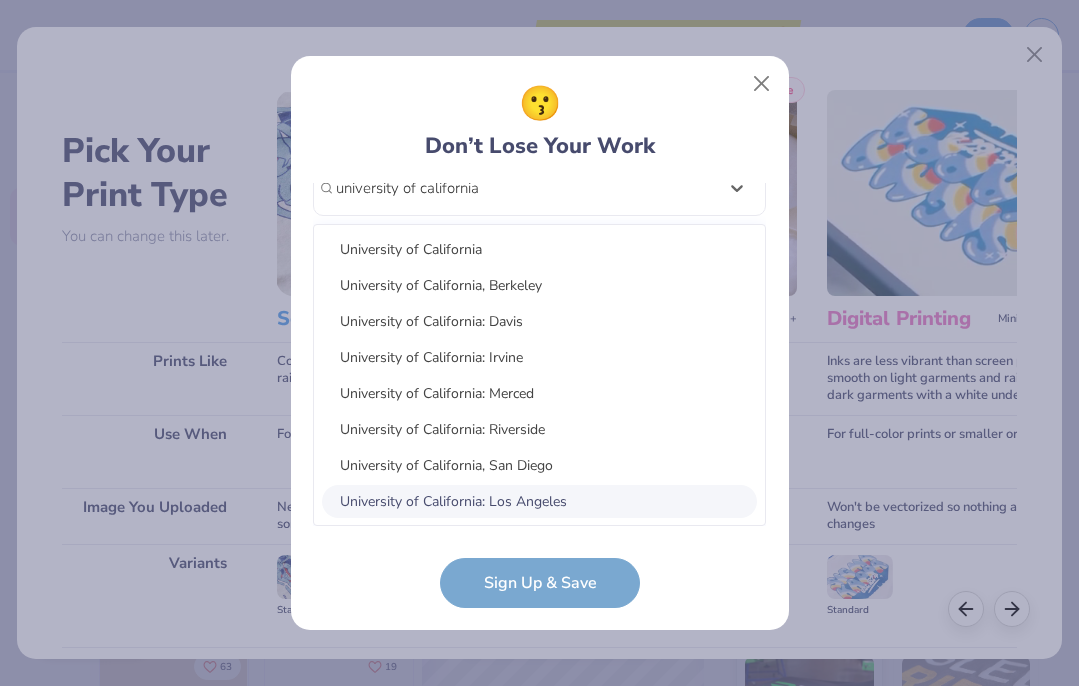 click on "University of California: Los Angeles" at bounding box center (539, 501) 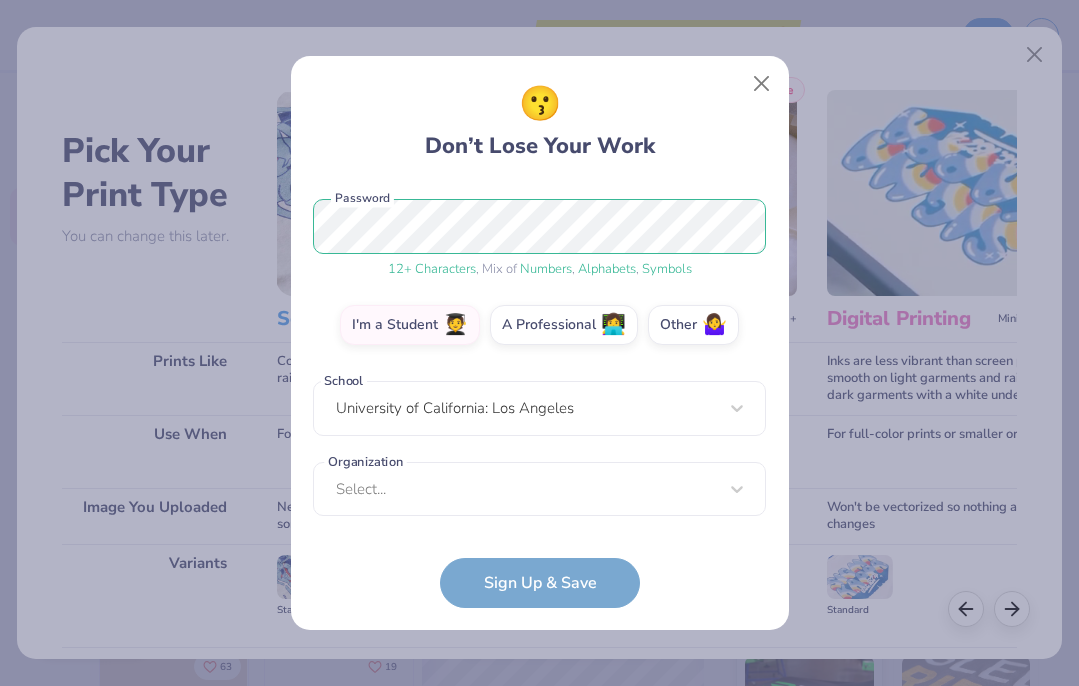 scroll, scrollTop: 245, scrollLeft: 0, axis: vertical 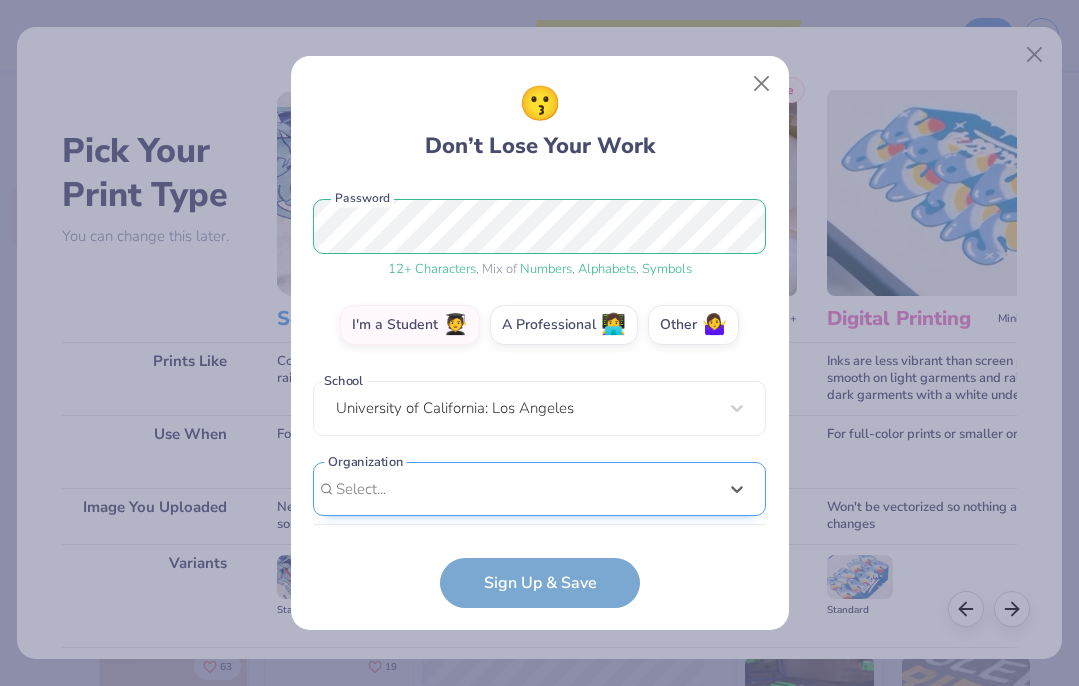 click on "option  focused, 8 of 15. 15 results available. Use Up and Down to choose options, press Enter to select the currently focused option, press Escape to exit the menu, press Tab to select the option and exit the menu. Select... 100 Collegiate Women 14 East Magazine 180 Degrees Consulting 202 Society 2025 class council 2025 Class Office 2026 Class Council 22 West Media 27 Heartbeats 314 Action 3D4E 4 Paws for Ability 4-H 45 Kings 49er Racing Club" at bounding box center (539, 644) 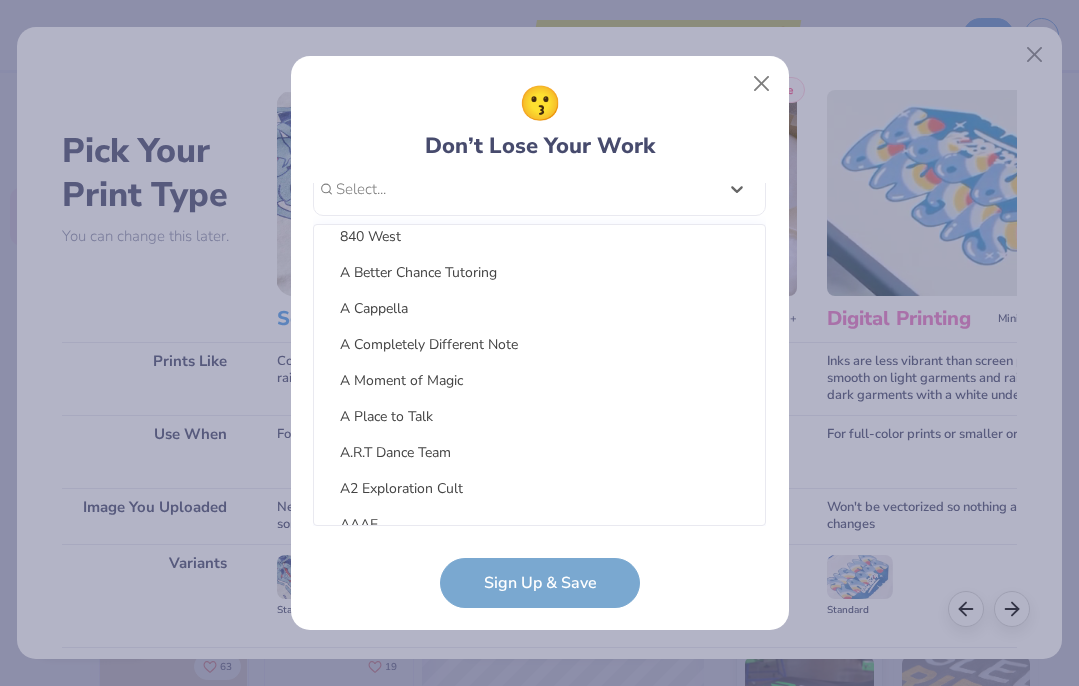 scroll, scrollTop: 793, scrollLeft: 0, axis: vertical 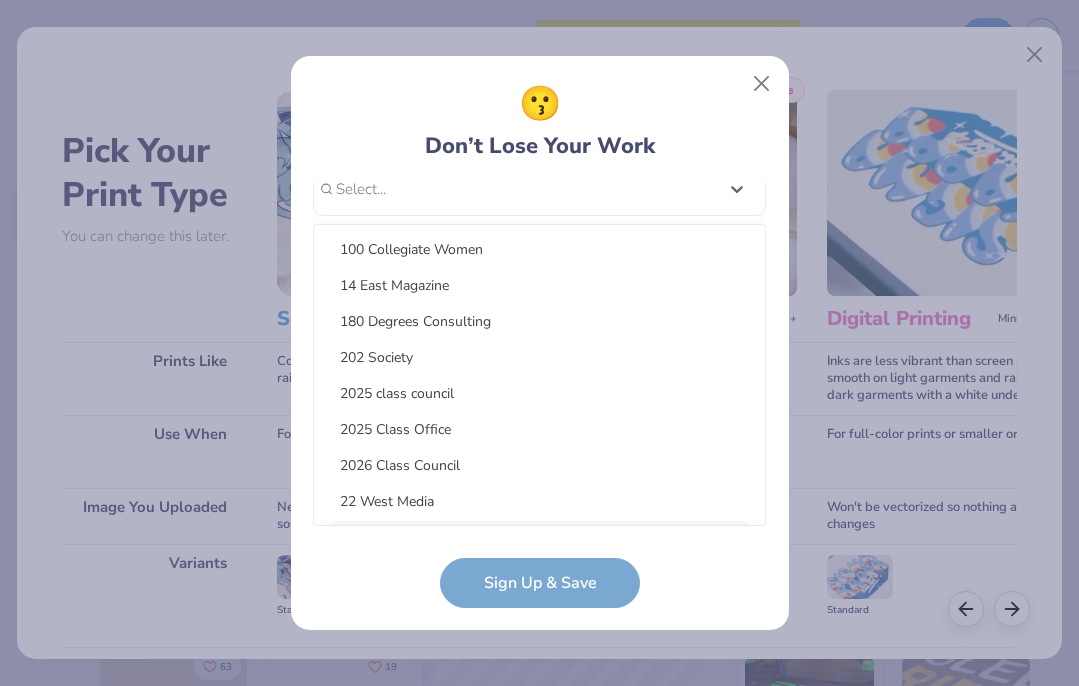 click on "irenehyelee22@gmail.com Email (213) 999-4432 Phone Irene Lee Full Name 12 + Characters , Mix of   Numbers ,   Alphabets ,   Symbols Password I'm a Student 🧑‍🎓 A Professional 👩‍💻 Other 🤷‍♀️ School University of California: Los Angeles Organization option  focused, 9 of 60. 60 results available. Use Up and Down to choose options, press Enter to select the currently focused option, press Escape to exit the menu, press Tab to select the option and exit the menu. Select... 100 Collegiate Women 14 East Magazine 180 Degrees Consulting 202 Society 2025 class council 2025 Class Office 2026 Class Council 22 West Media 27 Heartbeats 314 Action 3D4E 4 Paws for Ability 4-H 45 Kings 49er Racing Club 49er Social & Ballroom Dance Club 4N01 Dance Team 4x4 Magazine 64 Squares 8 To The Bar 840 West A Better Chance Tutoring A Cappella A Completely Different Note A Moment of Magic A Place to Talk A.R.T Dance Team A2 Exploration Cult AAAE AAAS AAC Club AADE Aag Aahana Aaja Nachle AAMBAA AAPA AASU AAUW AAWD" at bounding box center (539, 395) 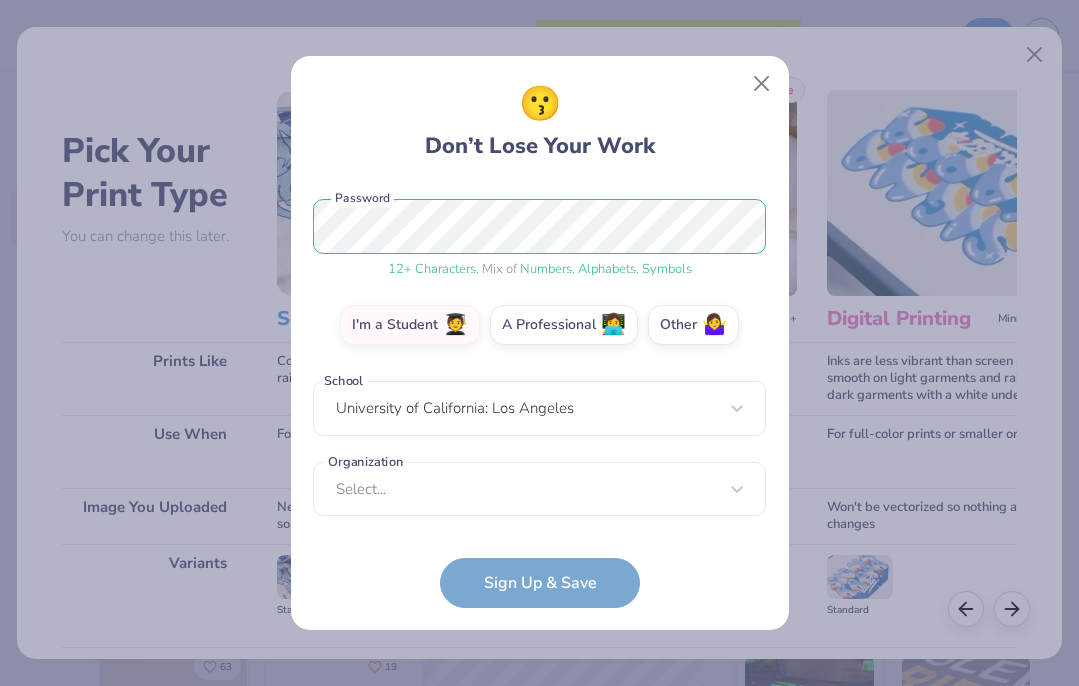 click on "irenehyelee22@gmail.com Email (213) 999-4432 Phone Irene Lee Full Name 12 + Characters , Mix of   Numbers ,   Alphabets ,   Symbols Password I'm a Student 🧑‍🎓 A Professional 👩‍💻 Other 🤷‍♀️ School University of California: Los Angeles Organization Select... Organization cannot be null Sign Up & Save" at bounding box center [539, 395] 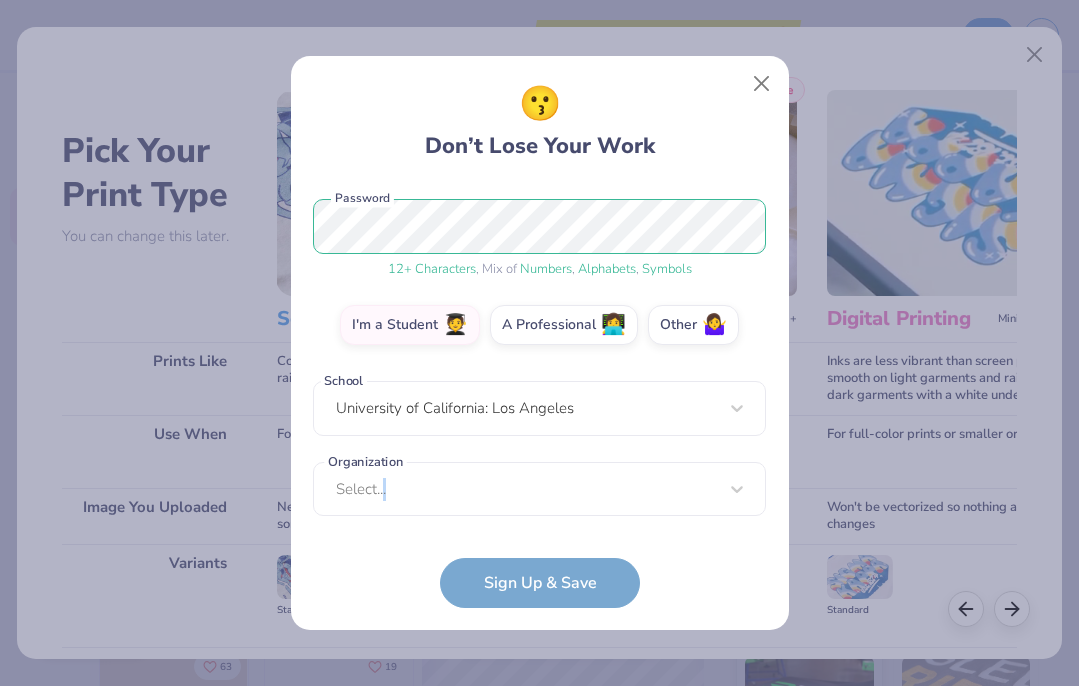 click on "irenehyelee22@gmail.com Email (213) 999-4432 Phone Irene Lee Full Name 12 + Characters , Mix of   Numbers ,   Alphabets ,   Symbols Password I'm a Student 🧑‍🎓 A Professional 👩‍💻 Other 🤷‍♀️ School University of California: Los Angeles Organization Select... Organization cannot be null Sign Up & Save" at bounding box center [539, 395] 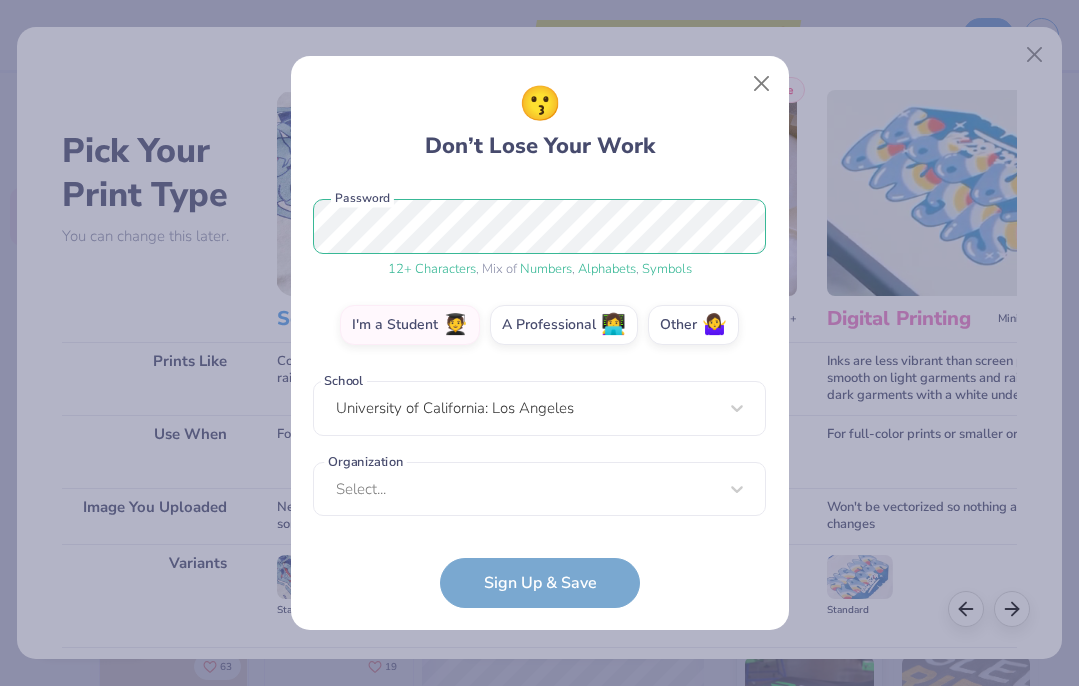 click on "irenehyelee22@gmail.com Email (213) 999-4432 Phone Irene Lee Full Name 12 + Characters , Mix of   Numbers ,   Alphabets ,   Symbols Password I'm a Student 🧑‍🎓 A Professional 👩‍💻 Other 🤷‍♀️ School University of California: Los Angeles Organization Select... Organization cannot be null Sign Up & Save" at bounding box center [539, 395] 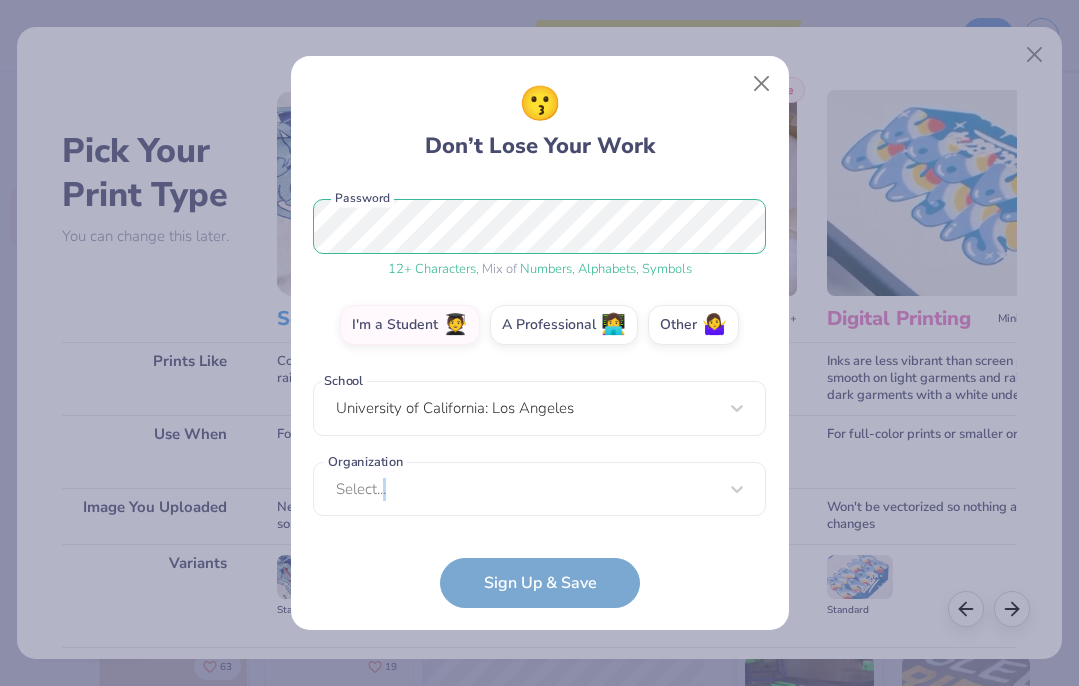 click on "irenehyelee22@gmail.com Email (213) 999-4432 Phone Irene Lee Full Name 12 + Characters , Mix of   Numbers ,   Alphabets ,   Symbols Password I'm a Student 🧑‍🎓 A Professional 👩‍💻 Other 🤷‍♀️ School University of California: Los Angeles Organization Select... Organization cannot be null Sign Up & Save" at bounding box center (539, 395) 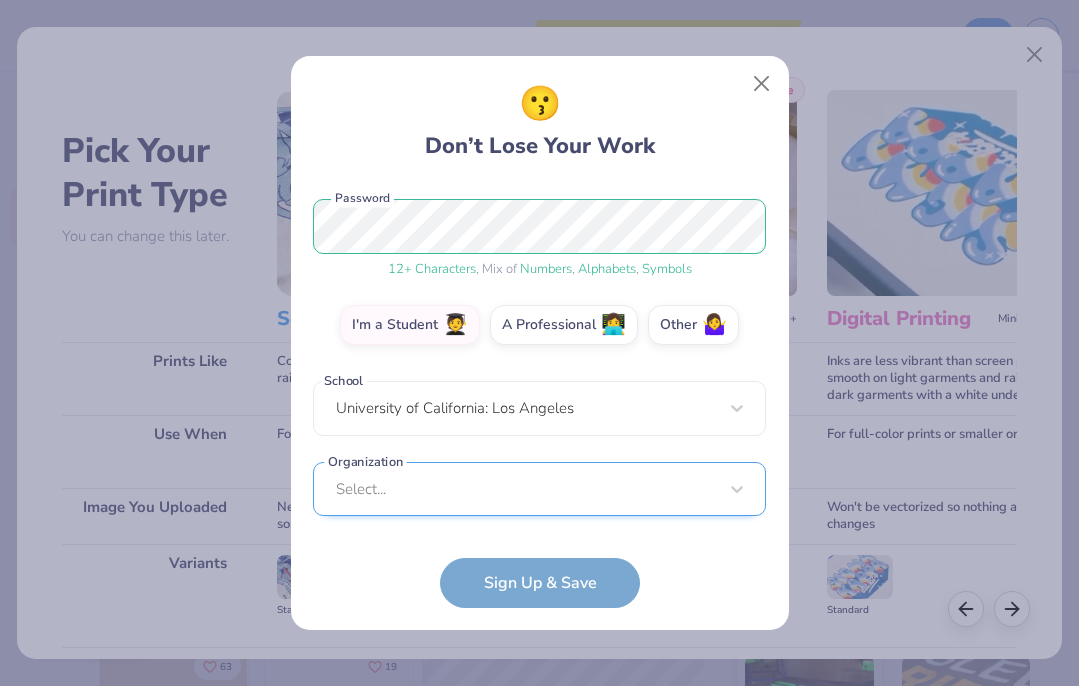 click on "Select..." at bounding box center (539, 489) 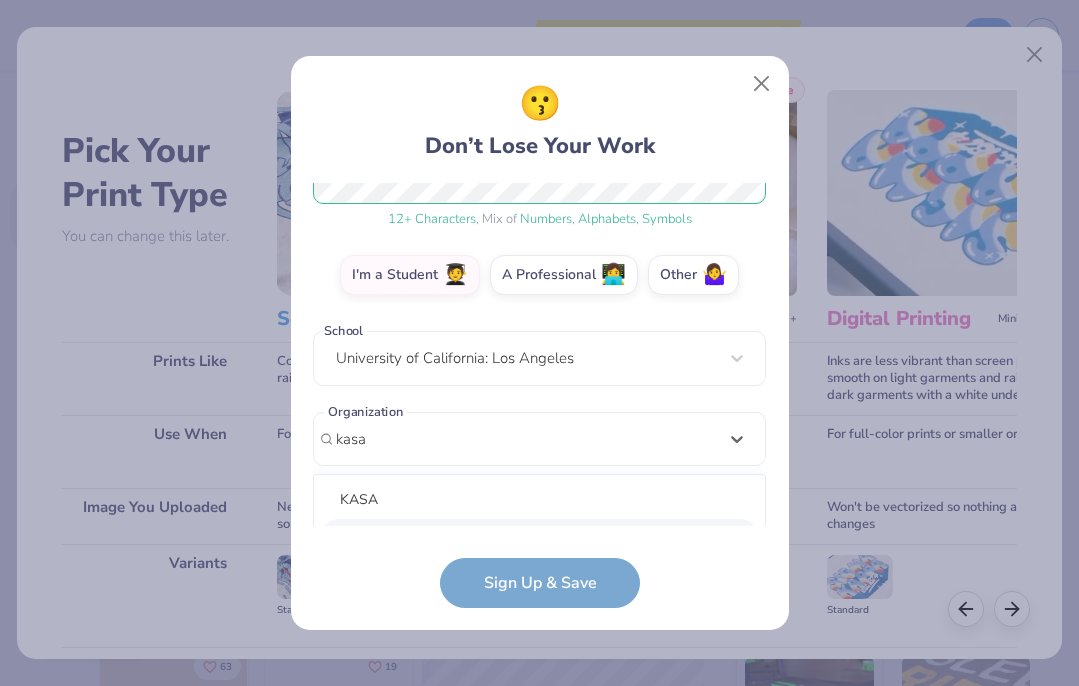 scroll, scrollTop: 545, scrollLeft: 0, axis: vertical 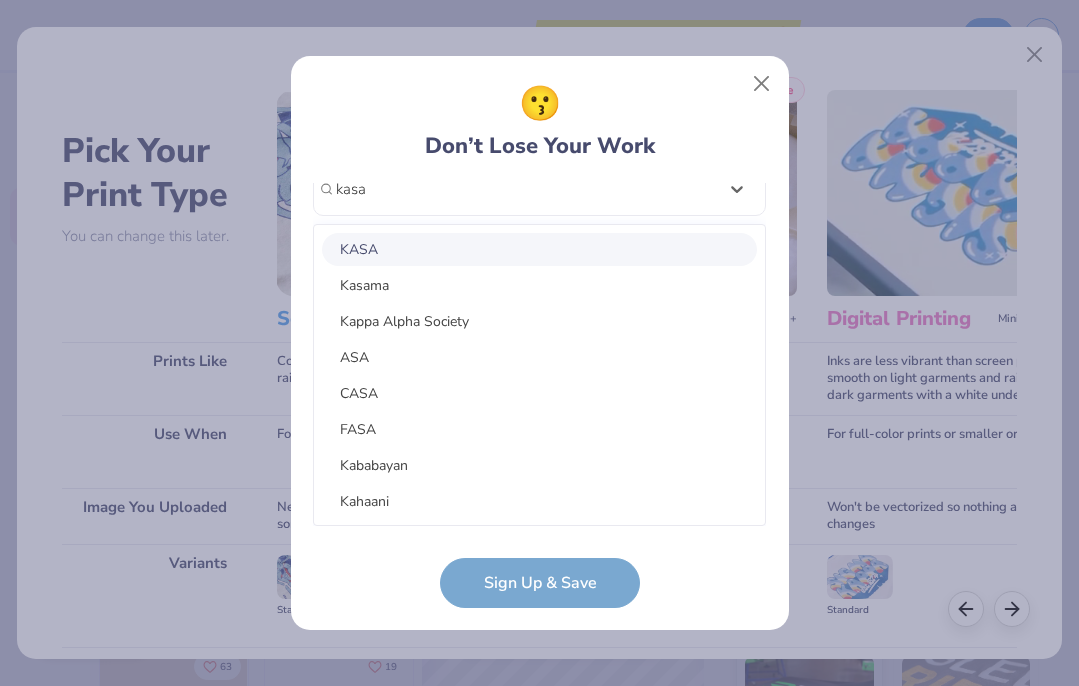 click on "KASA" at bounding box center (539, 249) 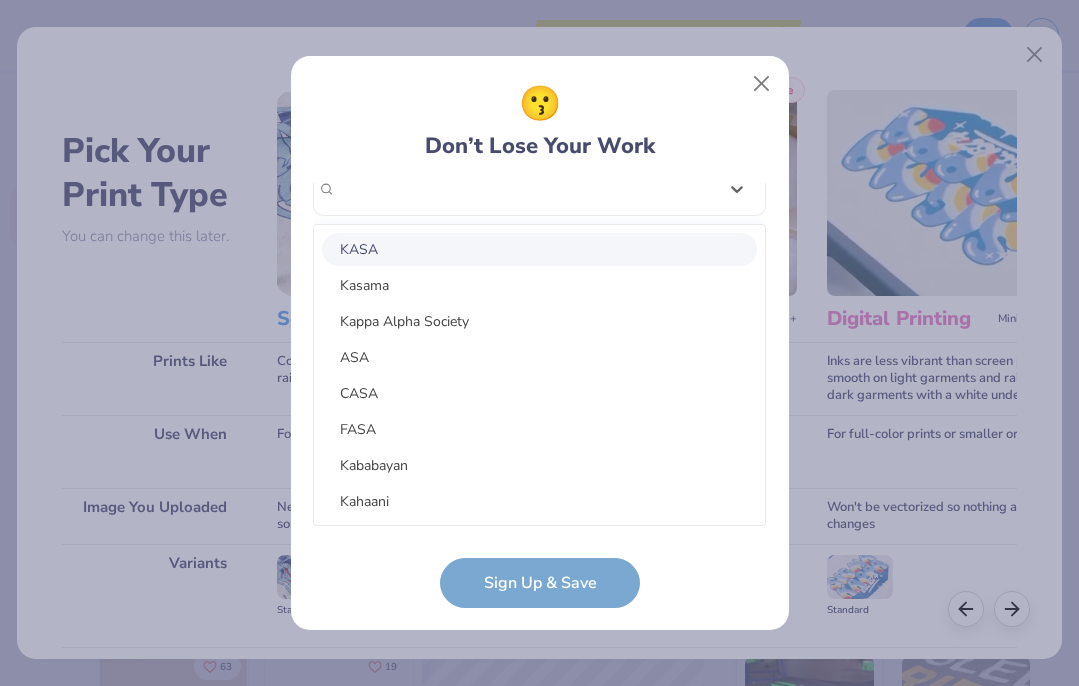 scroll, scrollTop: 327, scrollLeft: 0, axis: vertical 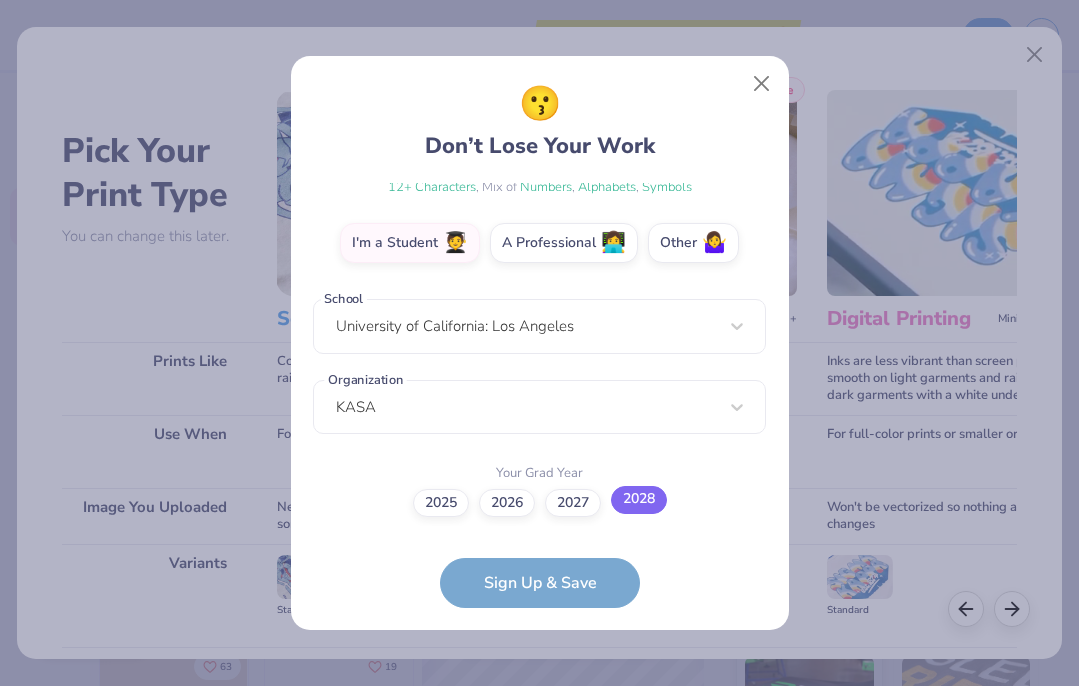 click on "2028" at bounding box center [639, 500] 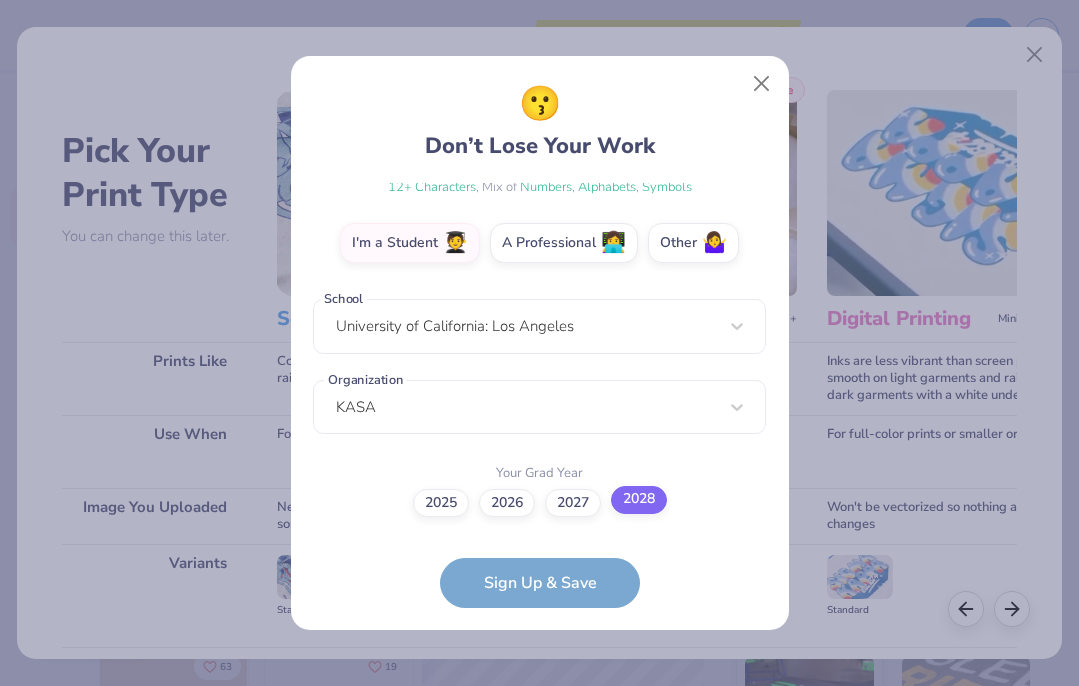 click on "2028" at bounding box center (539, 829) 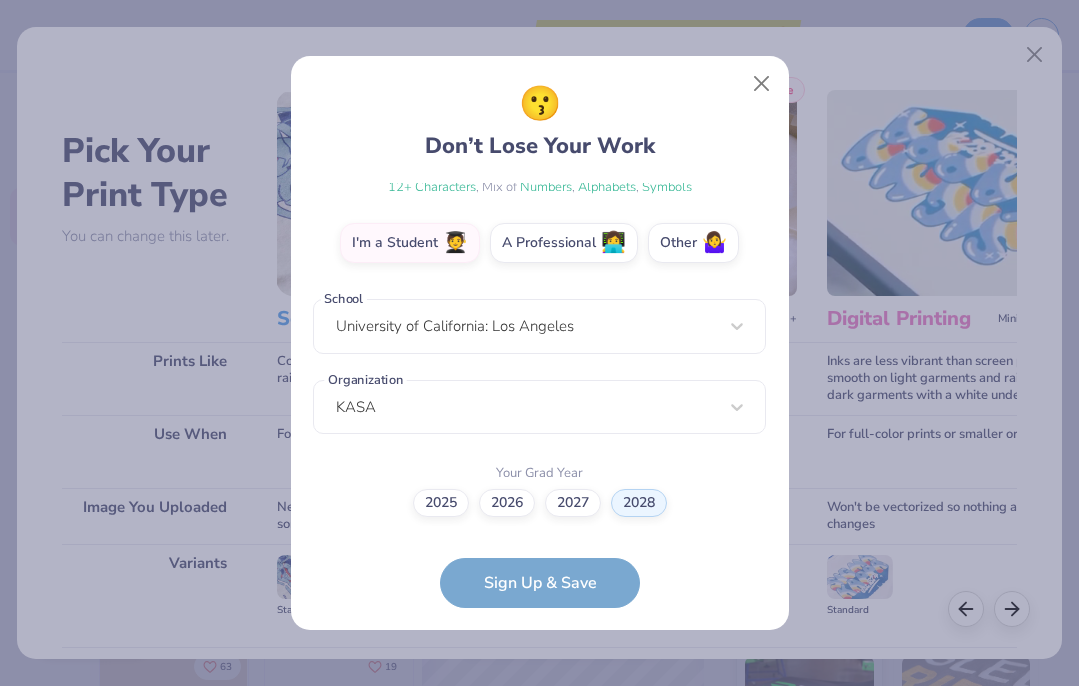 scroll, scrollTop: 446, scrollLeft: 0, axis: vertical 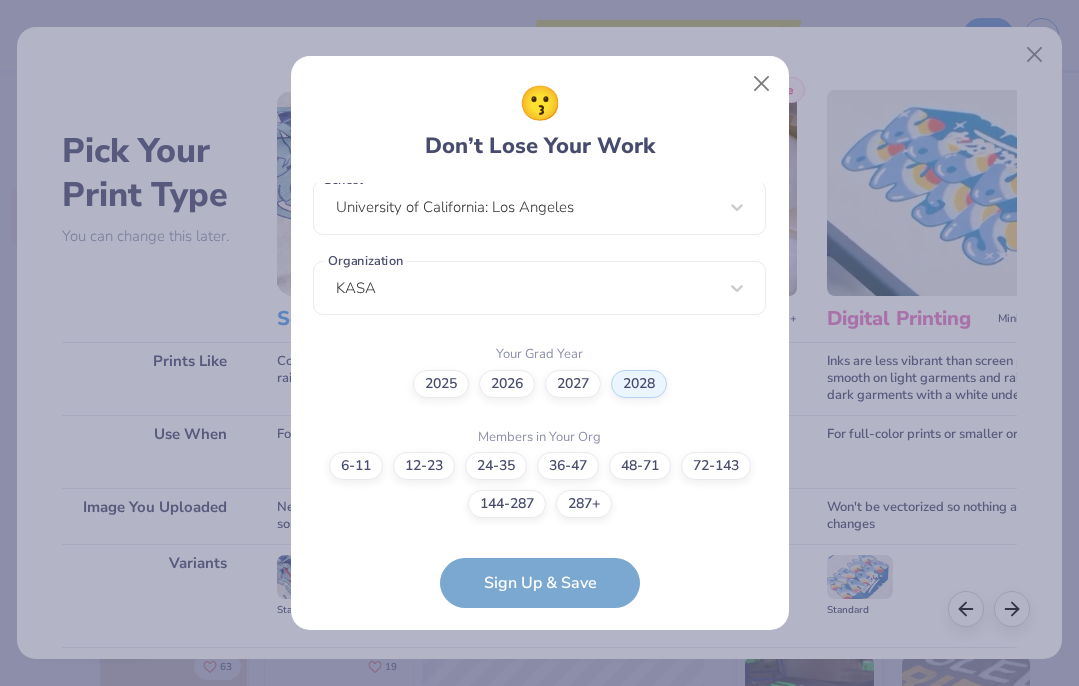 click on "irenehyelee22@gmail.com Email (213) 999-4432 Phone Irene Lee Full Name 12 + Characters , Mix of   Numbers ,   Alphabets ,   Symbols Password I'm a Student 🧑‍🎓 A Professional 👩‍💻 Other 🤷‍♀️ School University of California: Los Angeles Organization KASA Your Grad Year 2025 2026 2027 2028 Members in Your Org 6-11 12-23 24-35 36-47 48-71 72-143 144-287 287+ Sign Up & Save" at bounding box center [539, 395] 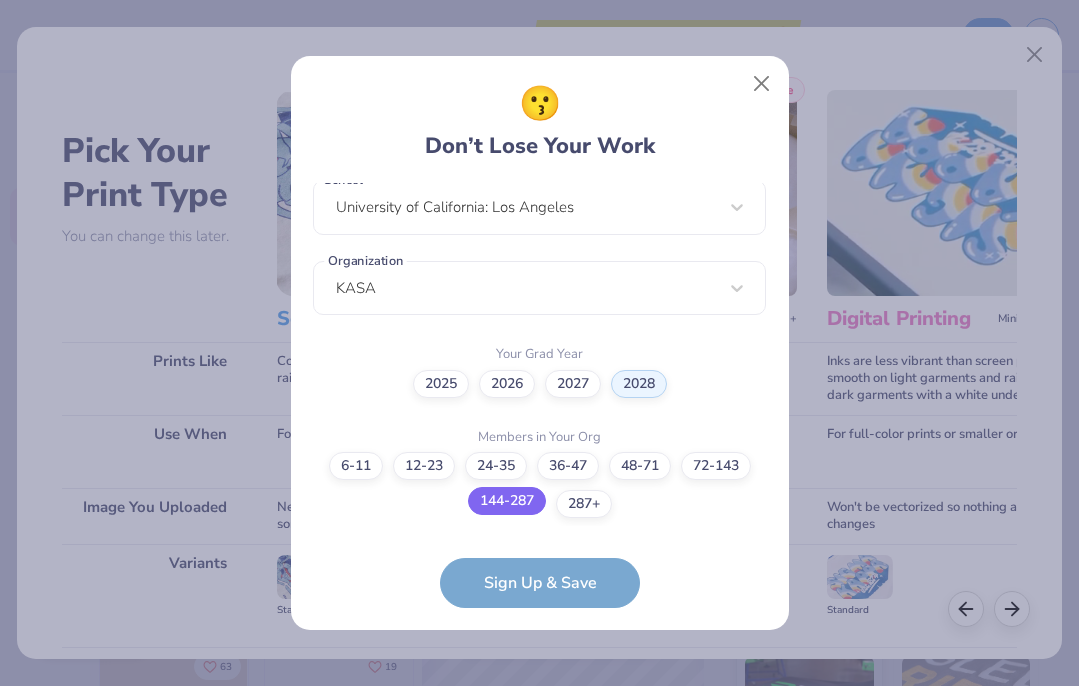 click on "144-287" at bounding box center (507, 501) 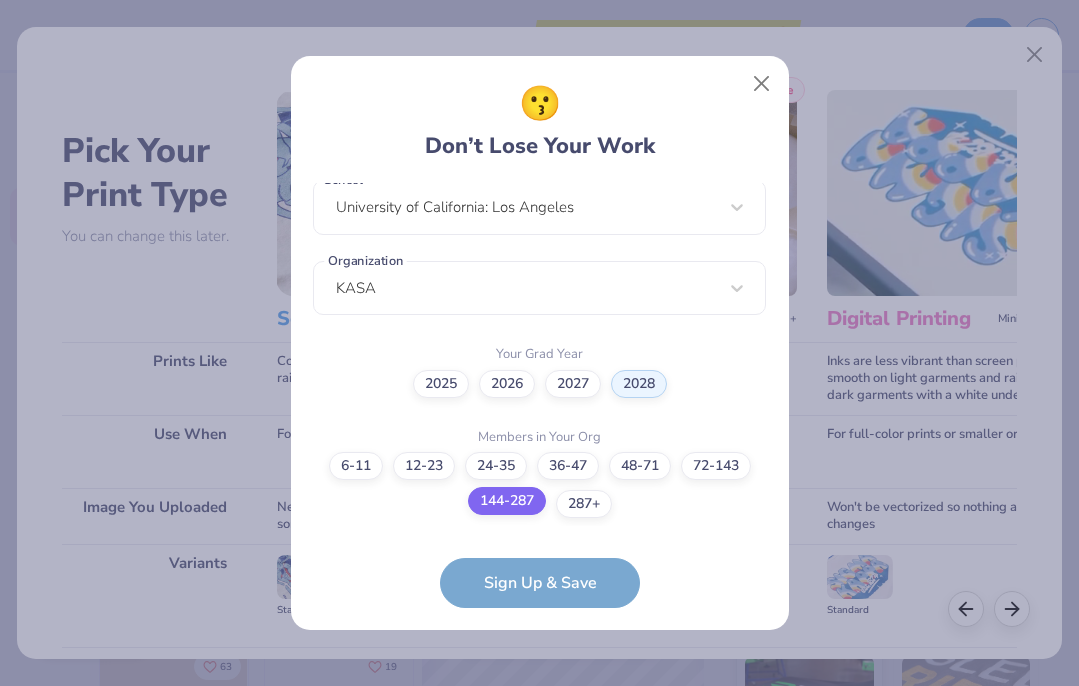 click on "144-287" at bounding box center (539, 931) 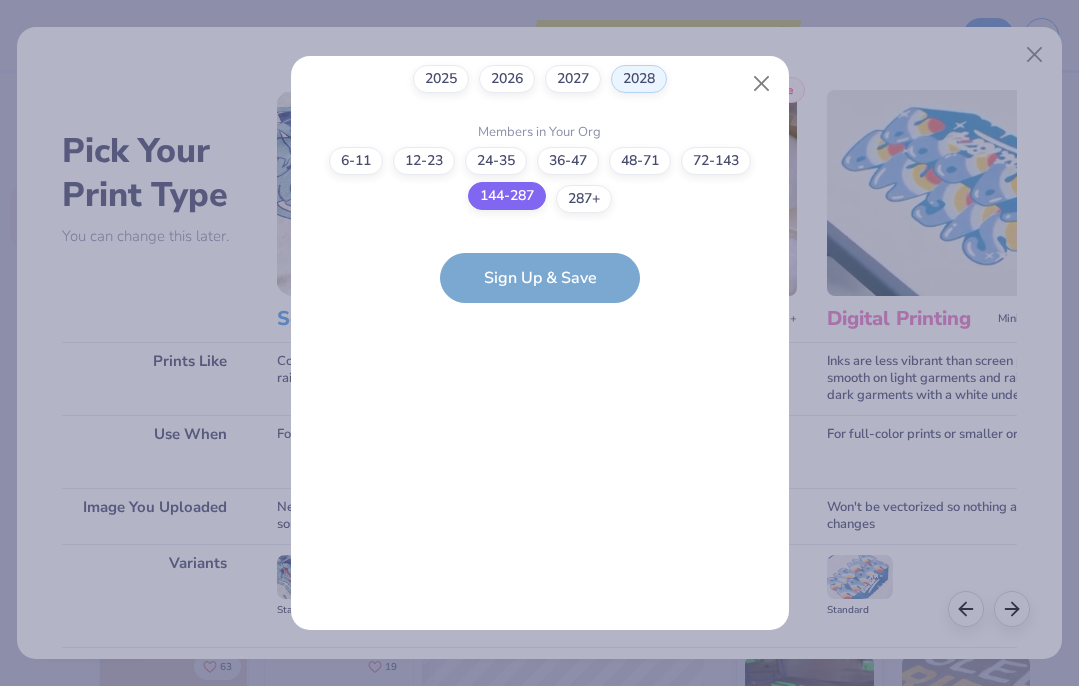 scroll, scrollTop: 527, scrollLeft: 0, axis: vertical 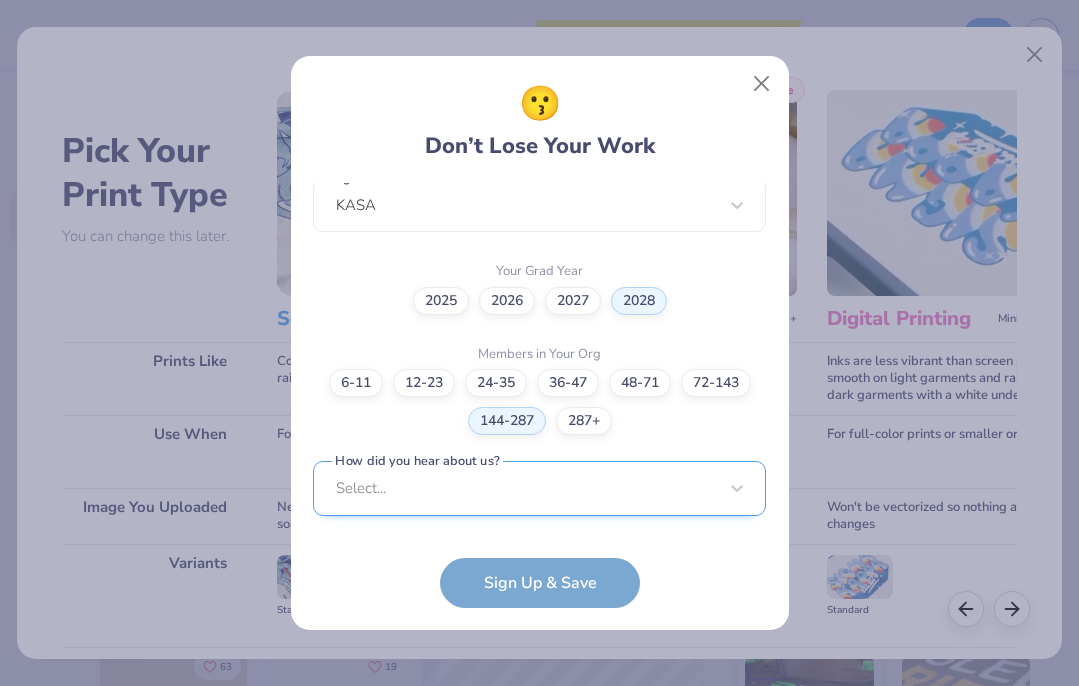 click on "Select..." at bounding box center [539, 488] 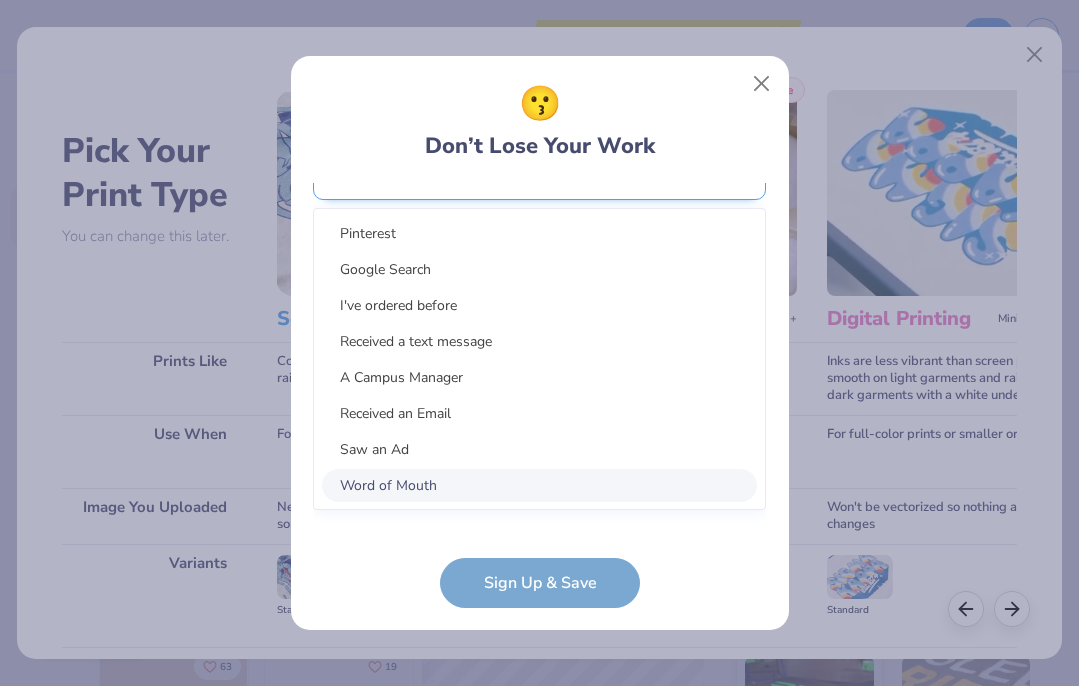 scroll, scrollTop: 827, scrollLeft: 0, axis: vertical 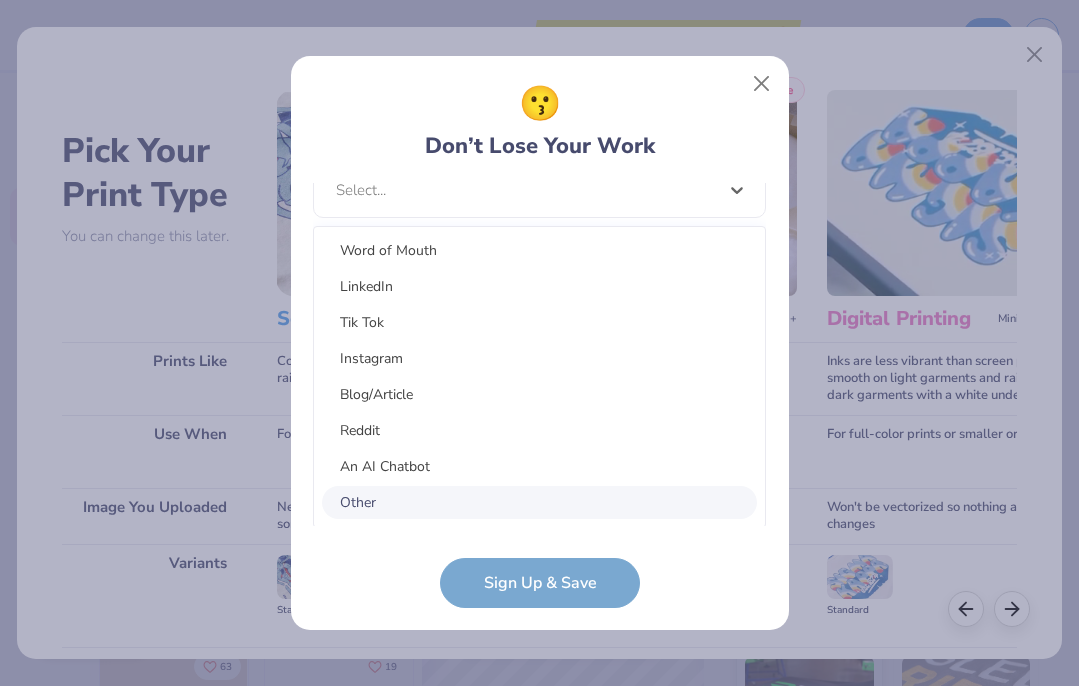 click on "Other" at bounding box center [539, 502] 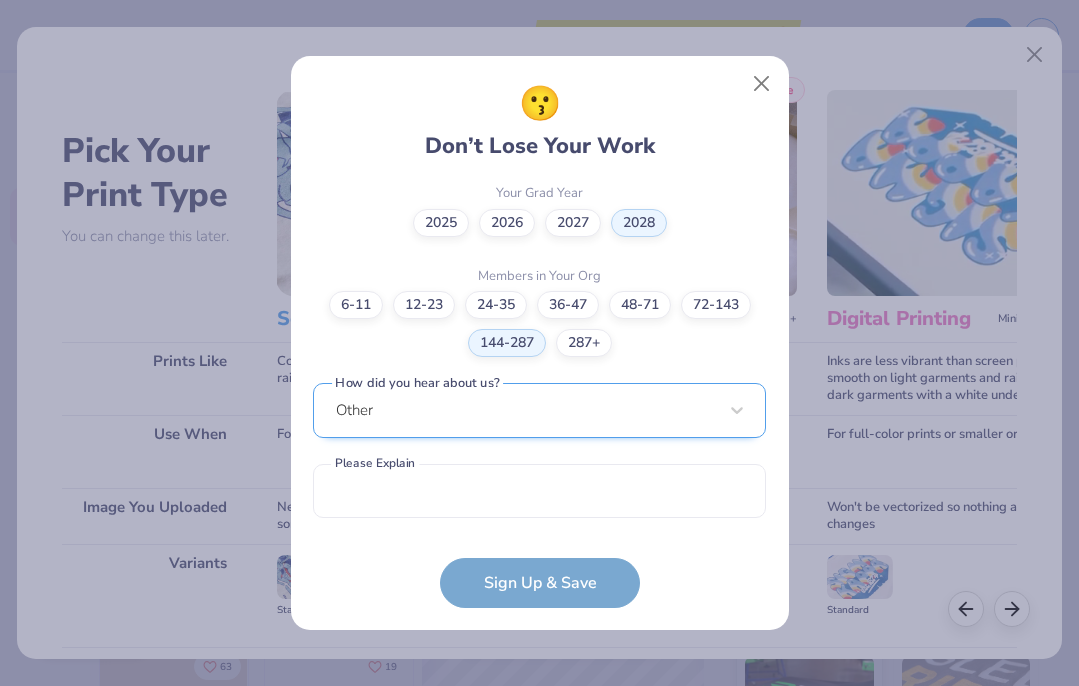 click on "Other" at bounding box center (539, 410) 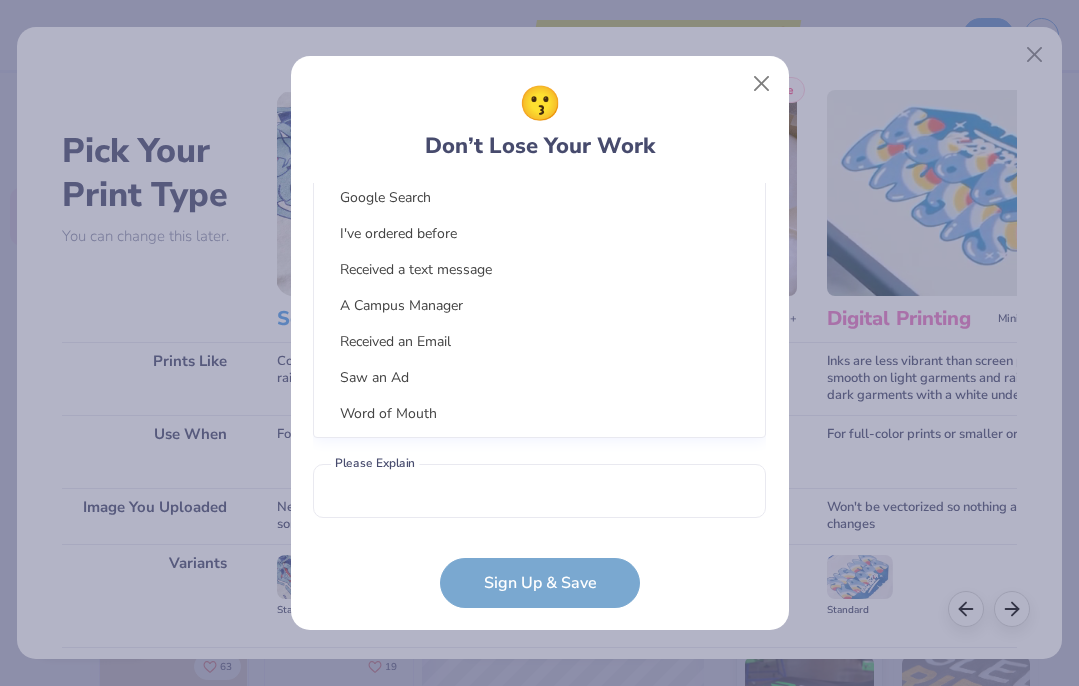 scroll, scrollTop: 827, scrollLeft: 0, axis: vertical 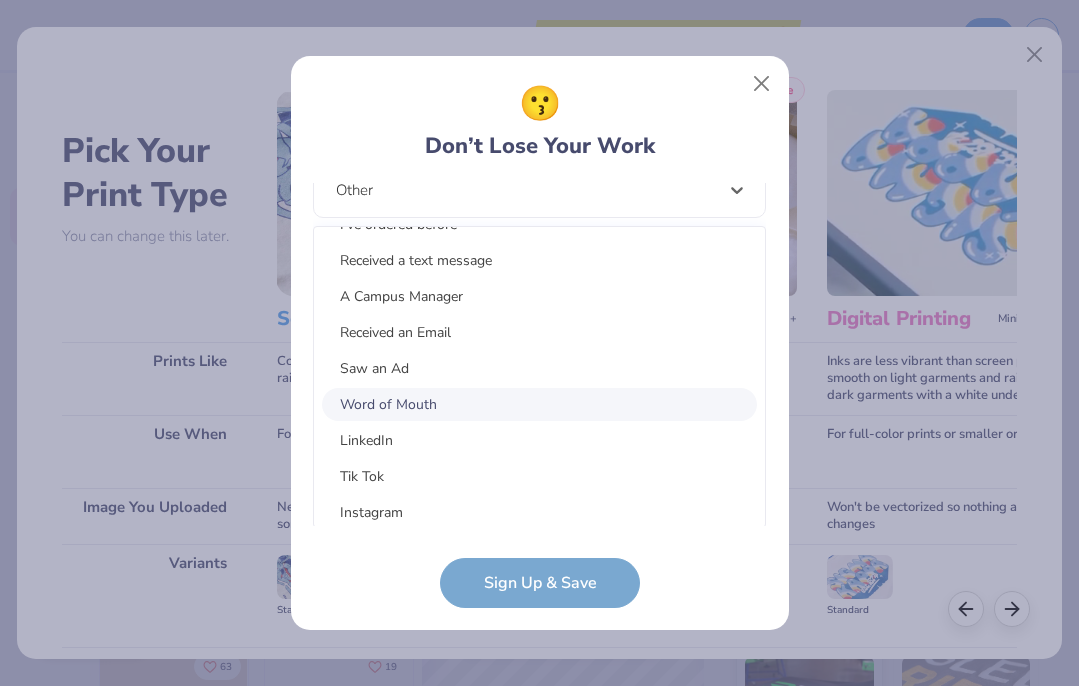click on "Word of Mouth" at bounding box center [539, 404] 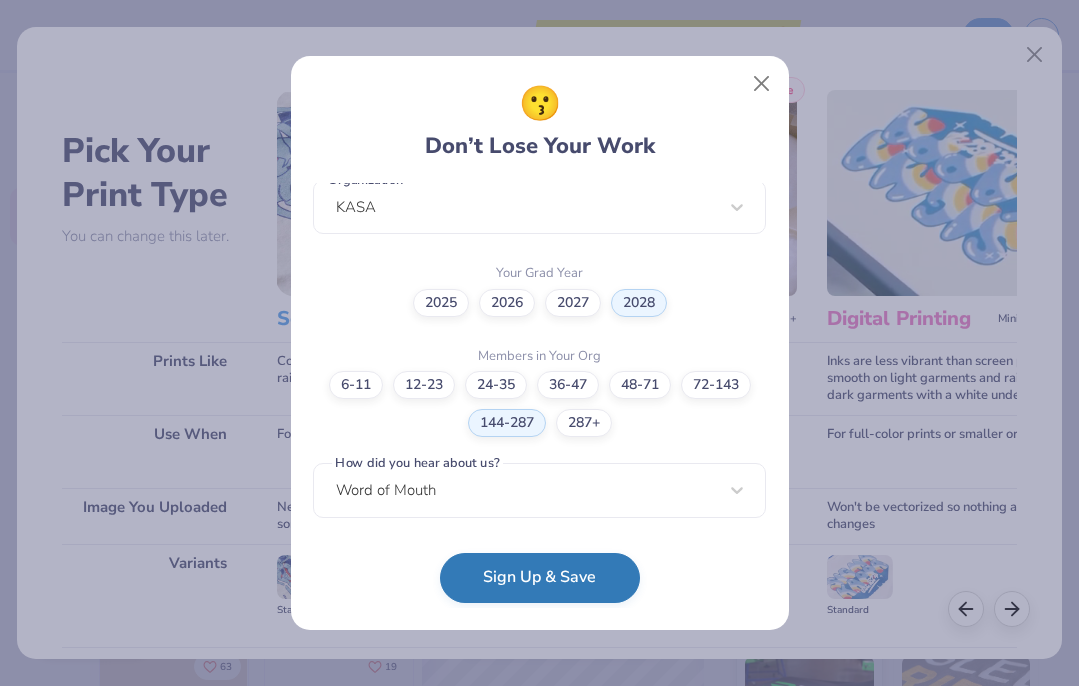click on "Sign Up & Save" at bounding box center [540, 578] 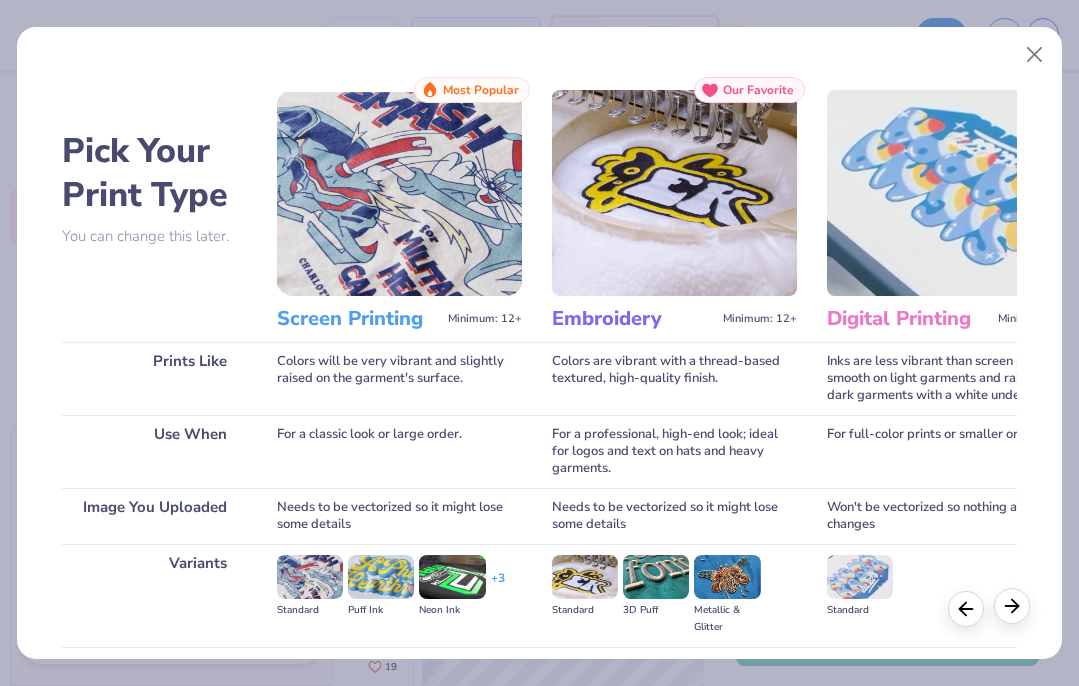 click at bounding box center (1012, 606) 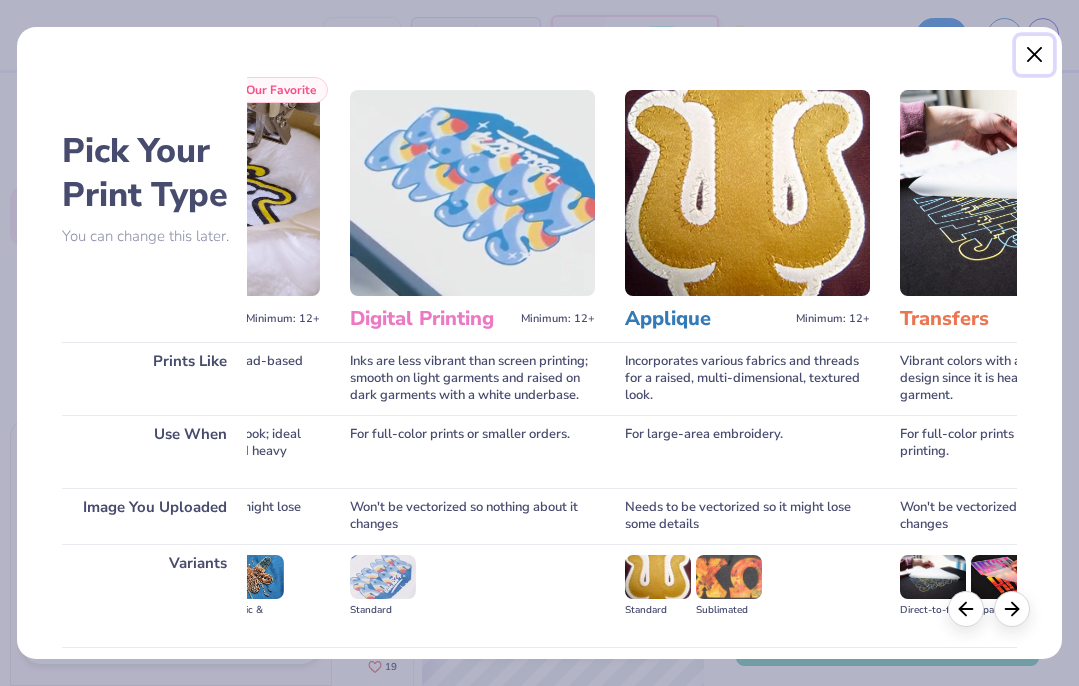 click at bounding box center (1035, 55) 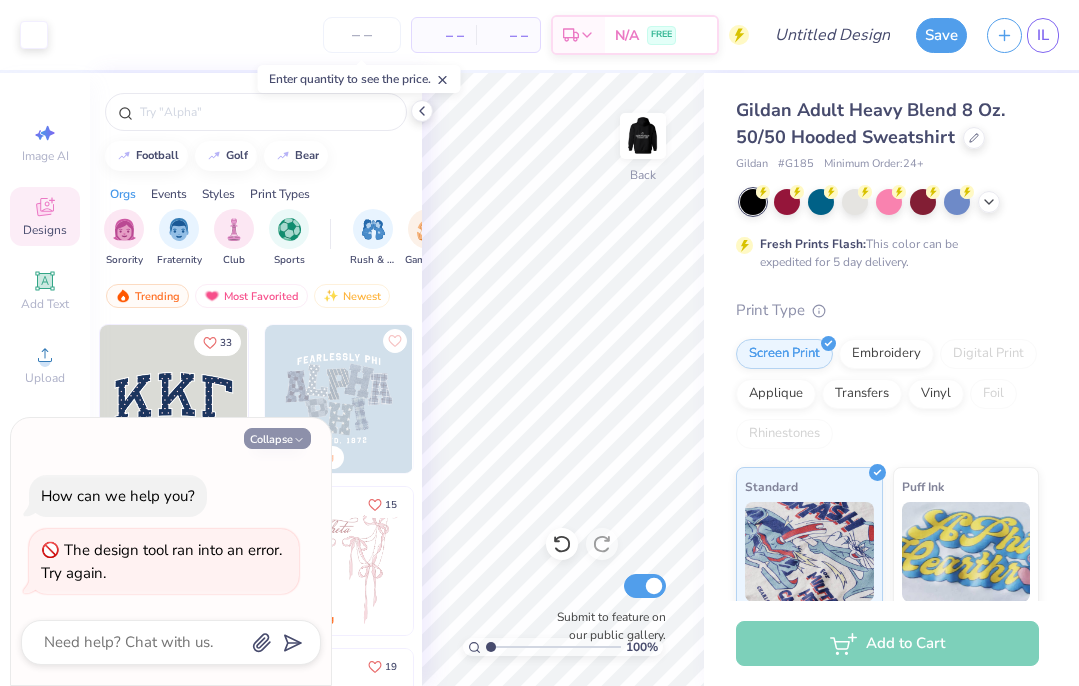 click on "Collapse" at bounding box center [277, 438] 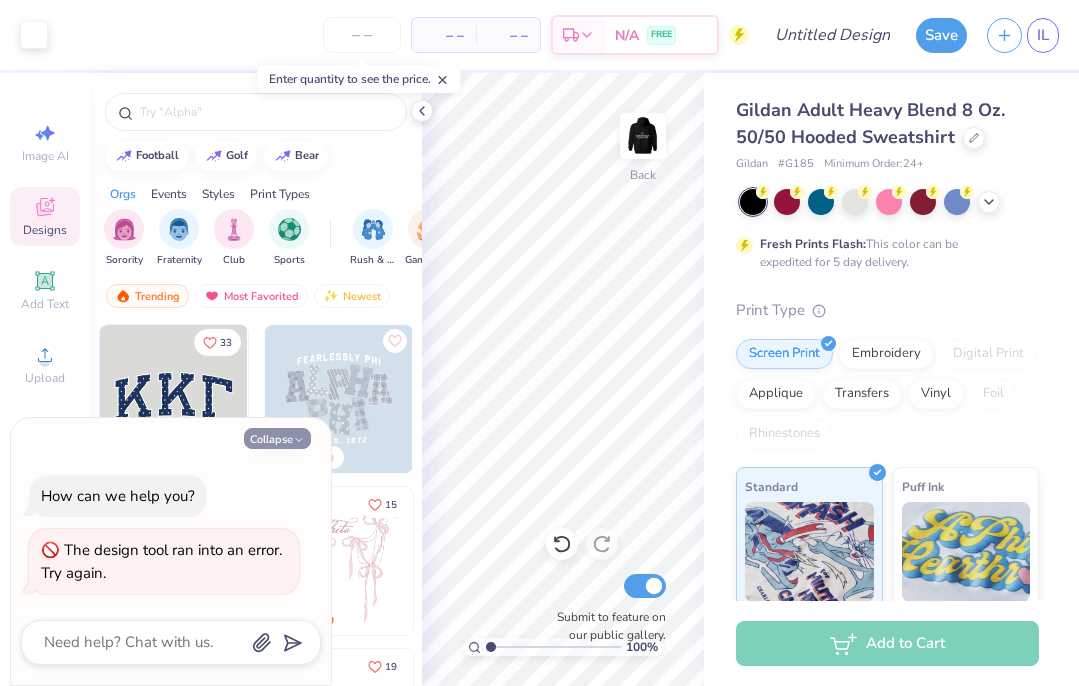 type on "x" 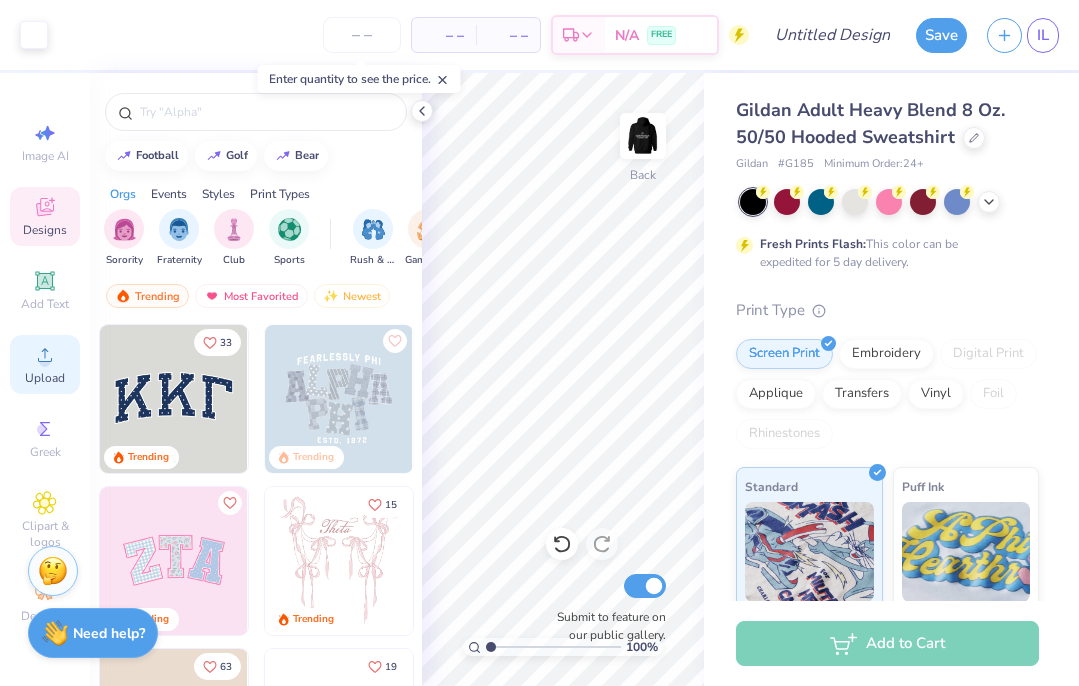 click on "Upload" at bounding box center [45, 378] 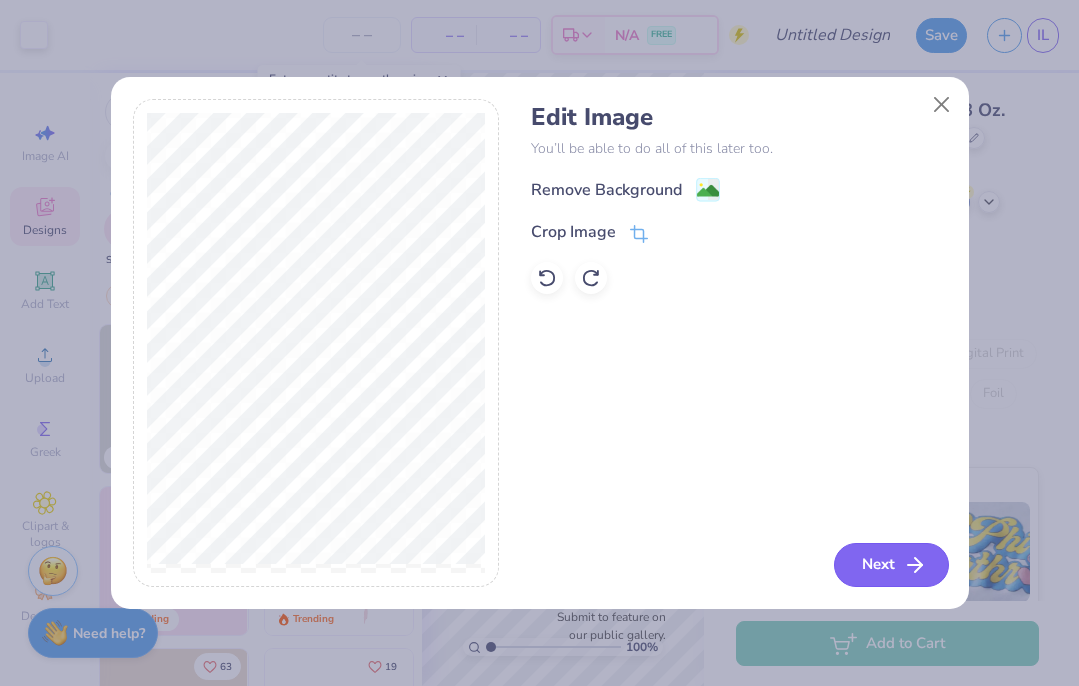 click 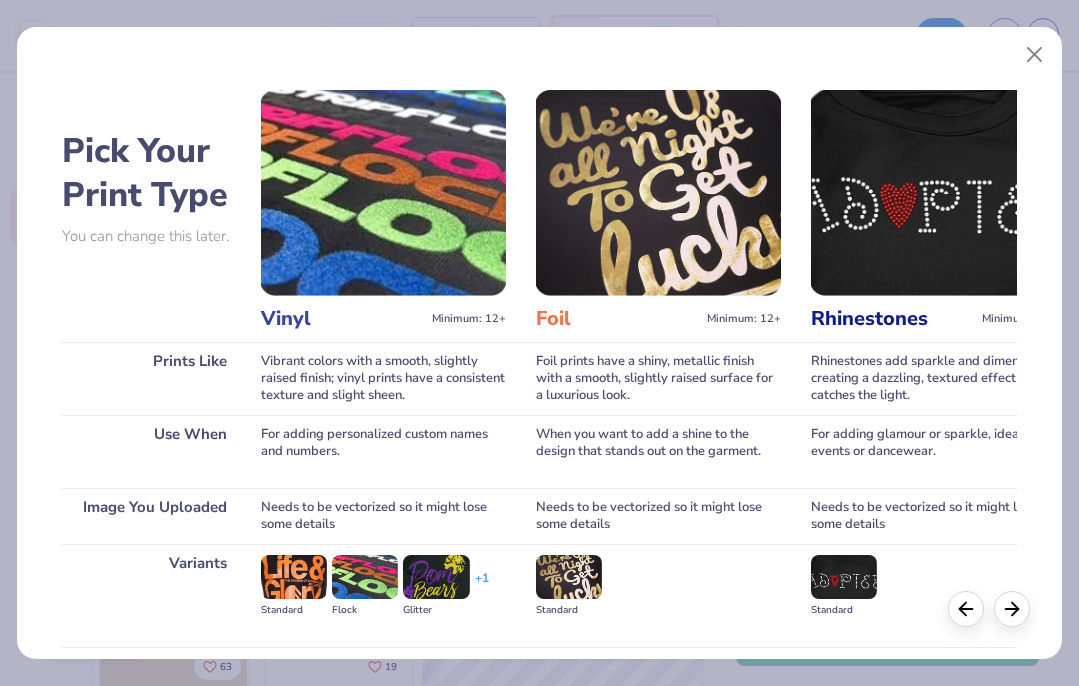 scroll, scrollTop: 0, scrollLeft: 1460, axis: horizontal 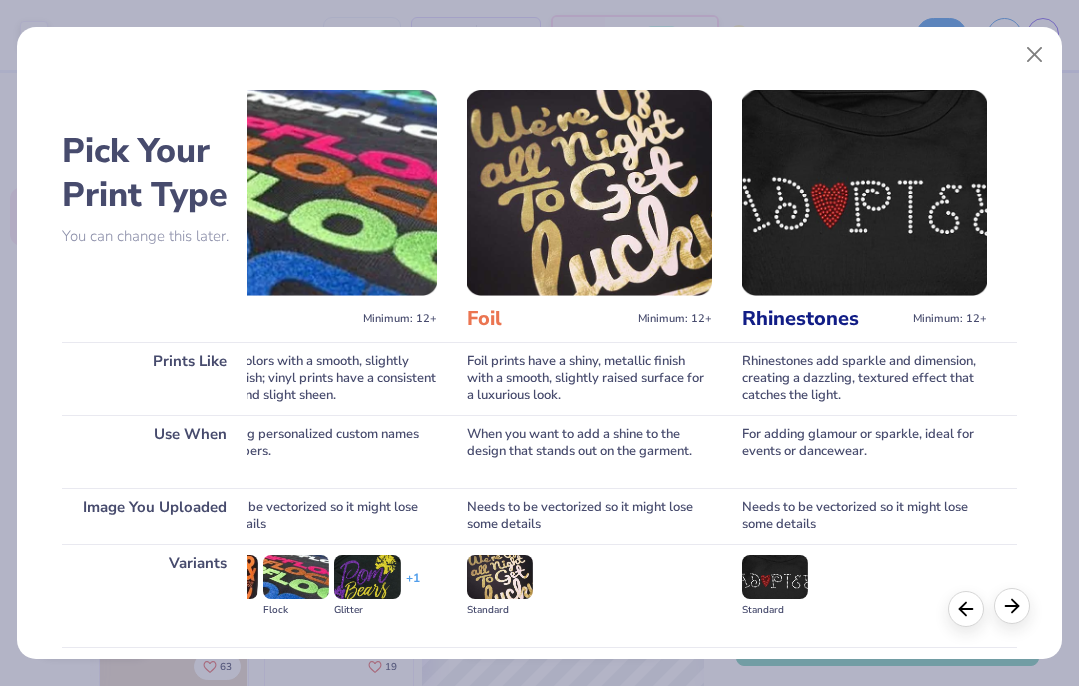 click 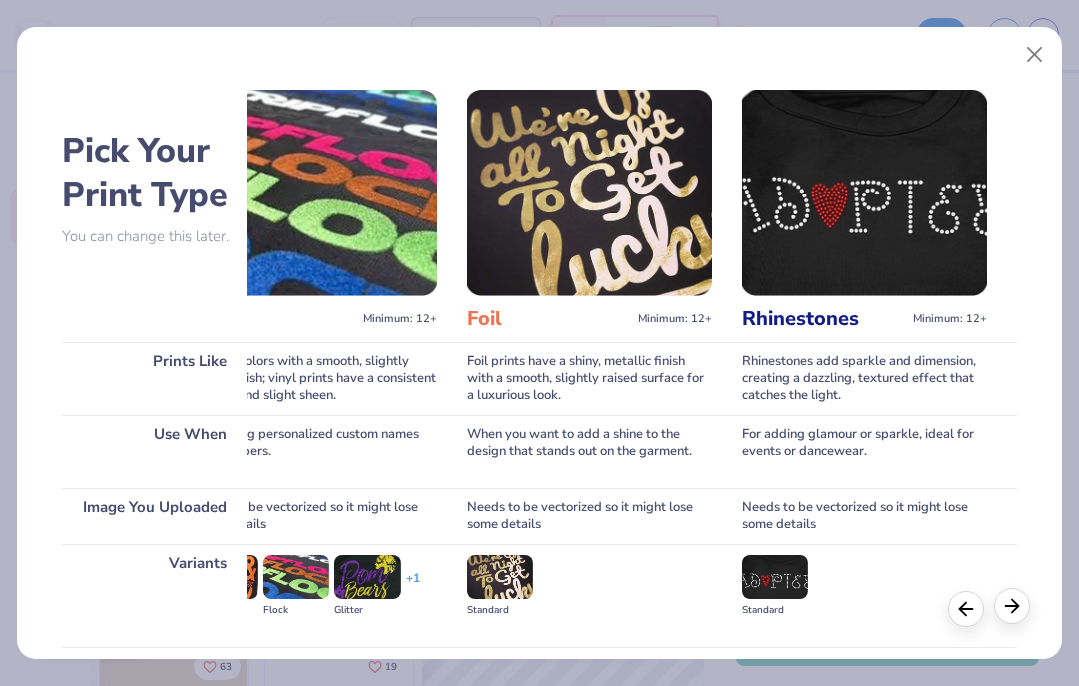 click 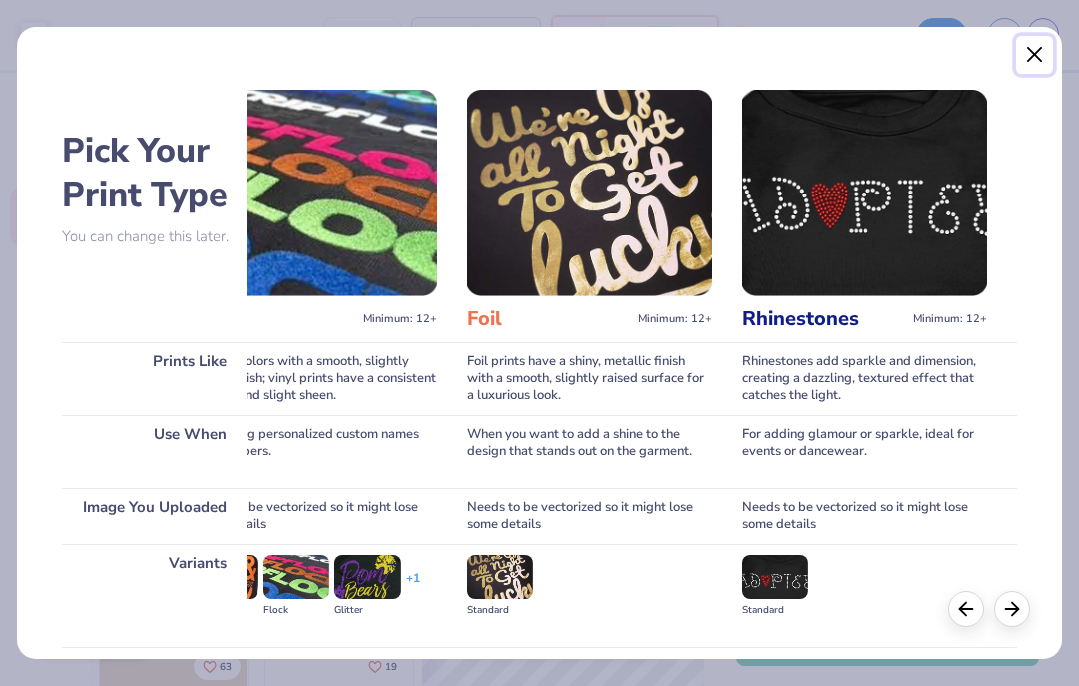 click at bounding box center (1035, 55) 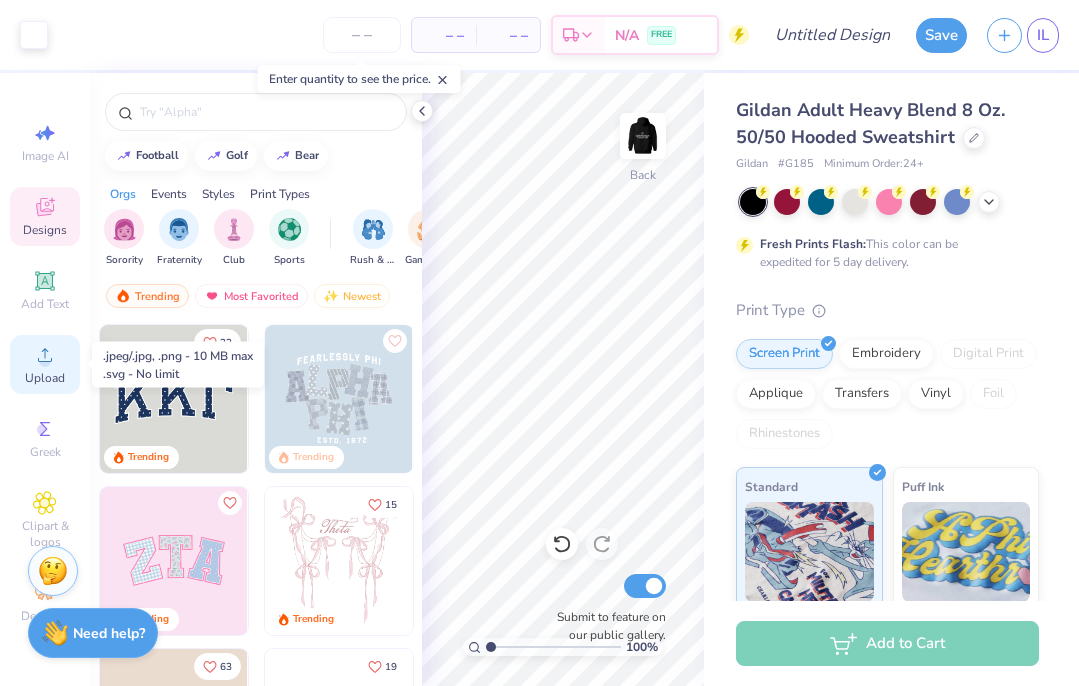 click on "Upload" at bounding box center (45, 364) 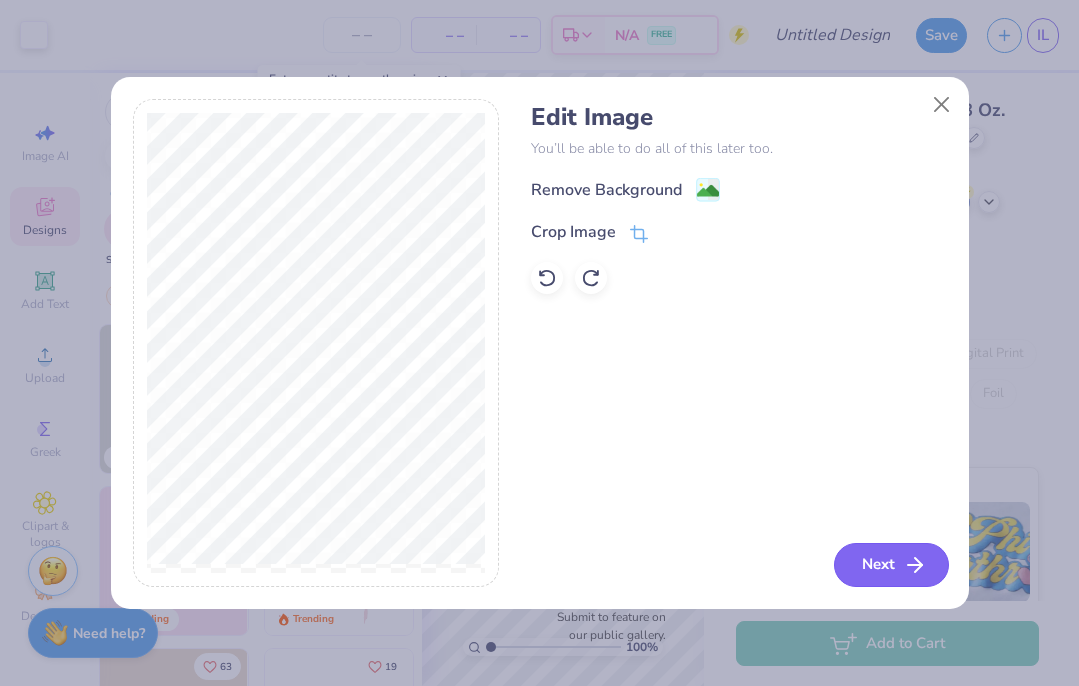 click on "Next" at bounding box center [891, 565] 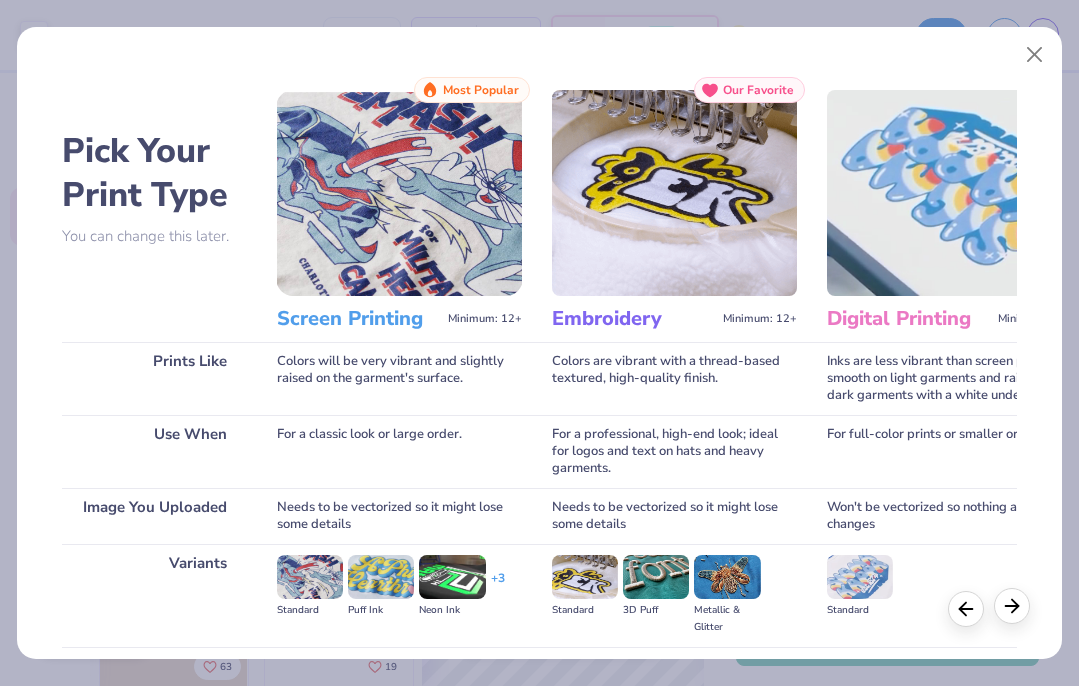 click 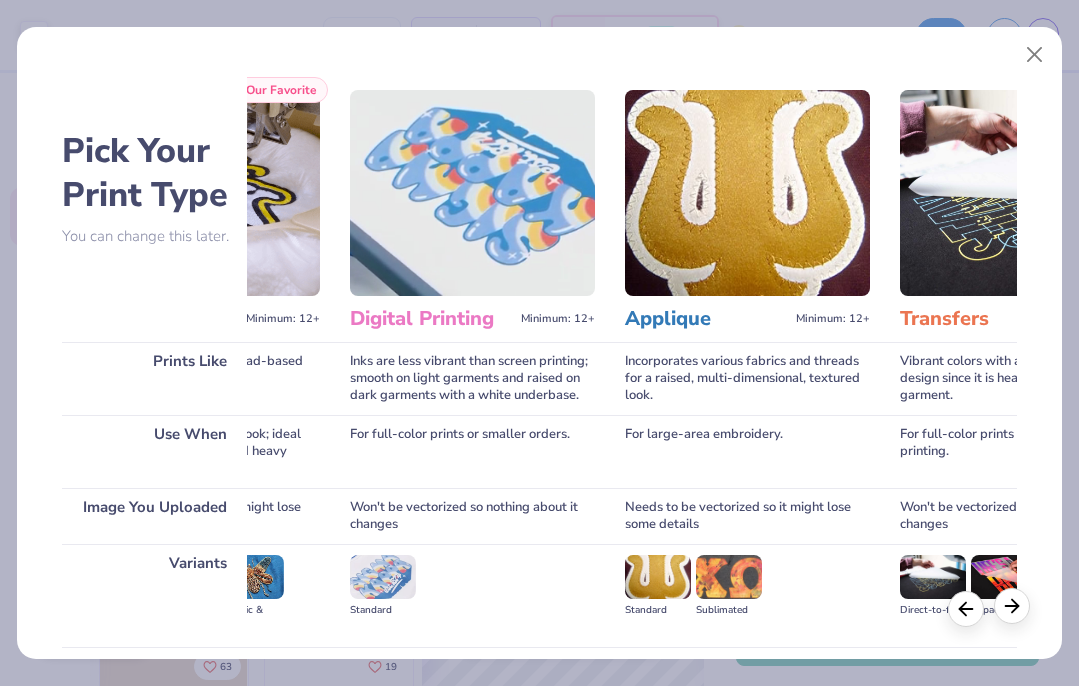 click 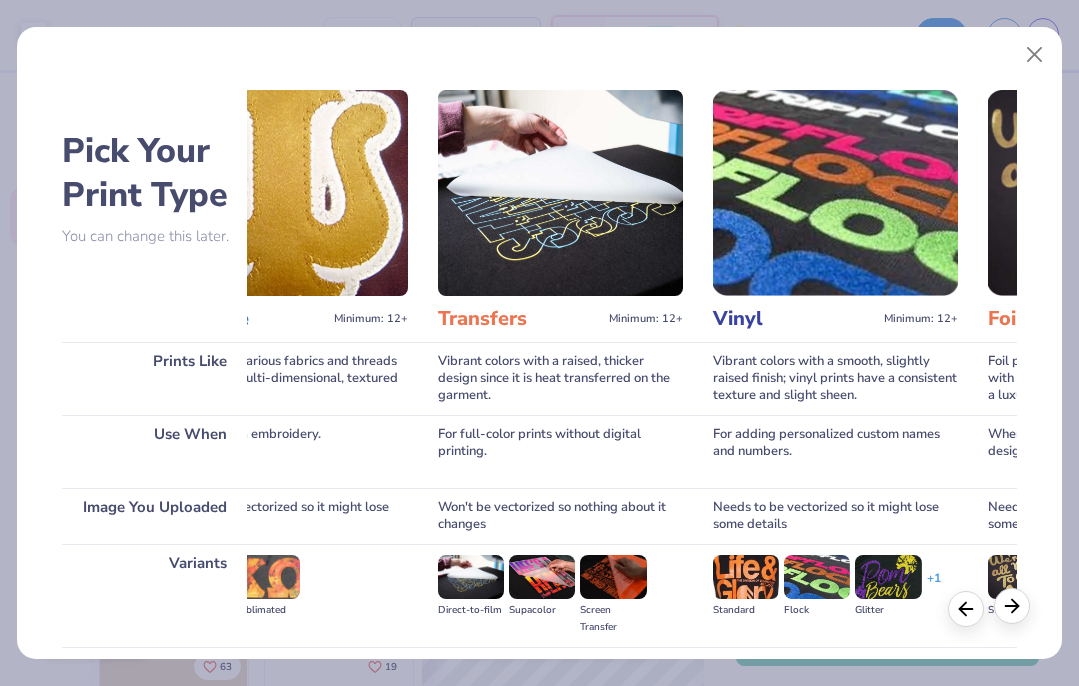 scroll, scrollTop: 0, scrollLeft: 955, axis: horizontal 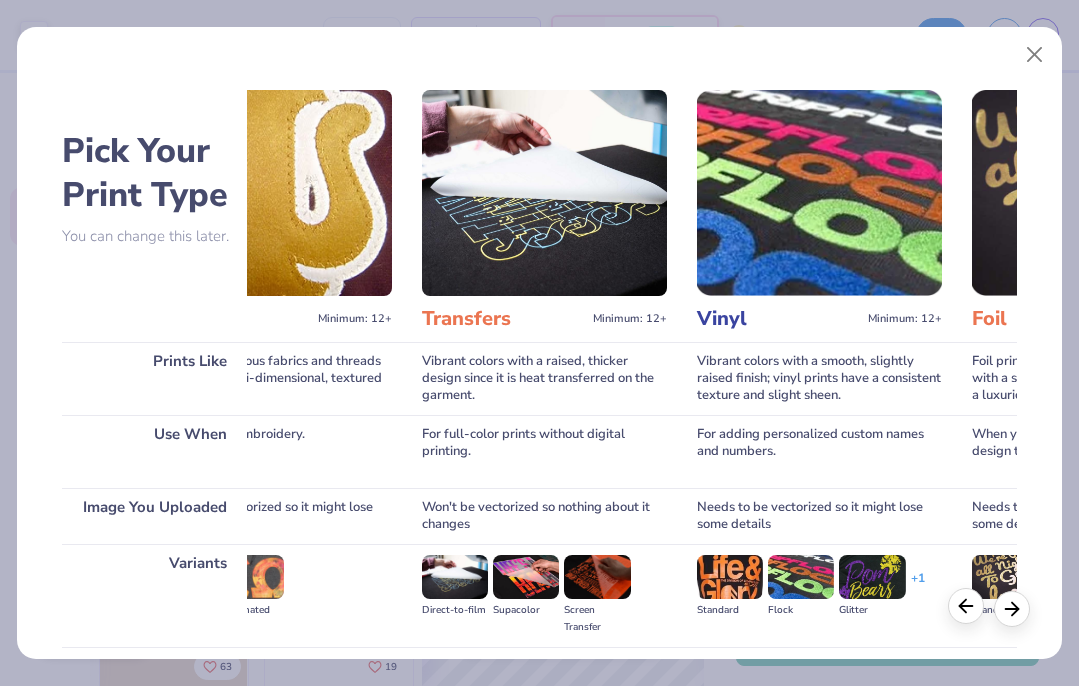 click at bounding box center (989, 609) 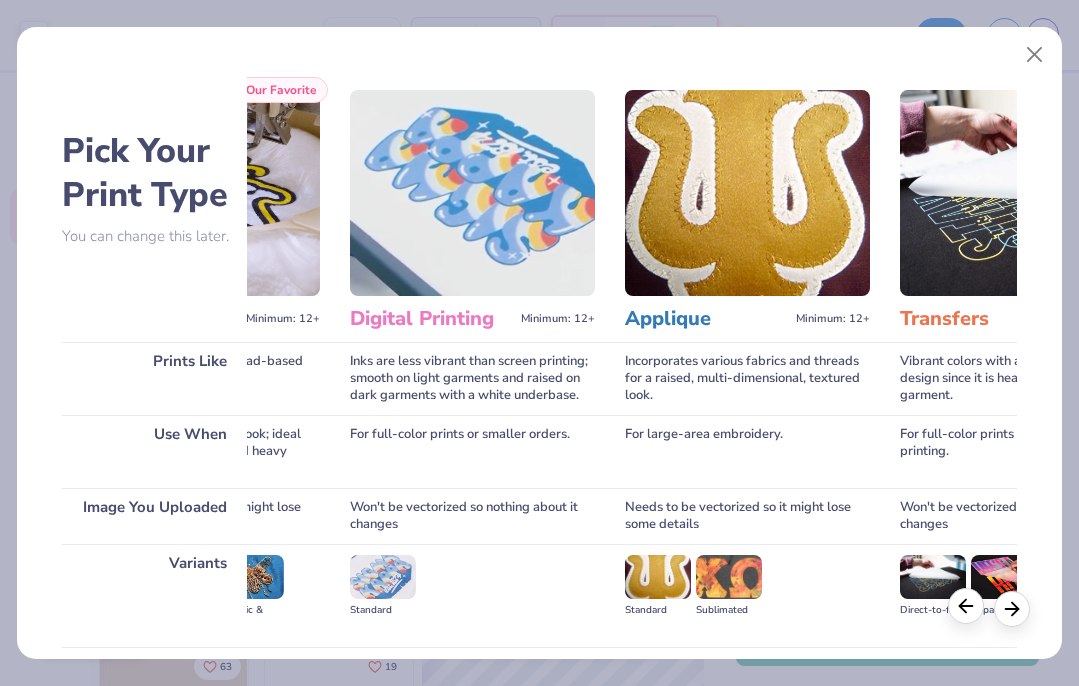 click at bounding box center (966, 606) 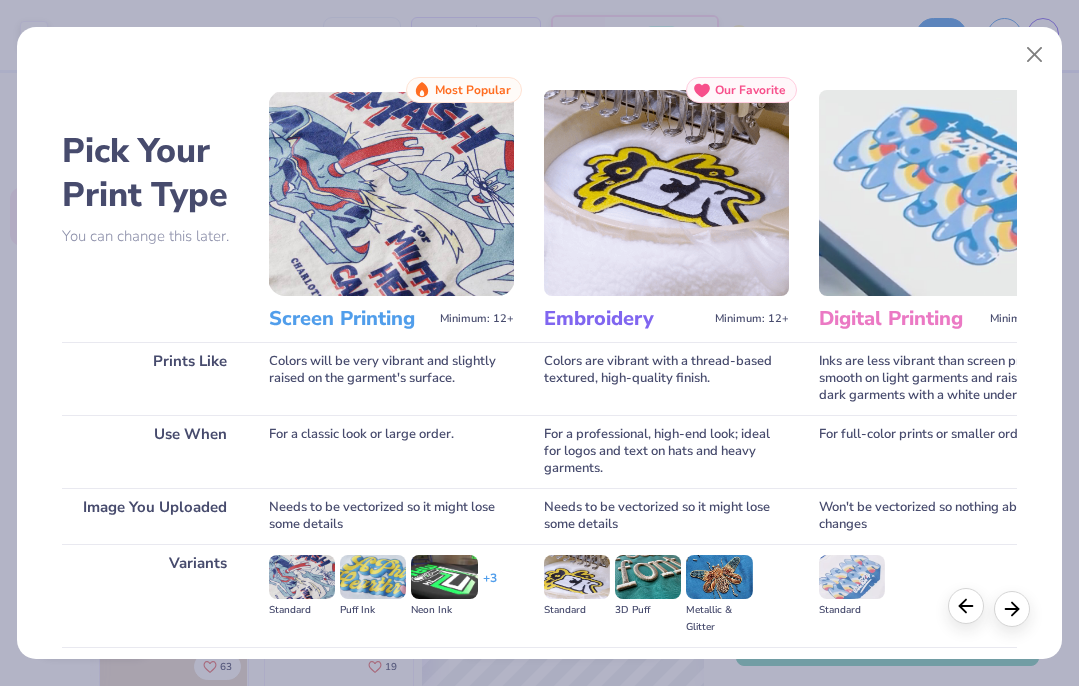 scroll, scrollTop: 0, scrollLeft: 0, axis: both 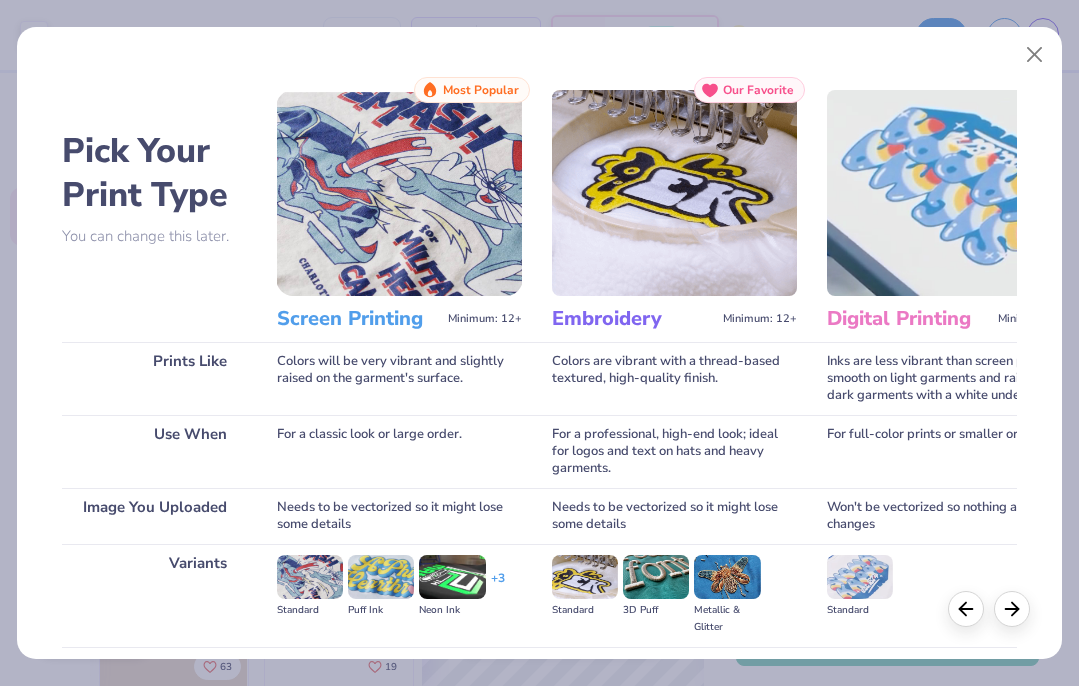 click at bounding box center [399, 193] 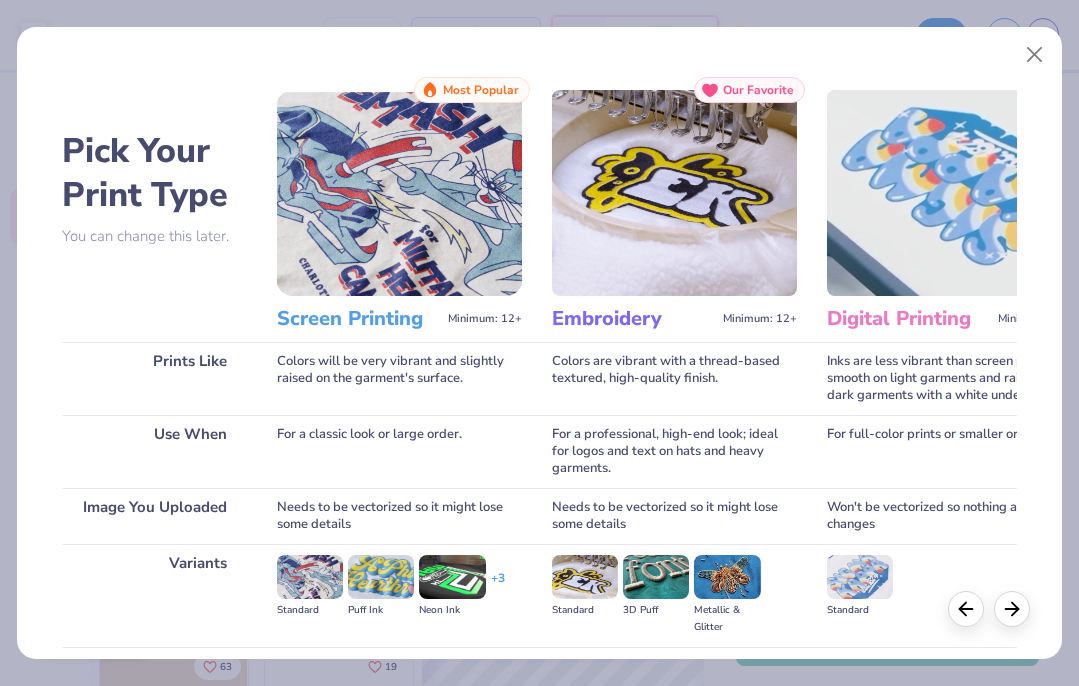click at bounding box center [399, 193] 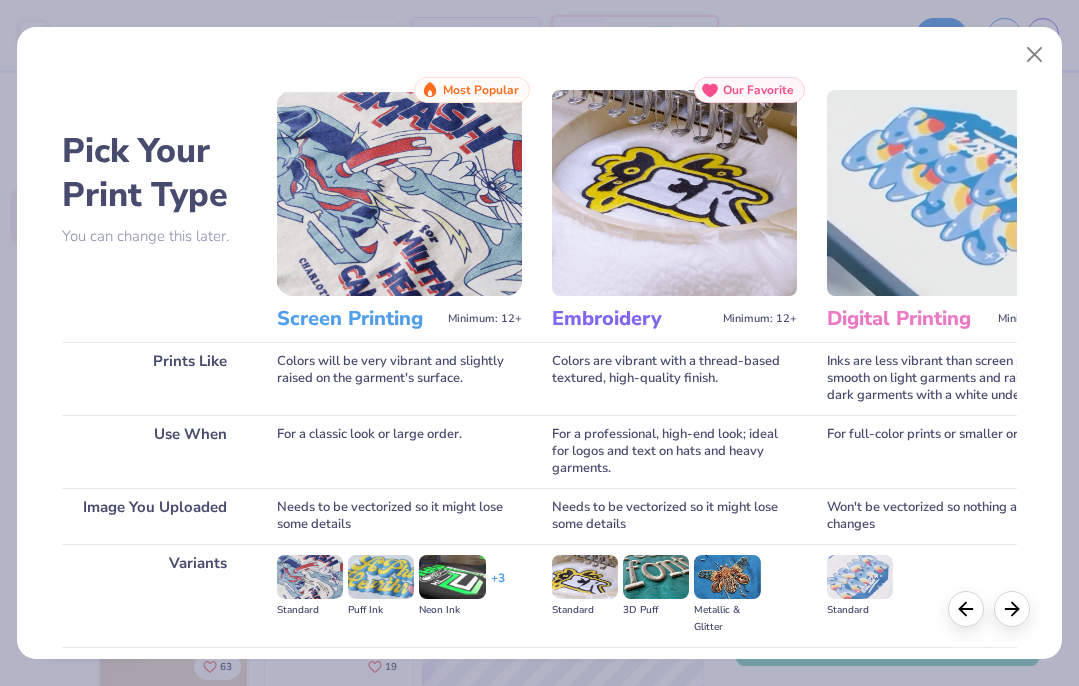 click at bounding box center (381, 577) 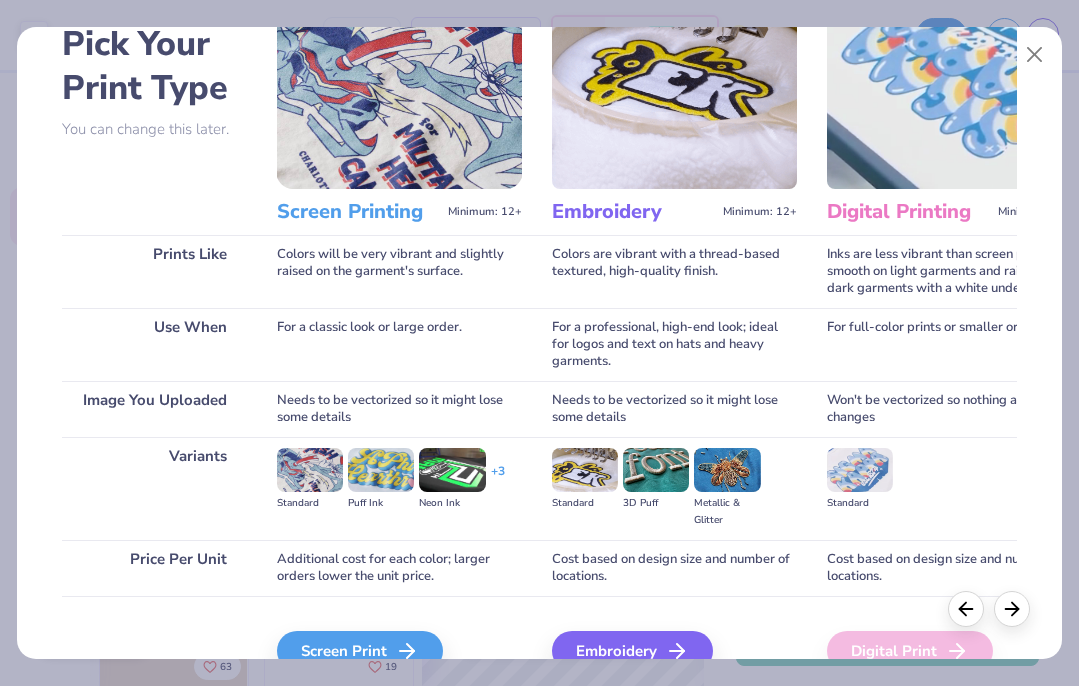 scroll, scrollTop: 211, scrollLeft: 0, axis: vertical 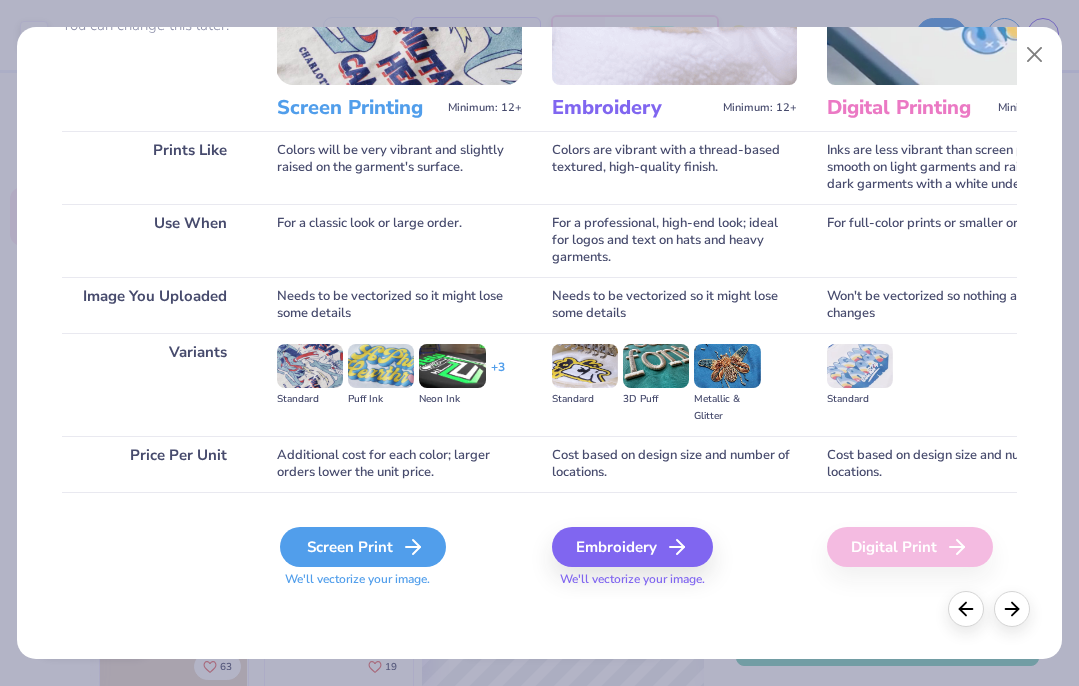 click on "Screen Print" at bounding box center [363, 547] 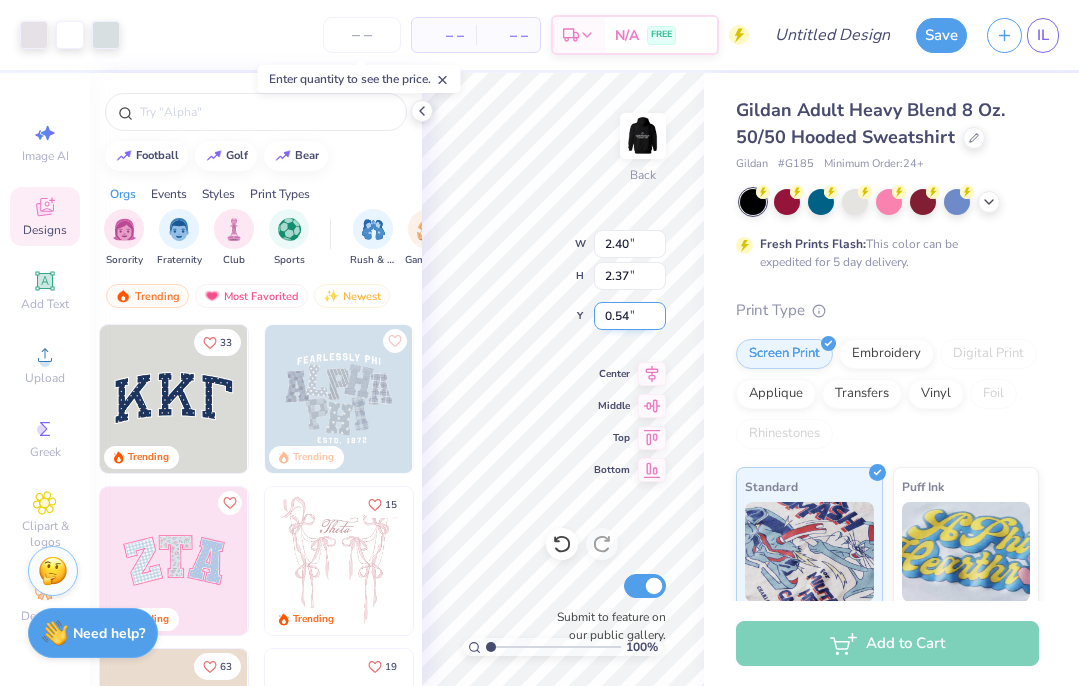 type on "2.40" 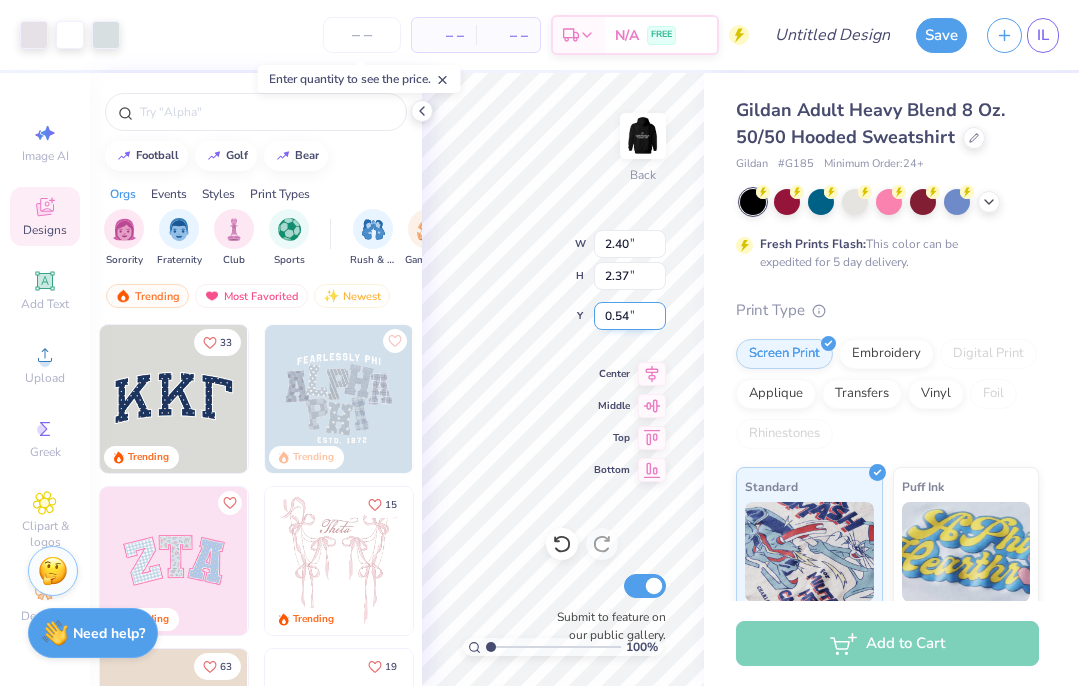type on "2.37" 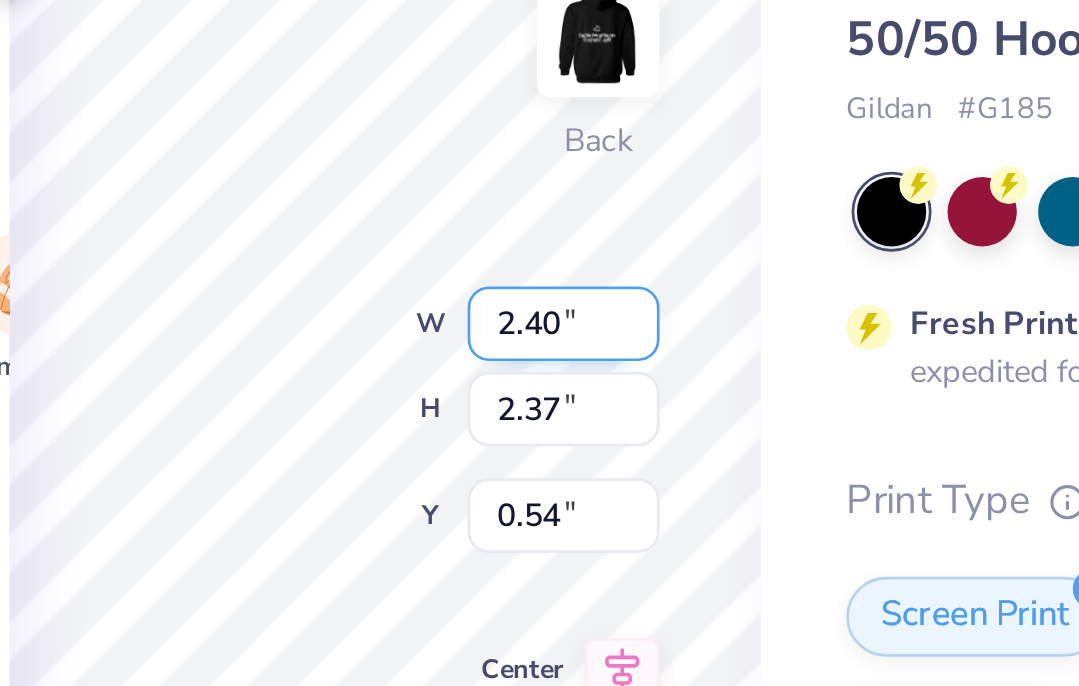type on "3.00" 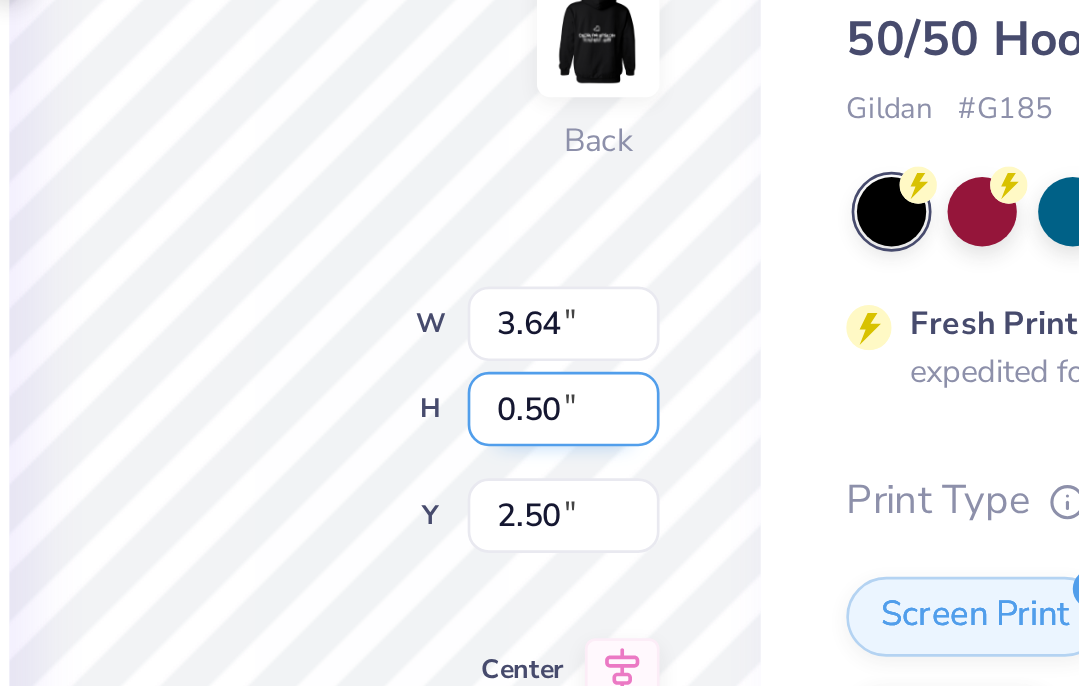 type on "2.13" 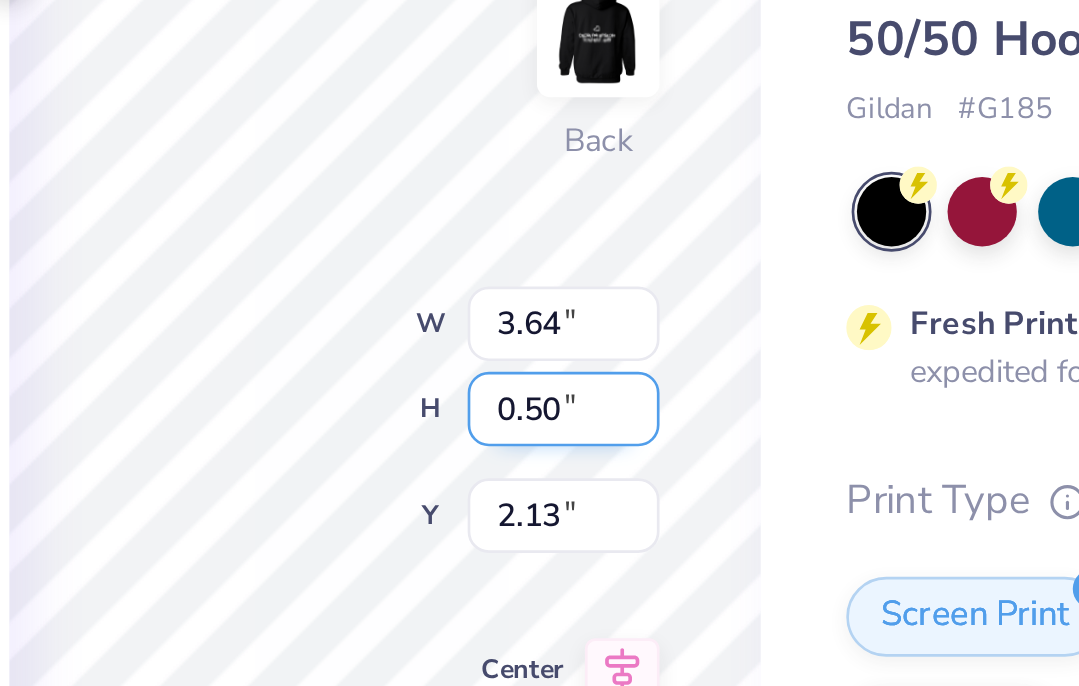 type on "1.94" 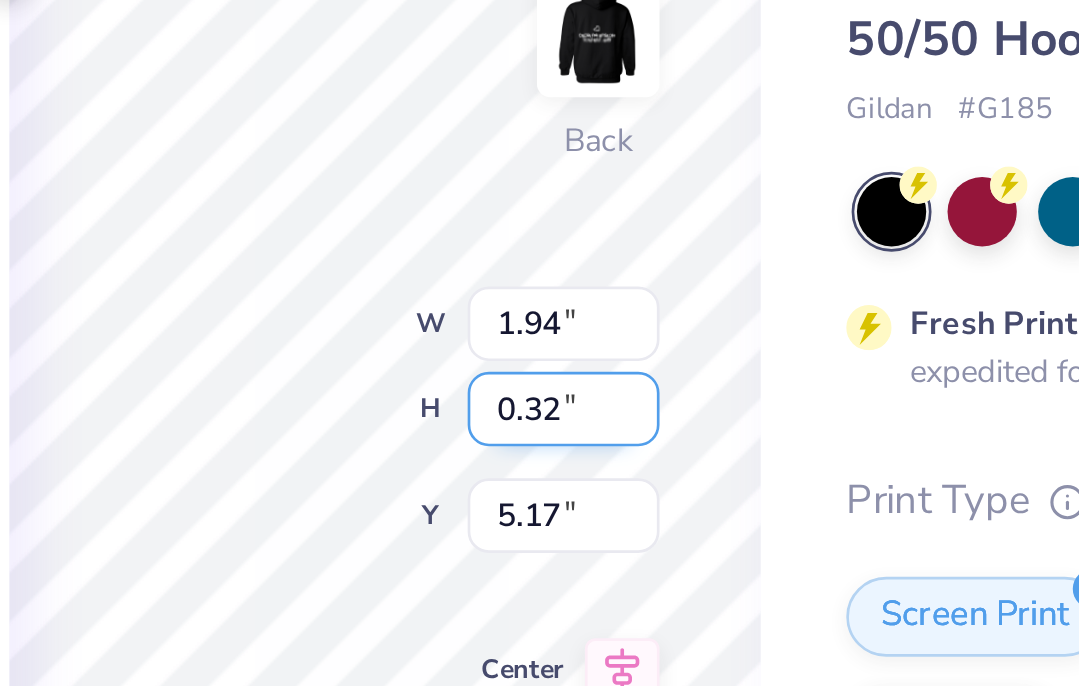 type on "5.70" 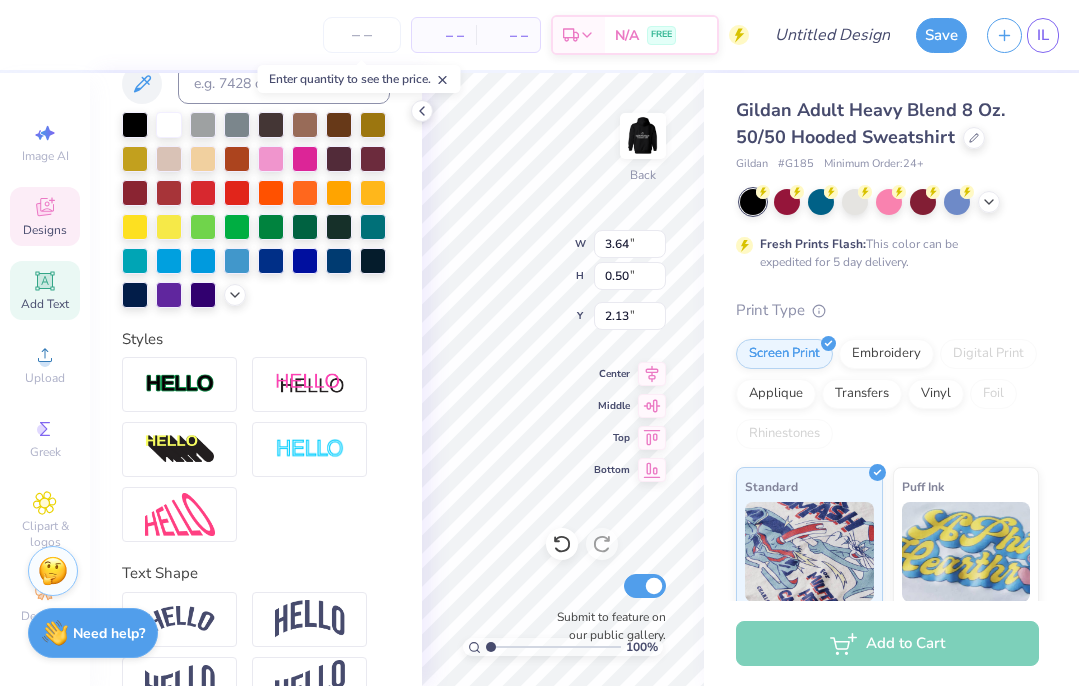 scroll, scrollTop: 476, scrollLeft: 0, axis: vertical 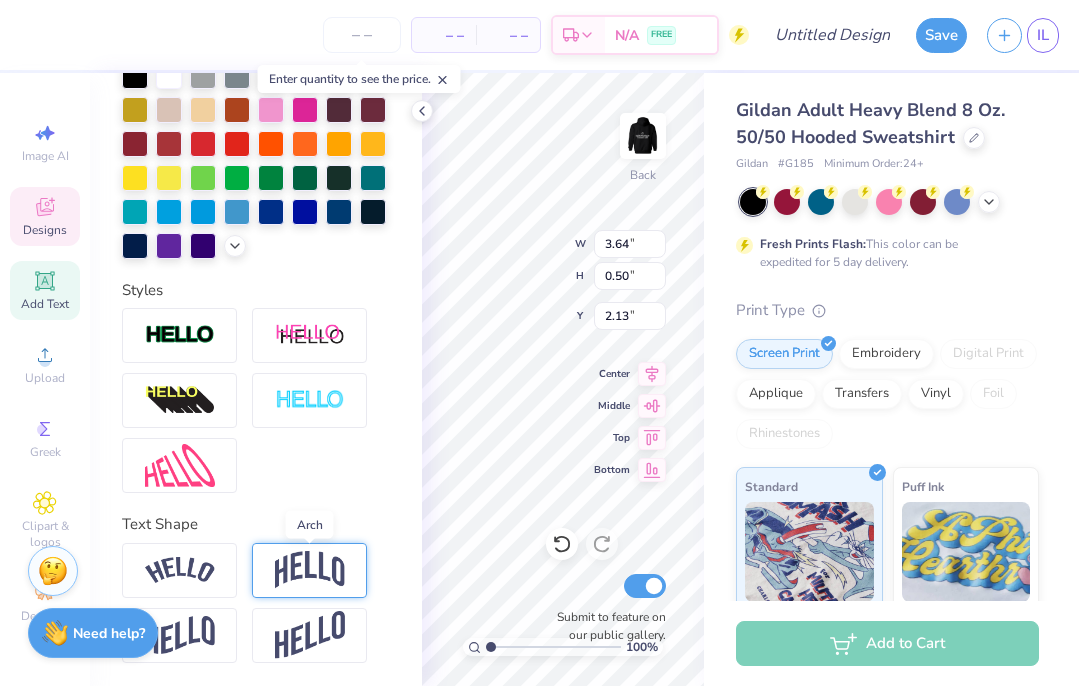 click at bounding box center [310, 570] 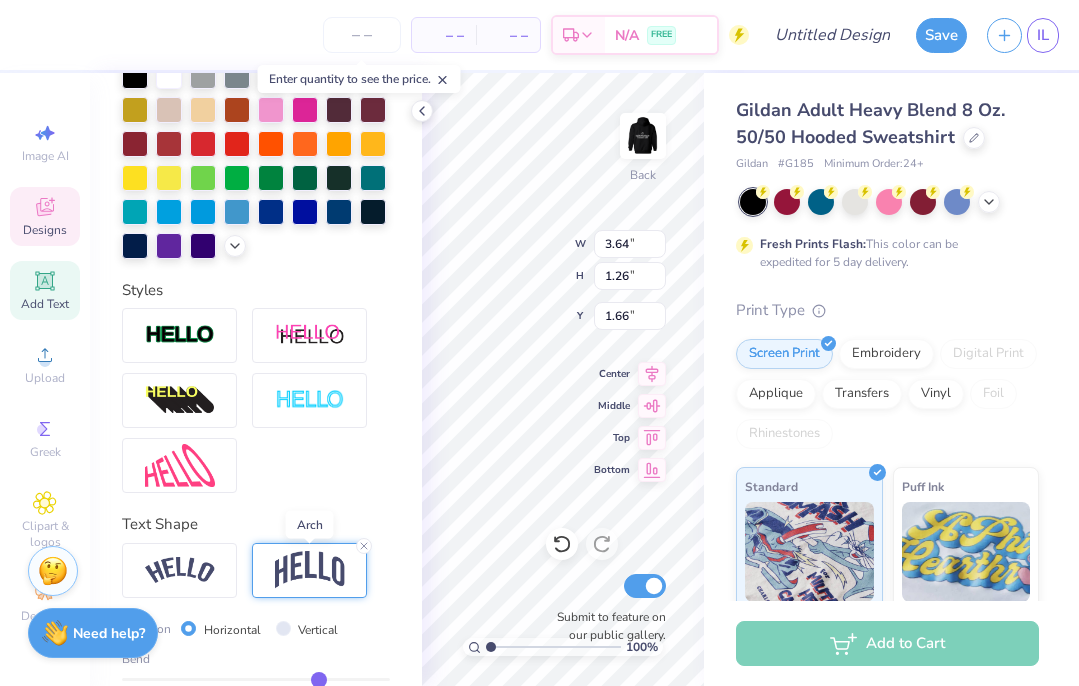 type on "1.26" 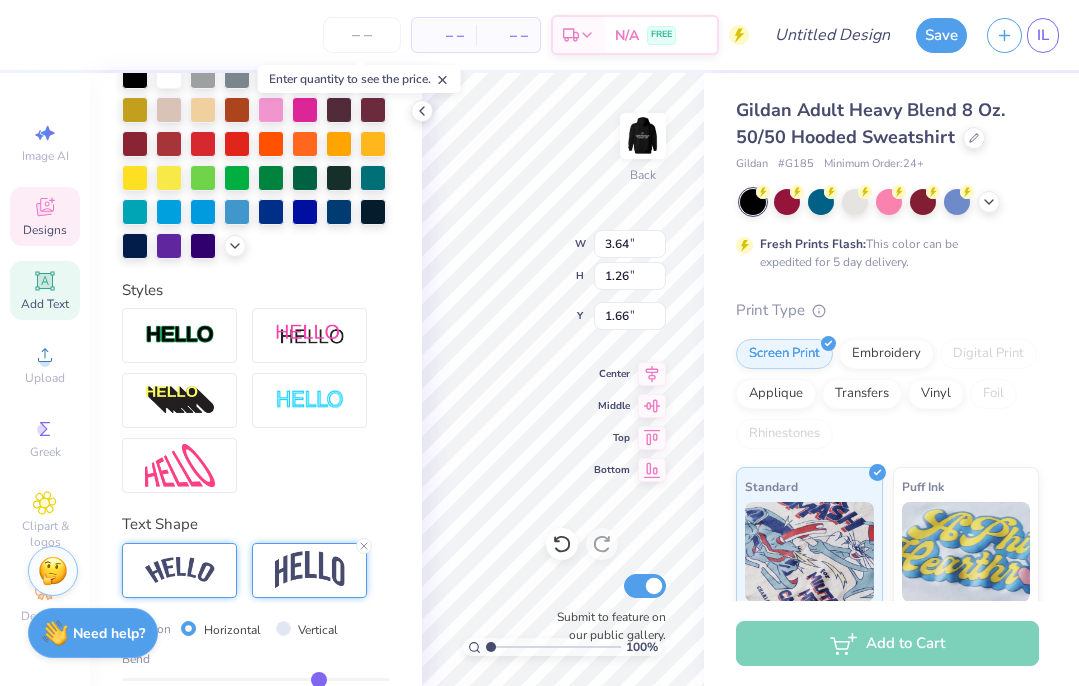 click at bounding box center [179, 570] 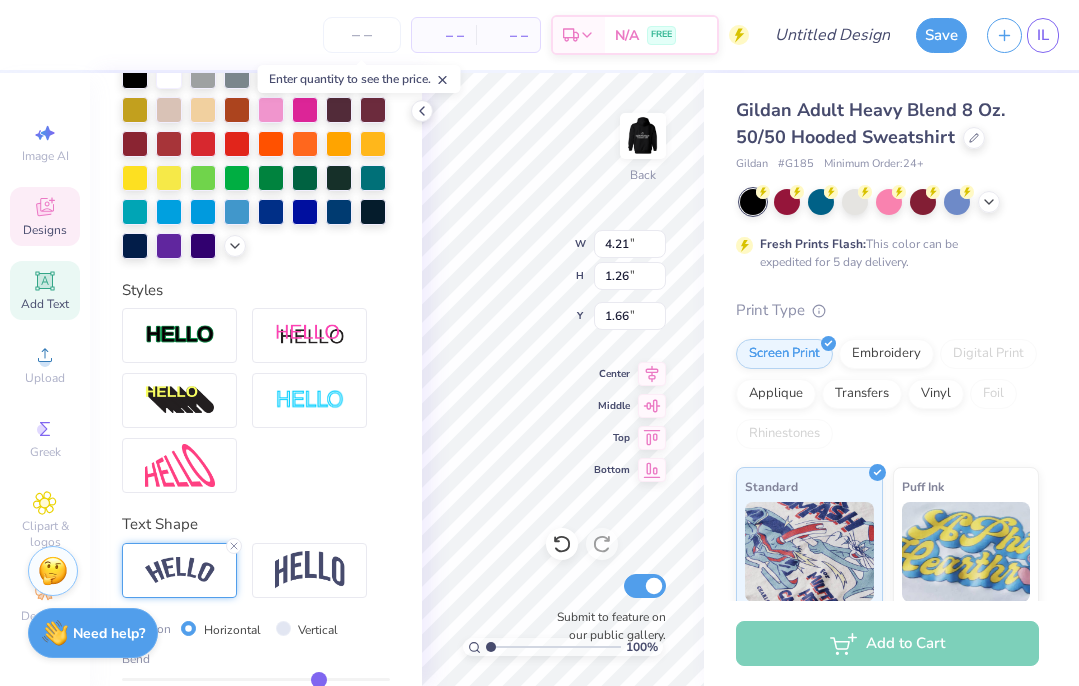 type on "4.21" 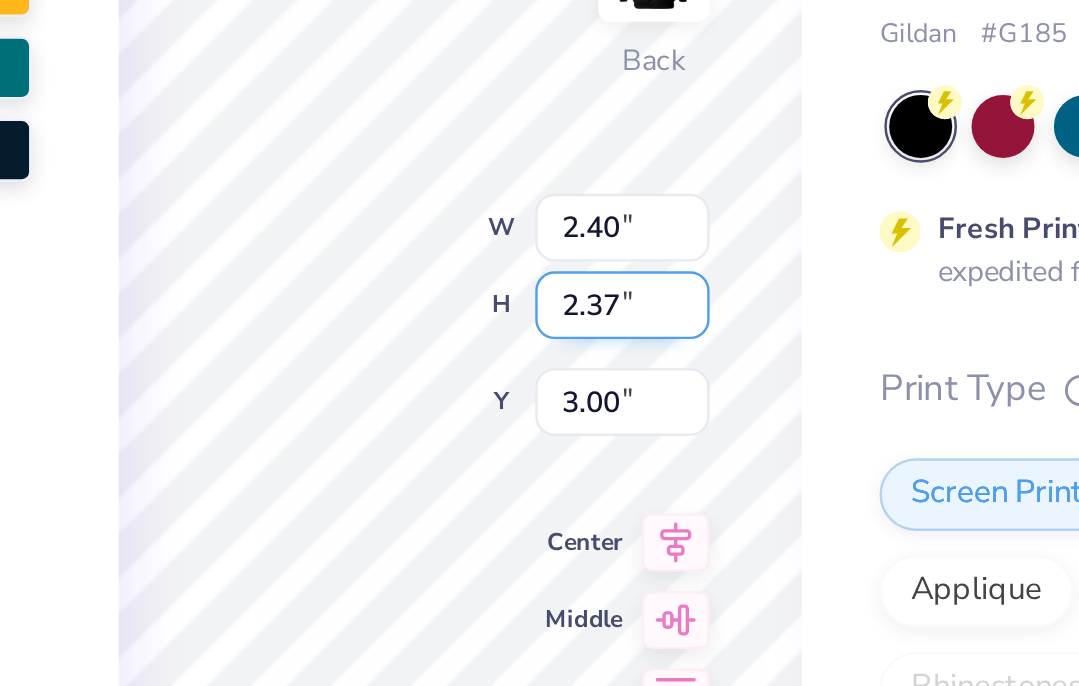 click on "100  % Back W 2.40 2.40 " H 2.37 2.37 " Y 3.00 3.00 " Center Middle Top Bottom Submit to feature on our public gallery." at bounding box center [563, 379] 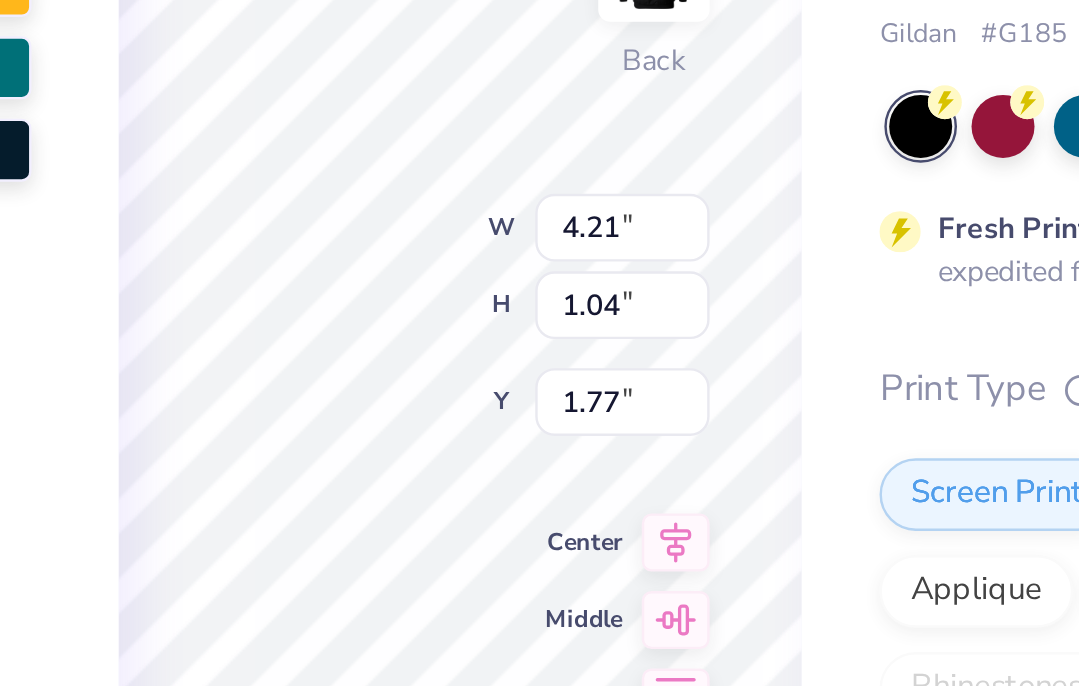 click on "100  % Back W 4.21 4.21 " H 1.04 1.04 " Y 1.77 1.77 " Center Middle Top Bottom Submit to feature on our public gallery." at bounding box center (563, 379) 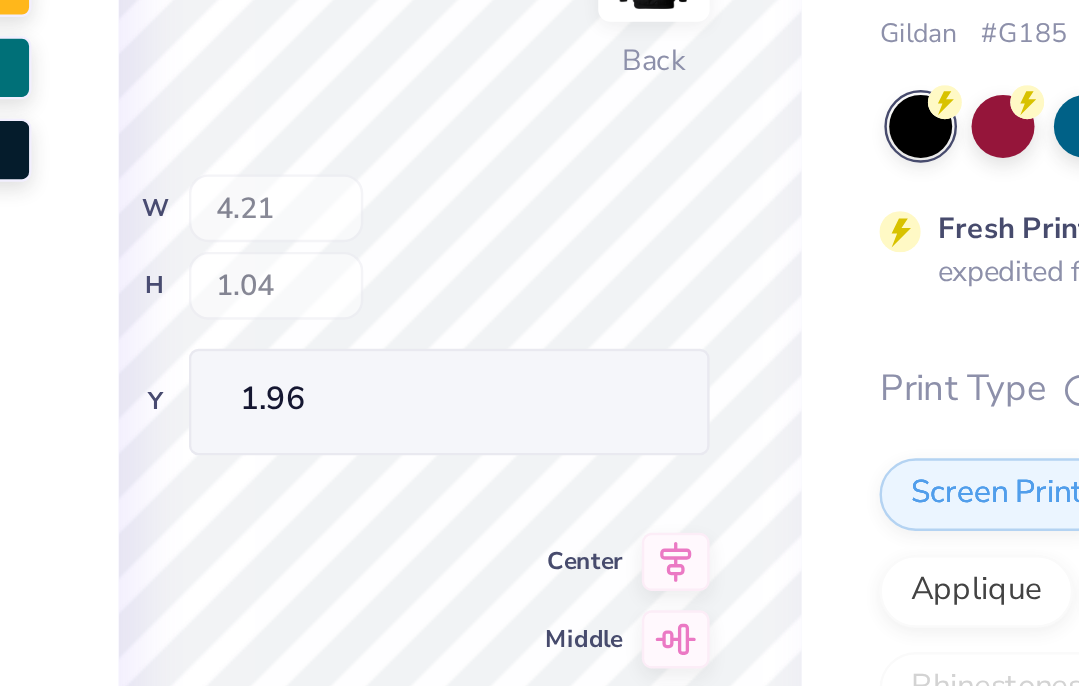 type on "1.96" 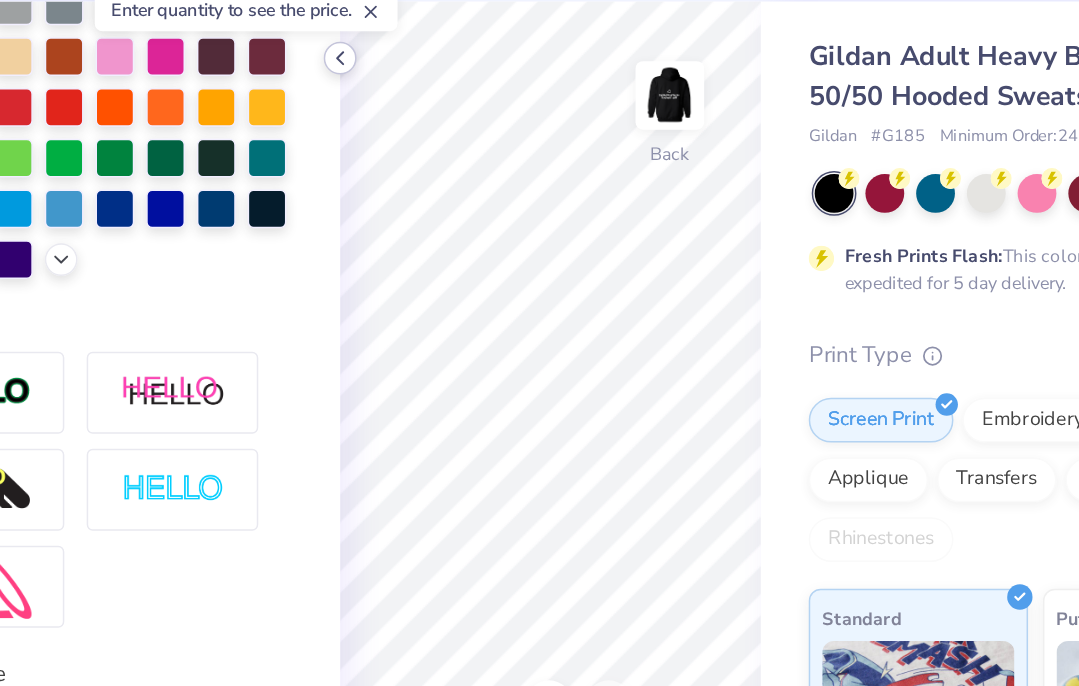 click 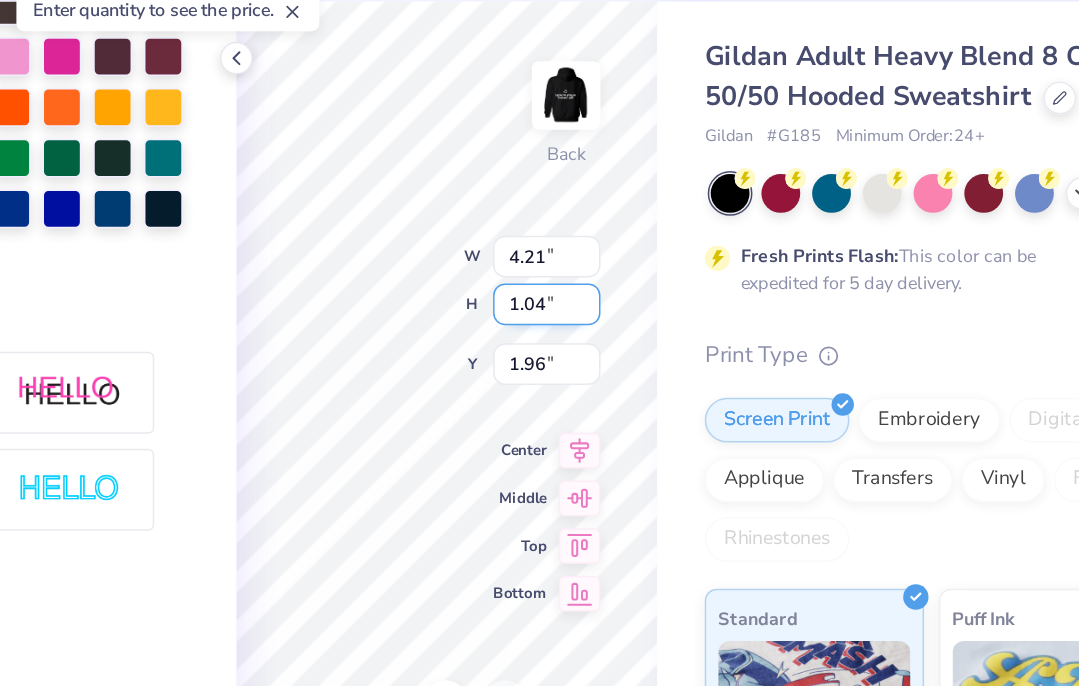type on "2.40" 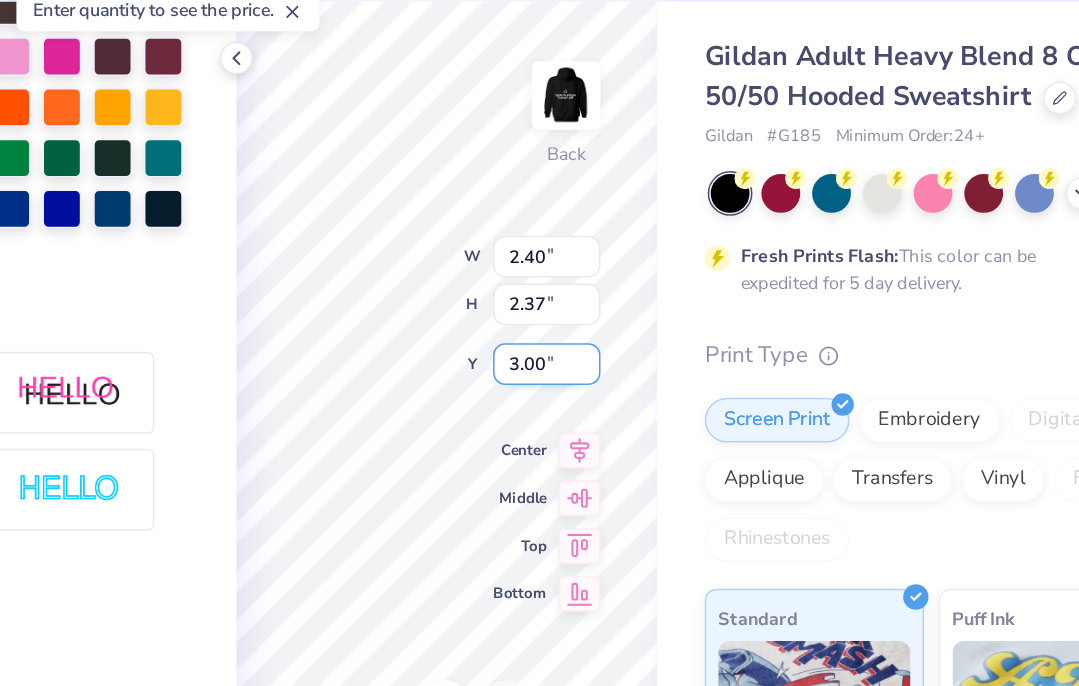 click on "100  % Back W 2.40 2.40 " H 2.37 2.37 " Y 3.00 3.00 " Center Middle Top Bottom Submit to feature on our public gallery." at bounding box center [563, 379] 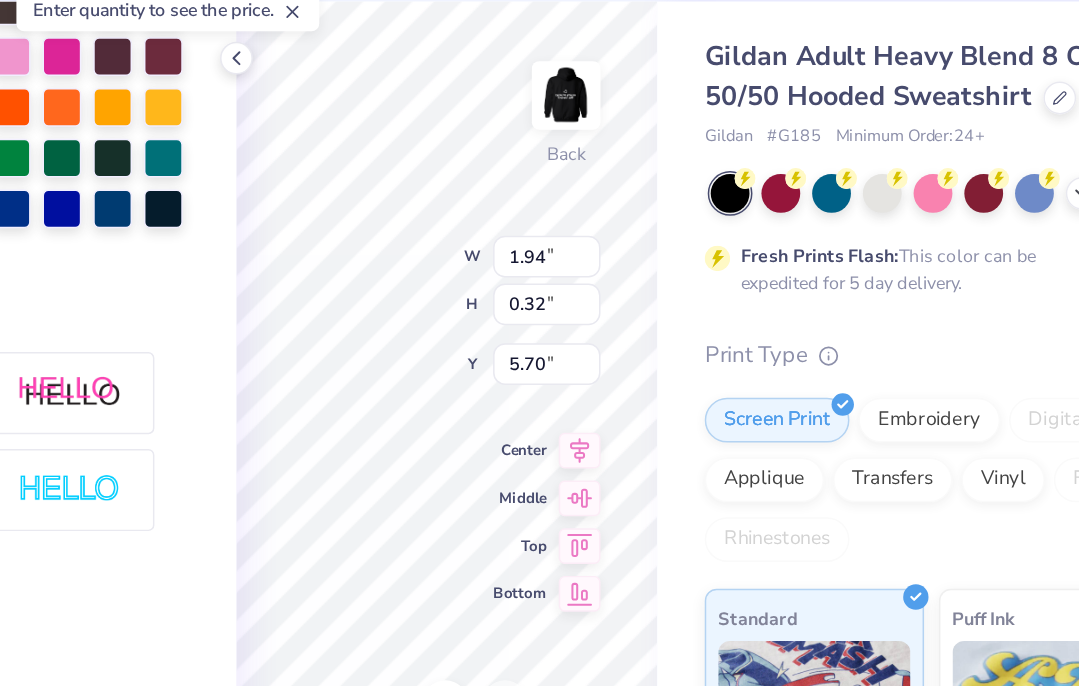 type on "6.13" 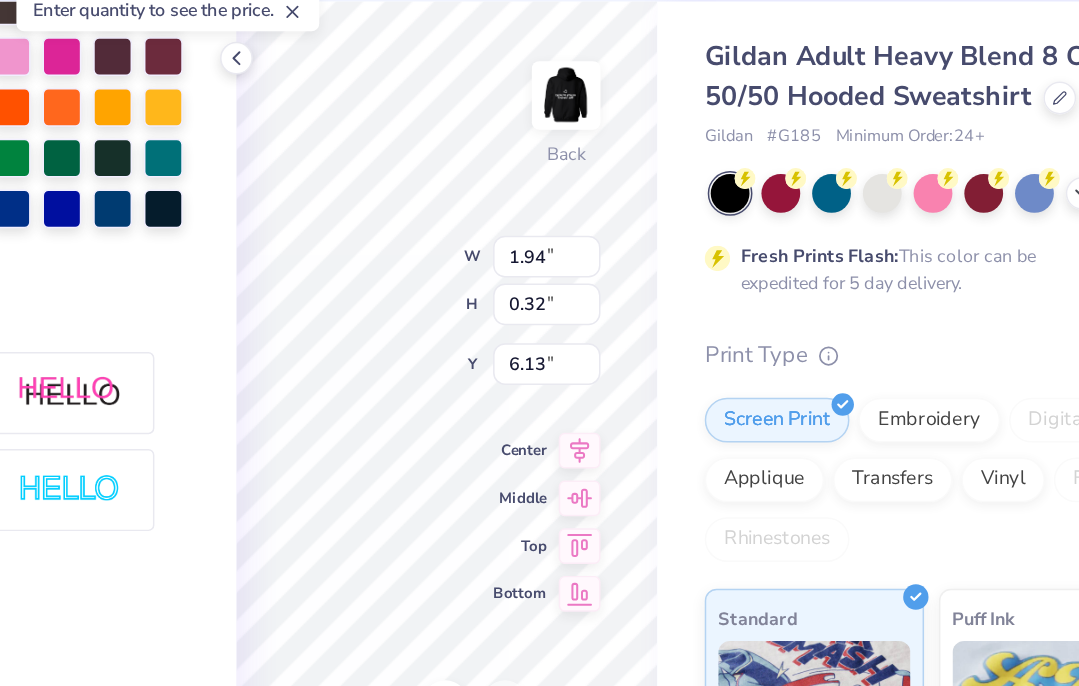 type on "4.21" 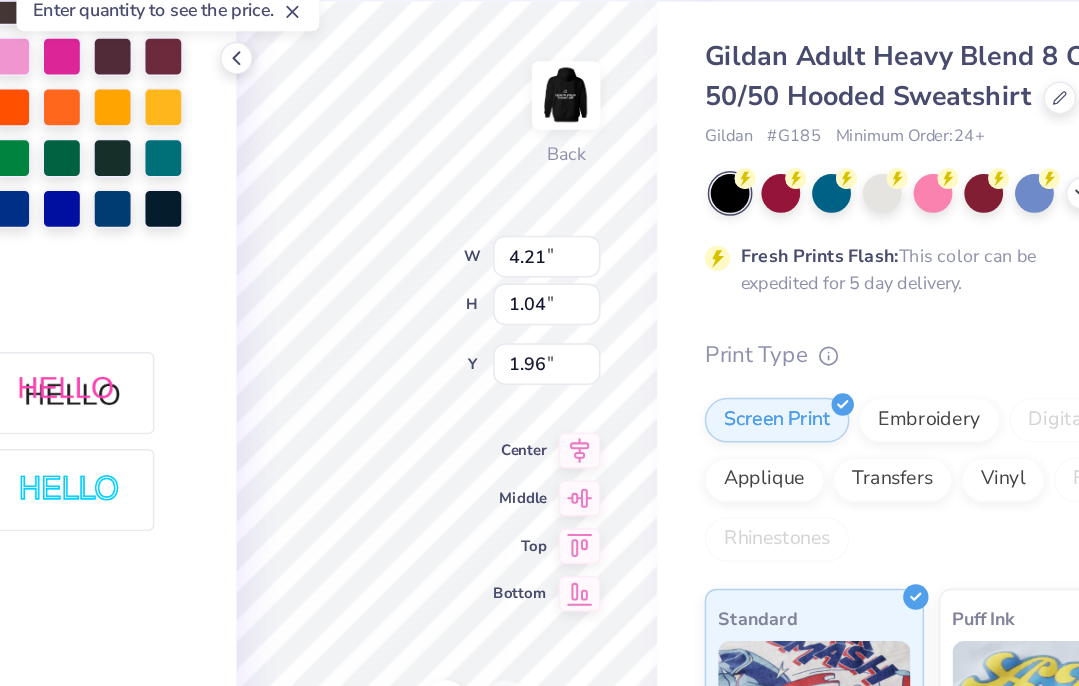 type on "2.48" 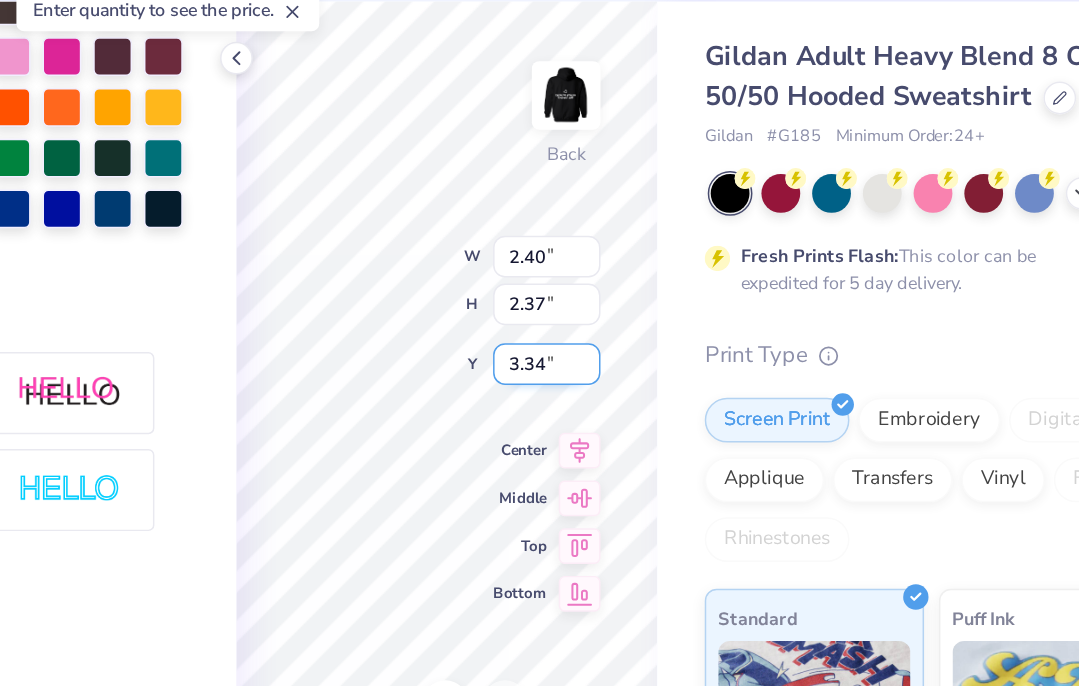 click on "100  % Back W 2.40 2.40 " H 2.37 2.37 " Y 3.34 3.34 " Center Middle Top Bottom Submit to feature on our public gallery." at bounding box center (563, 379) 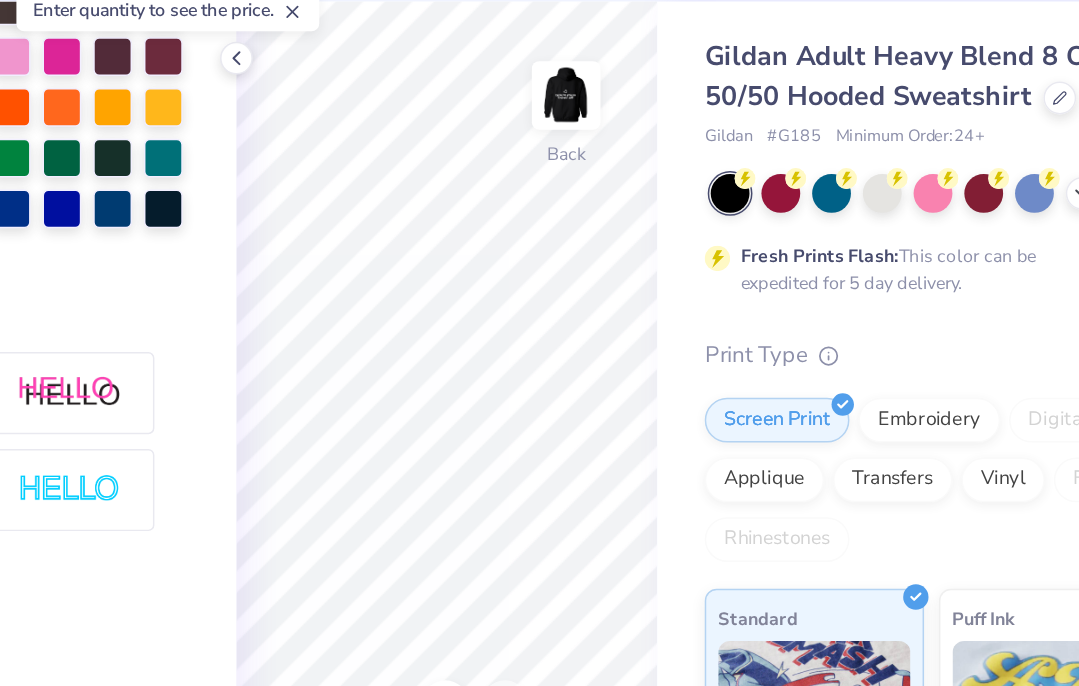 click on "Gildan Adult Heavy Blend 8 Oz. 50/50 Hooded Sweatshirt Gildan # G185 Minimum Order:  24 +   Fresh Prints Flash:  This color can be expedited for 5 day delivery. Print Type Screen Print Embroidery Digital Print Applique Transfers Vinyl Foil Rhinestones Standard Puff Ink Neon Ink Metallic & Glitter Ink Glow in the Dark Ink Water based Ink" at bounding box center [891, 496] 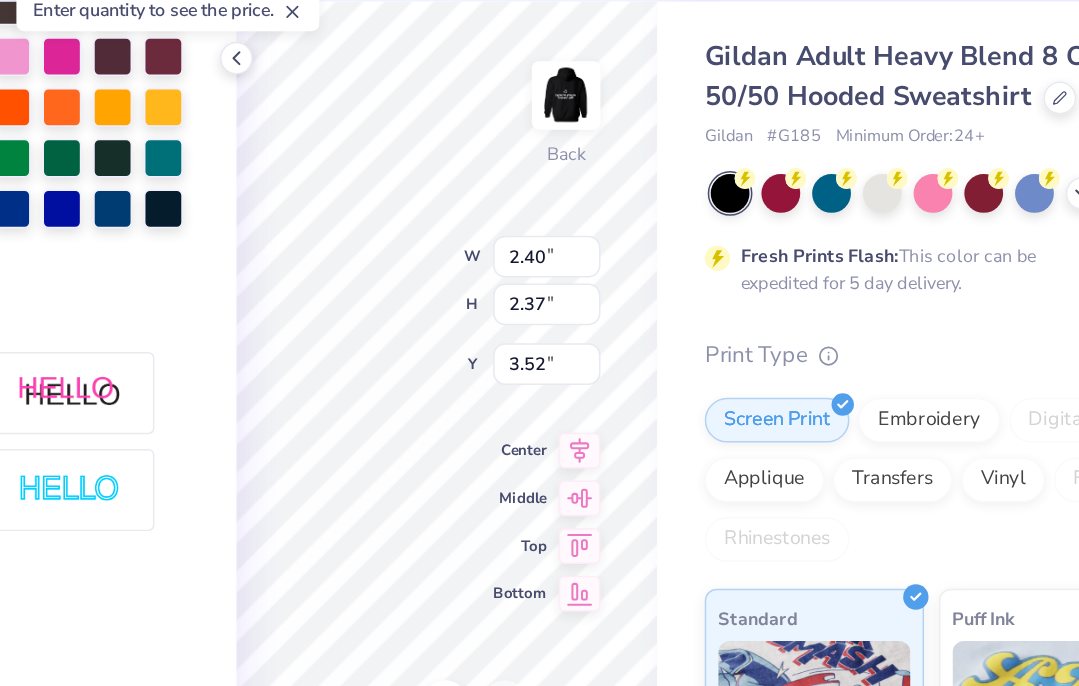 type on "3.52" 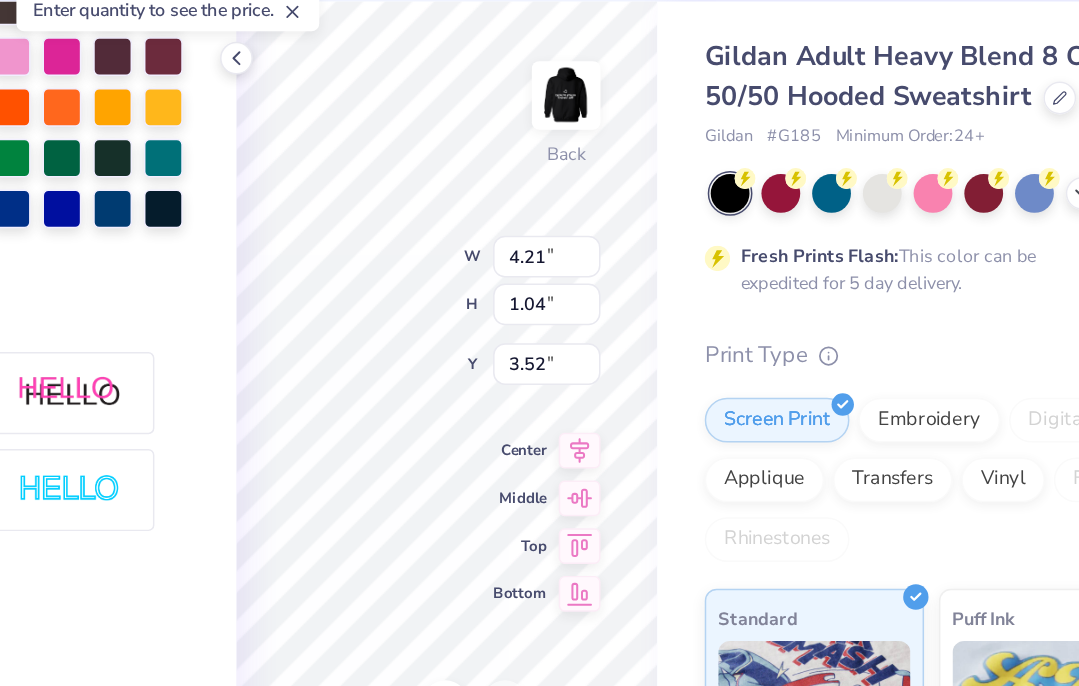 type on "4.21" 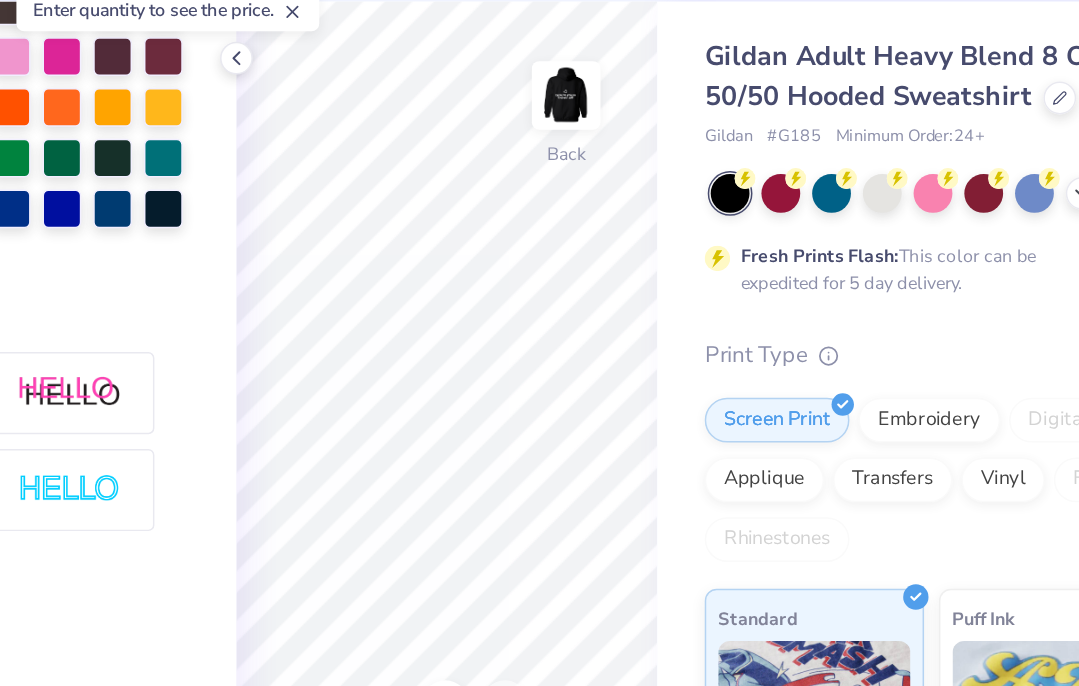 scroll, scrollTop: 0, scrollLeft: 0, axis: both 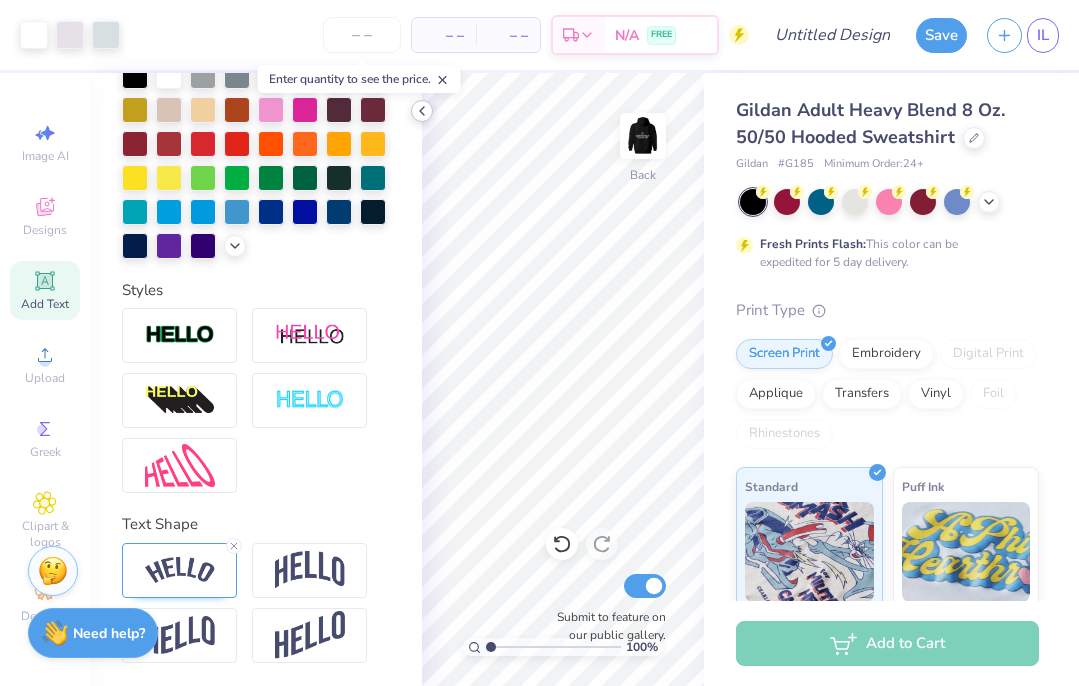 click 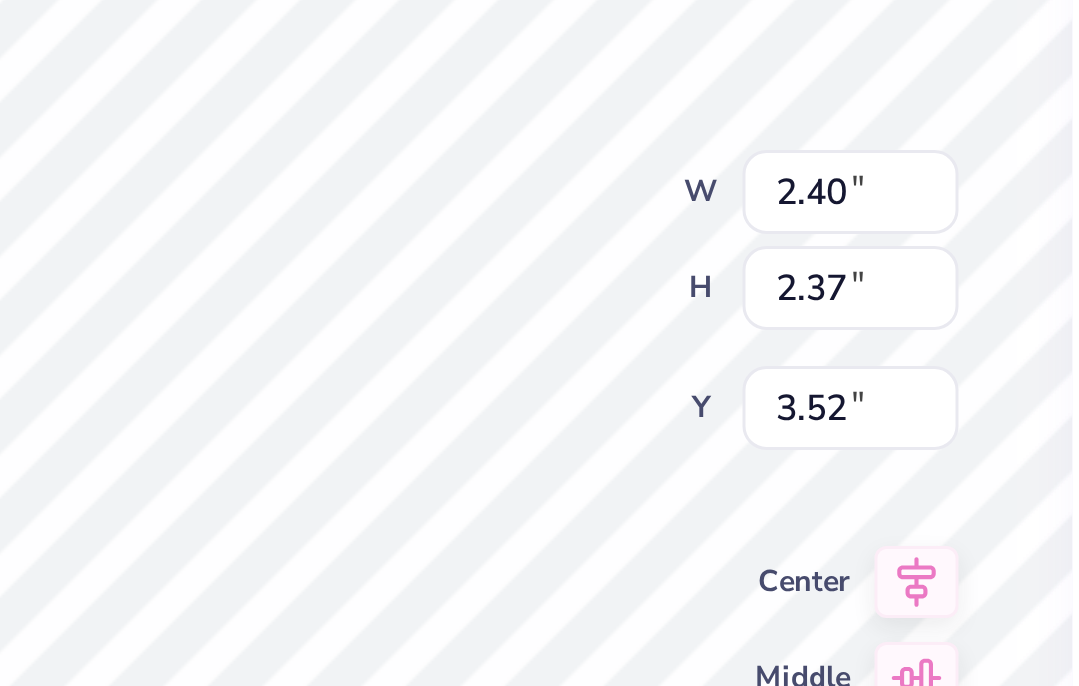 type on "1.94" 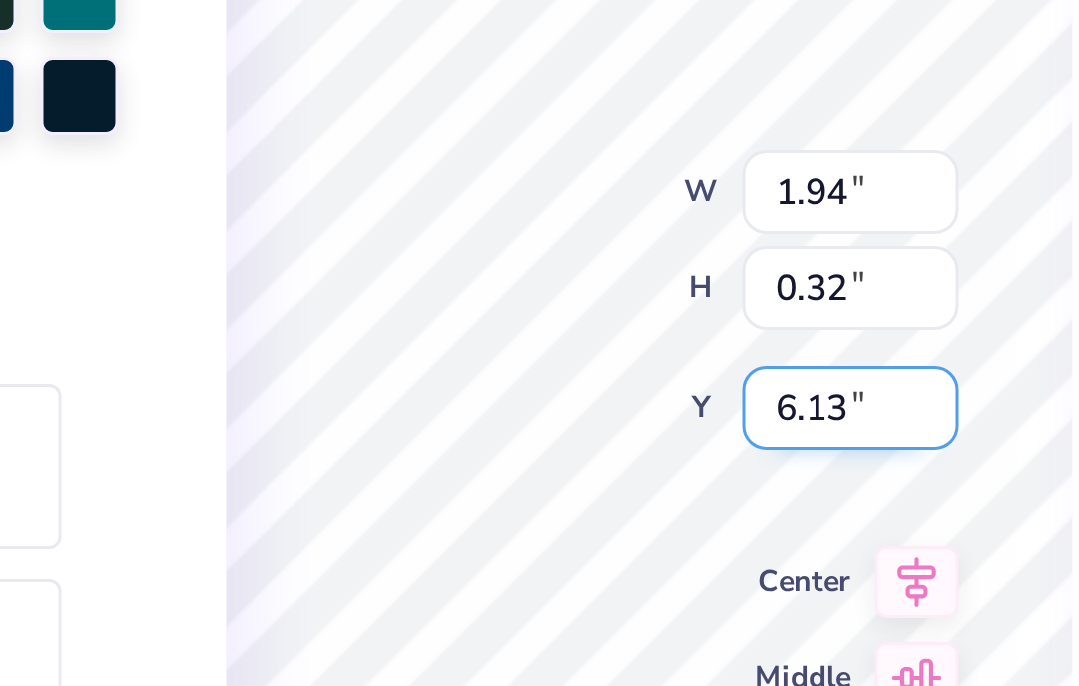 click on "100  % Back W 1.94 1.94 " H 0.32 0.32 " Y 6.13 6.13 " Center Middle Top Bottom Submit to feature on our public gallery." at bounding box center (563, 379) 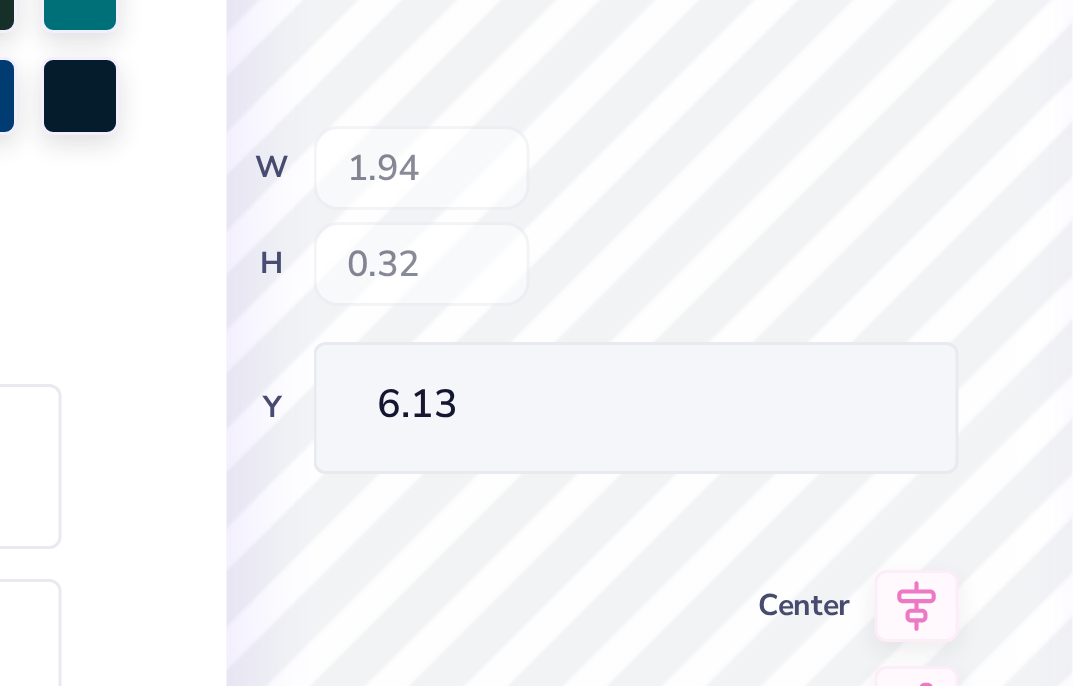 type on "5.89" 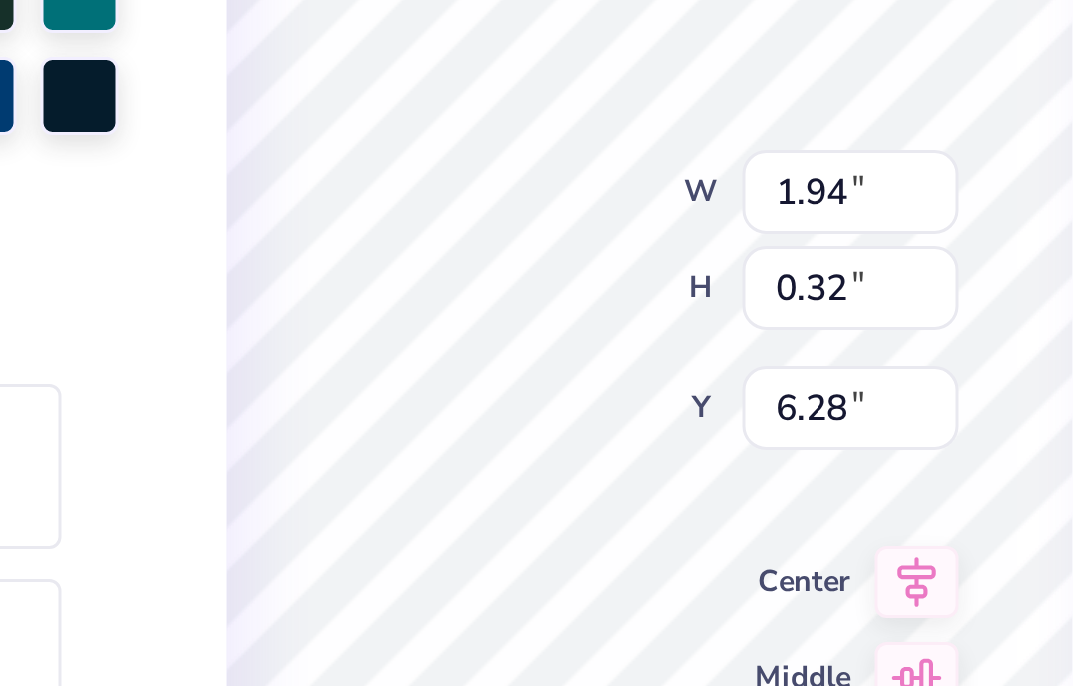 type on "6.28" 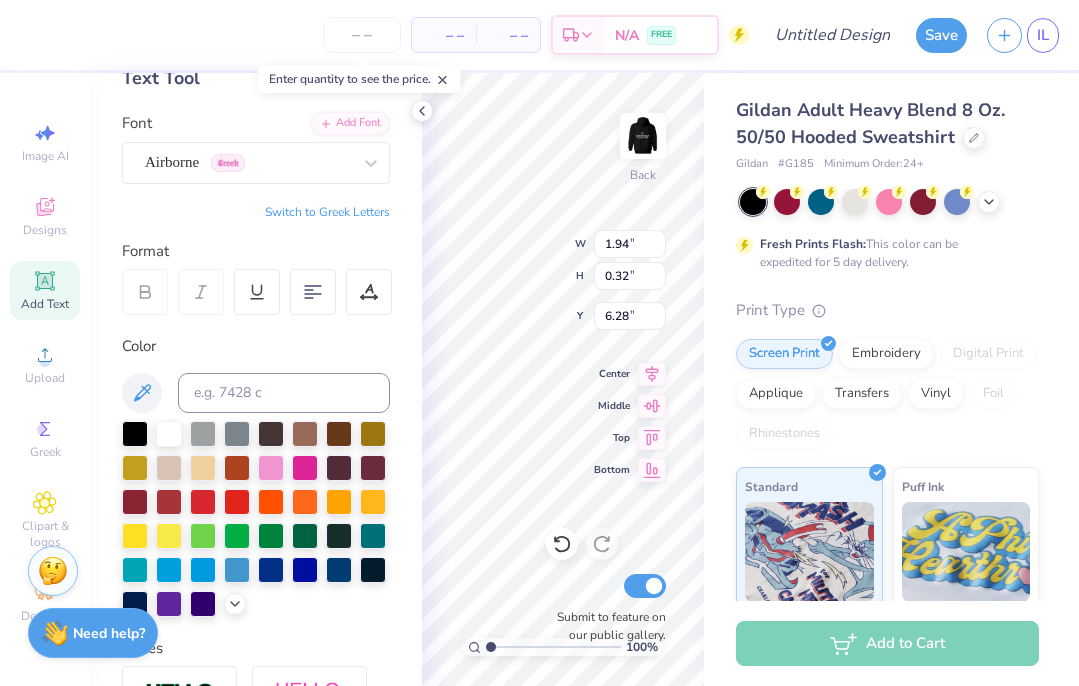 scroll, scrollTop: 476, scrollLeft: 0, axis: vertical 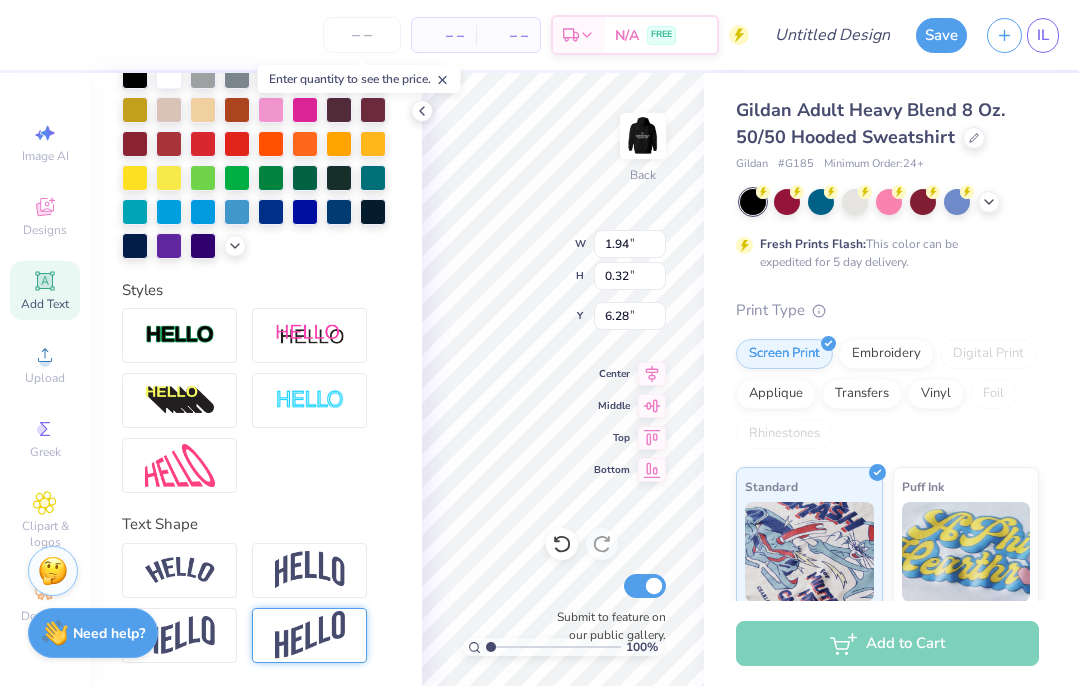 click at bounding box center [310, 635] 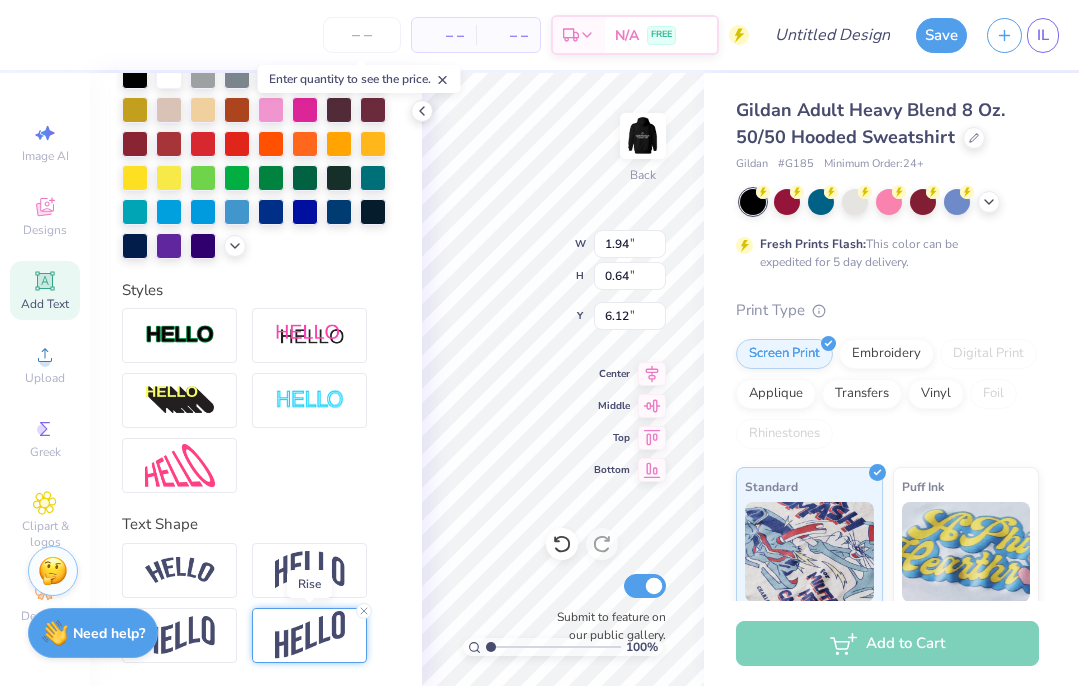 type on "0.64" 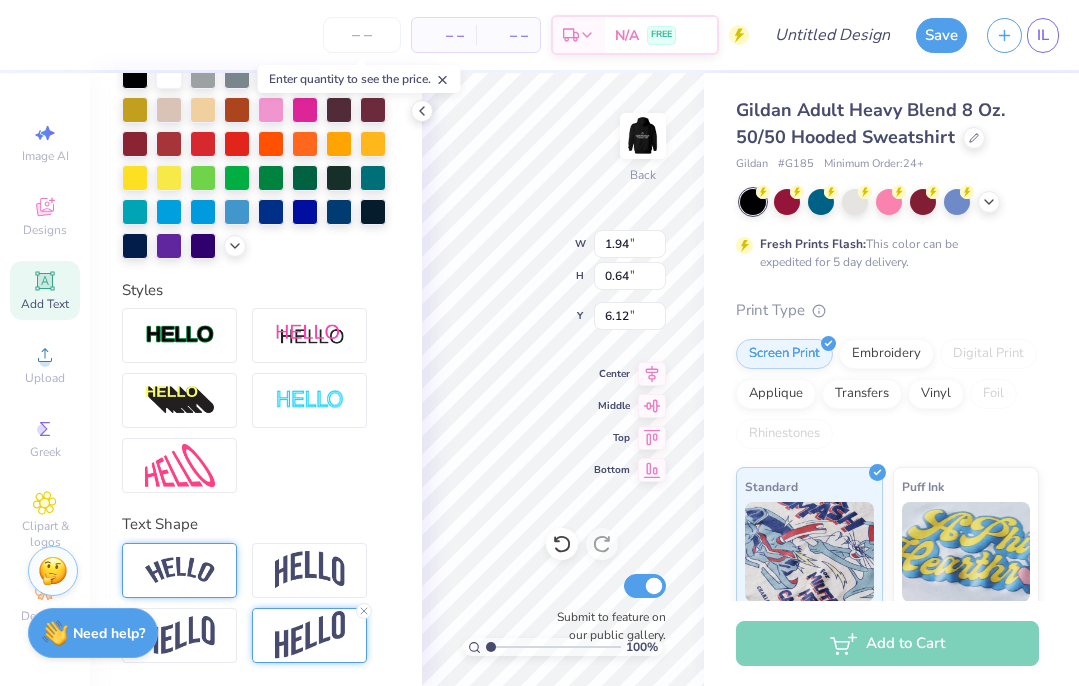 click at bounding box center (180, 570) 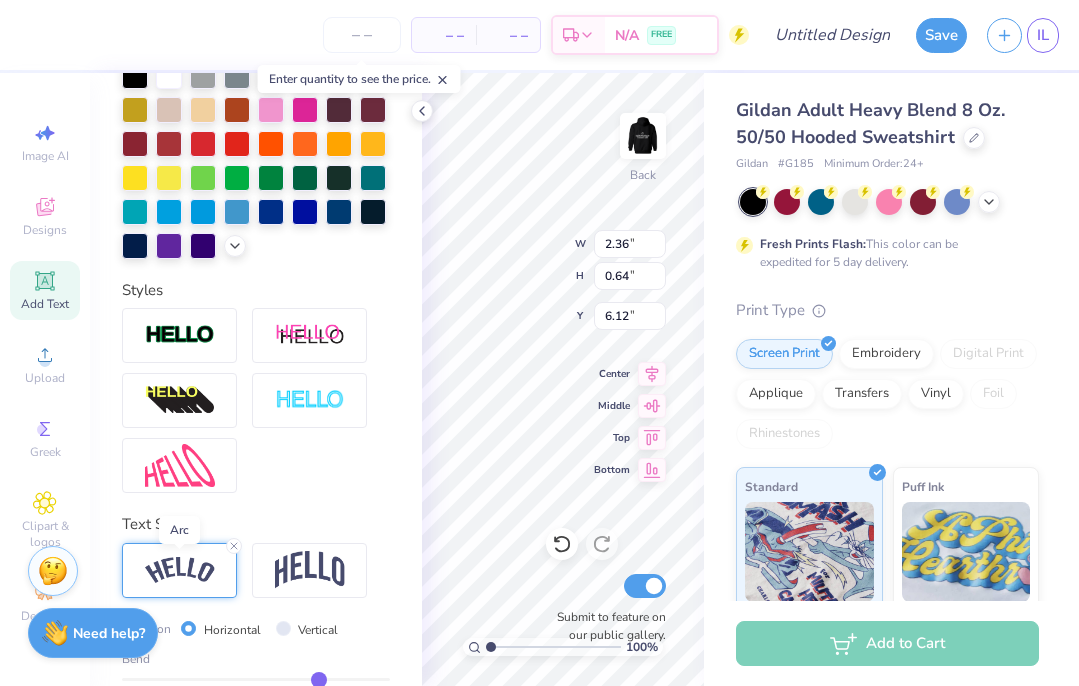 type on "2.36" 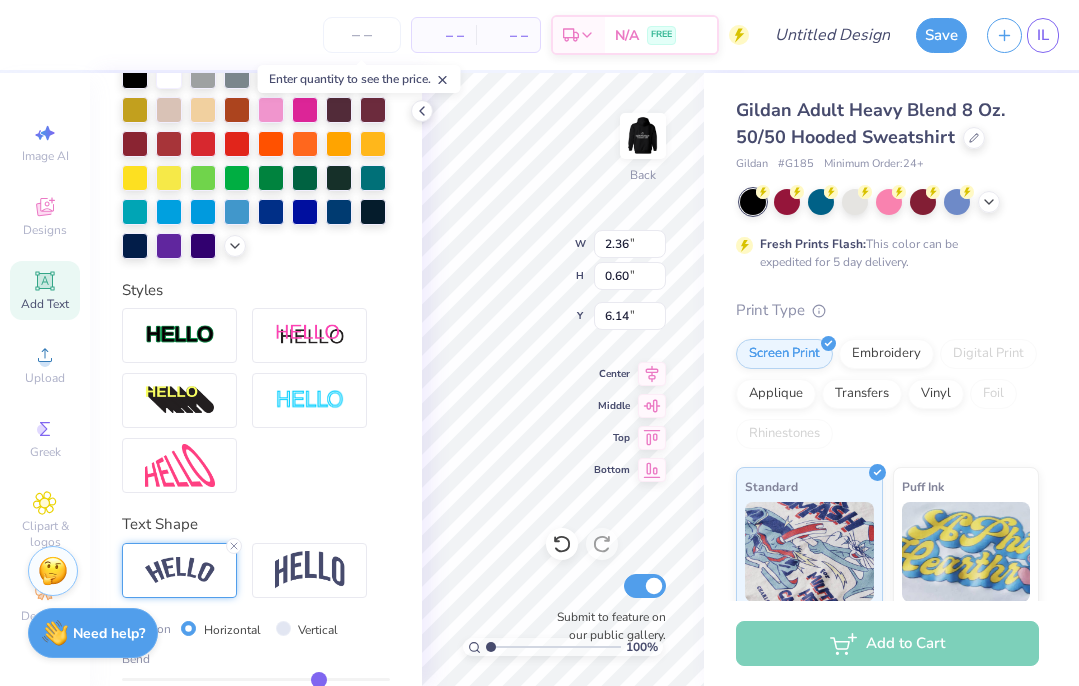 click at bounding box center [180, 335] 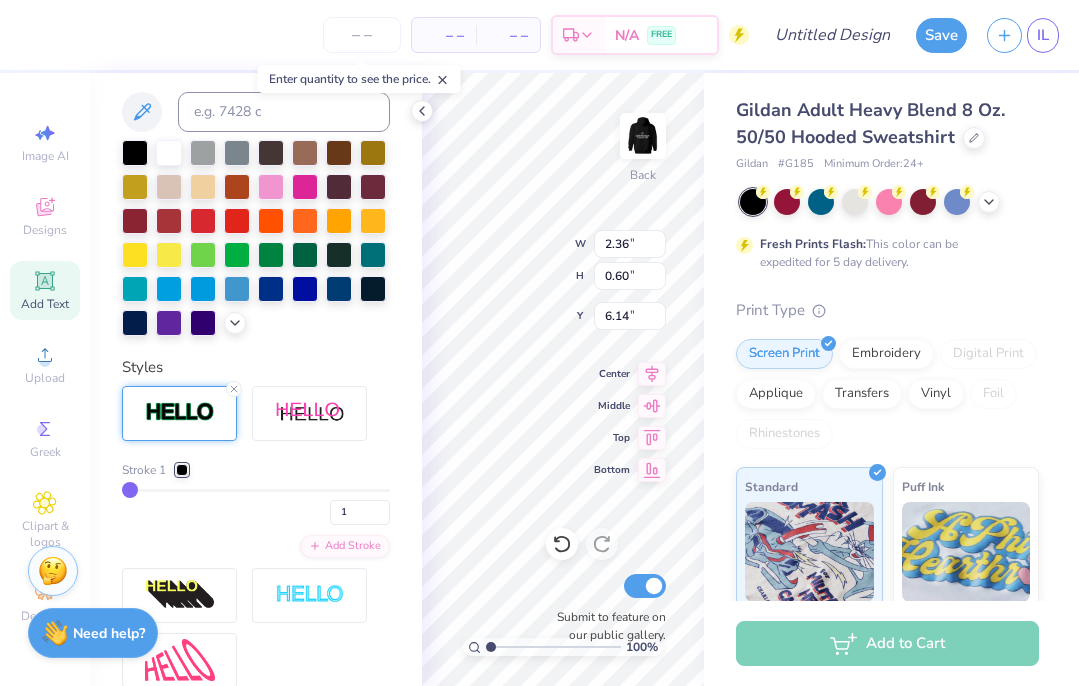 type on "2.37" 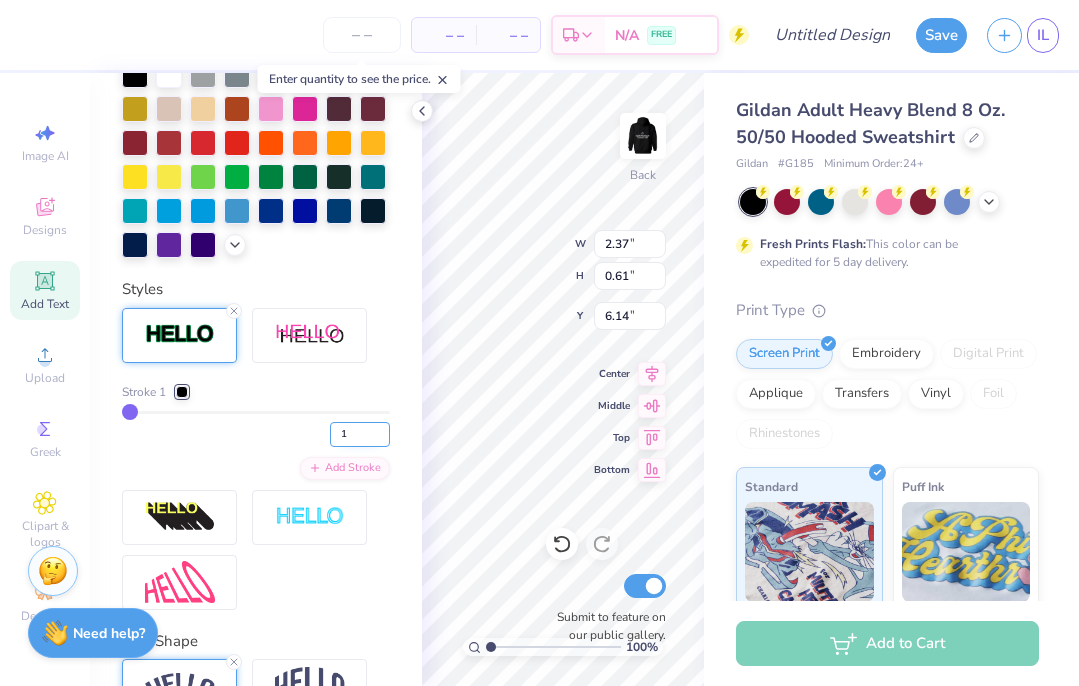 scroll, scrollTop: 787, scrollLeft: 0, axis: vertical 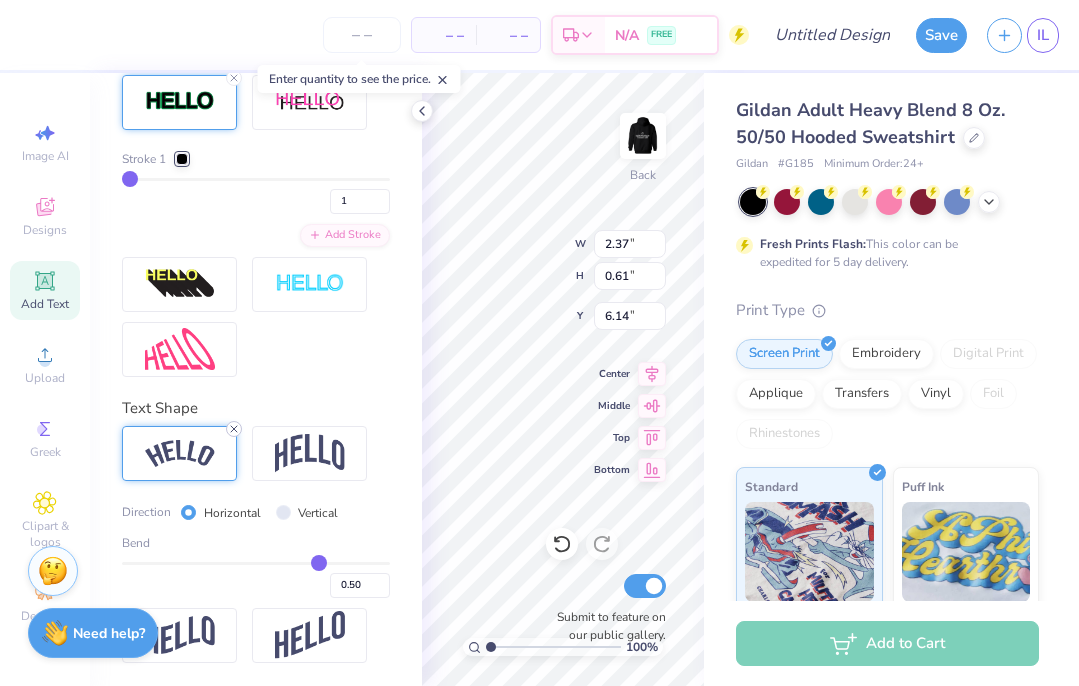 click 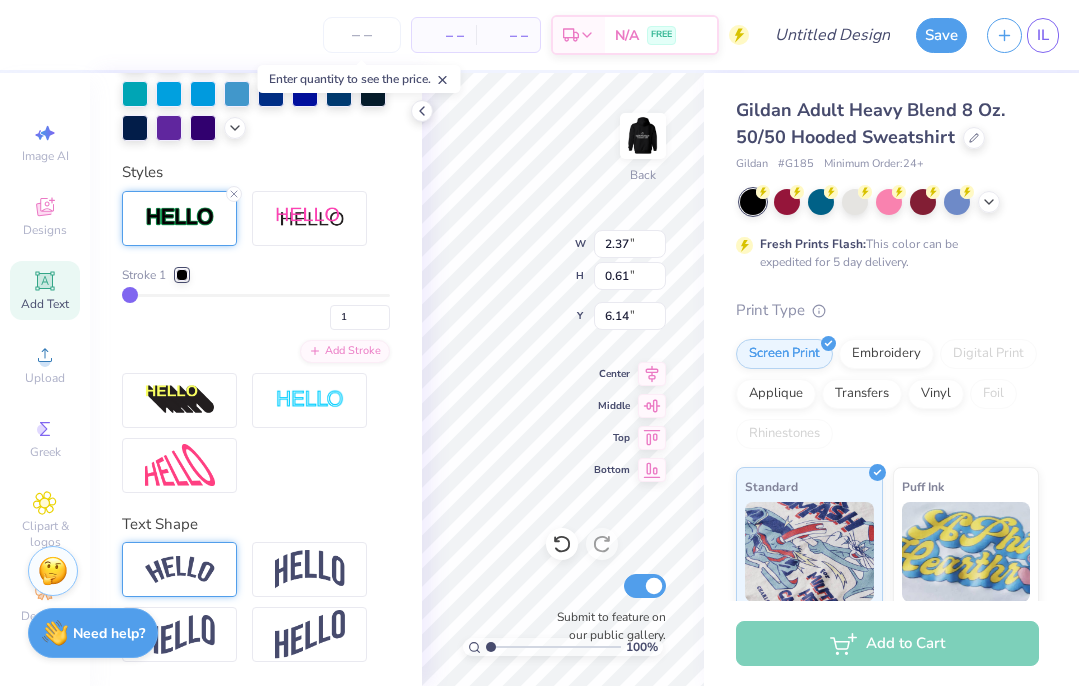 type on "1.95" 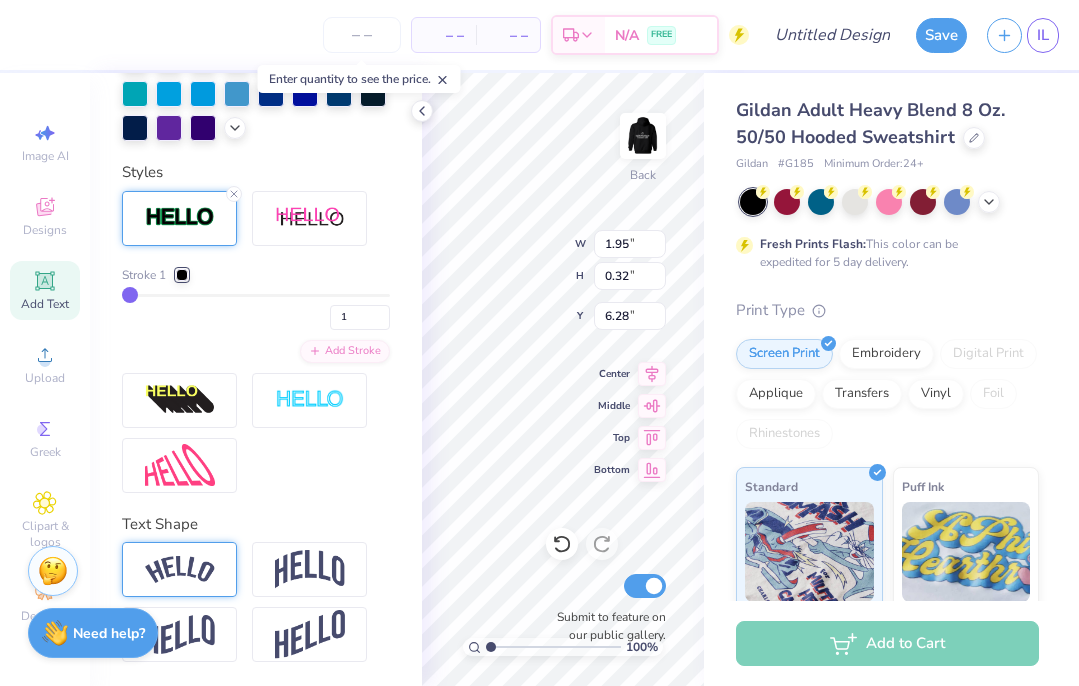 scroll, scrollTop: 671, scrollLeft: 0, axis: vertical 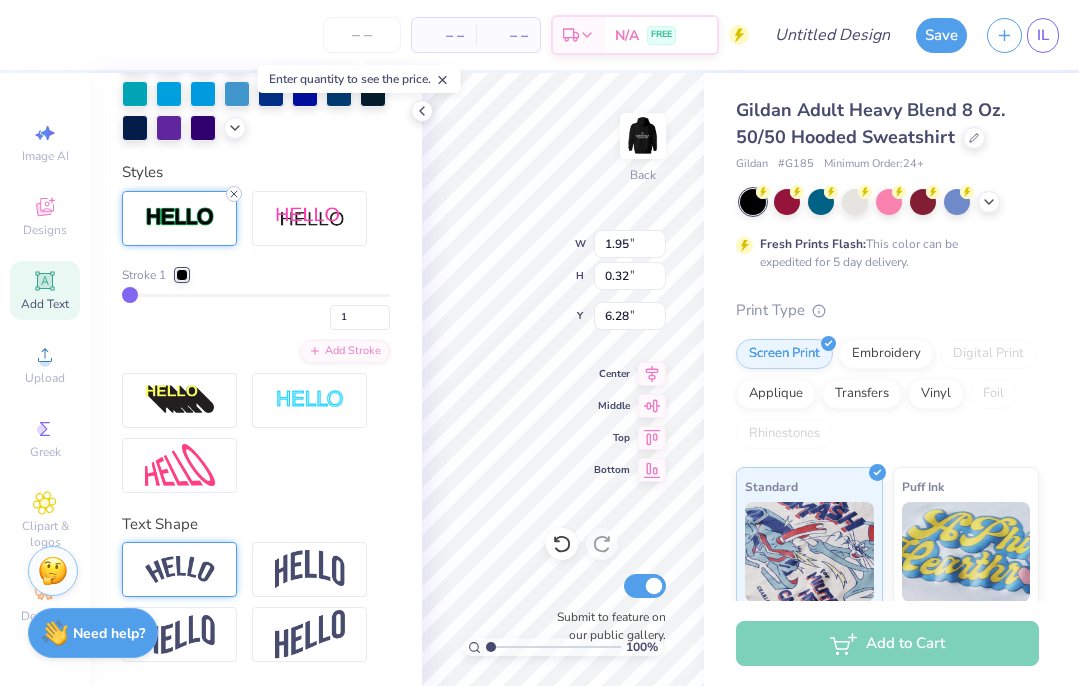click 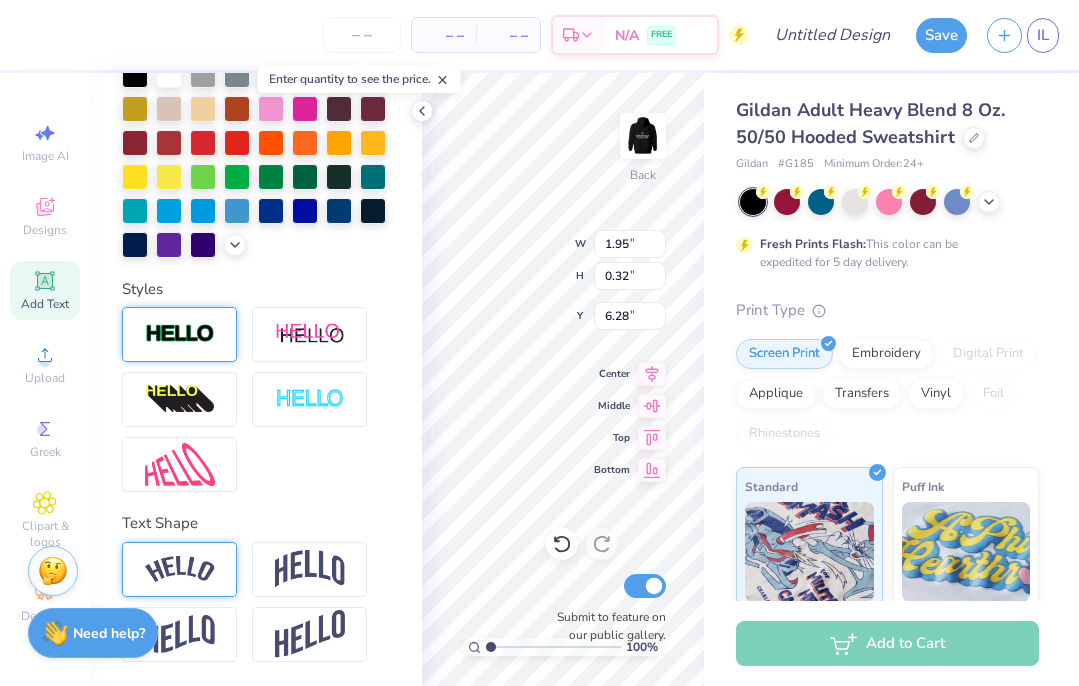 type on "1.94" 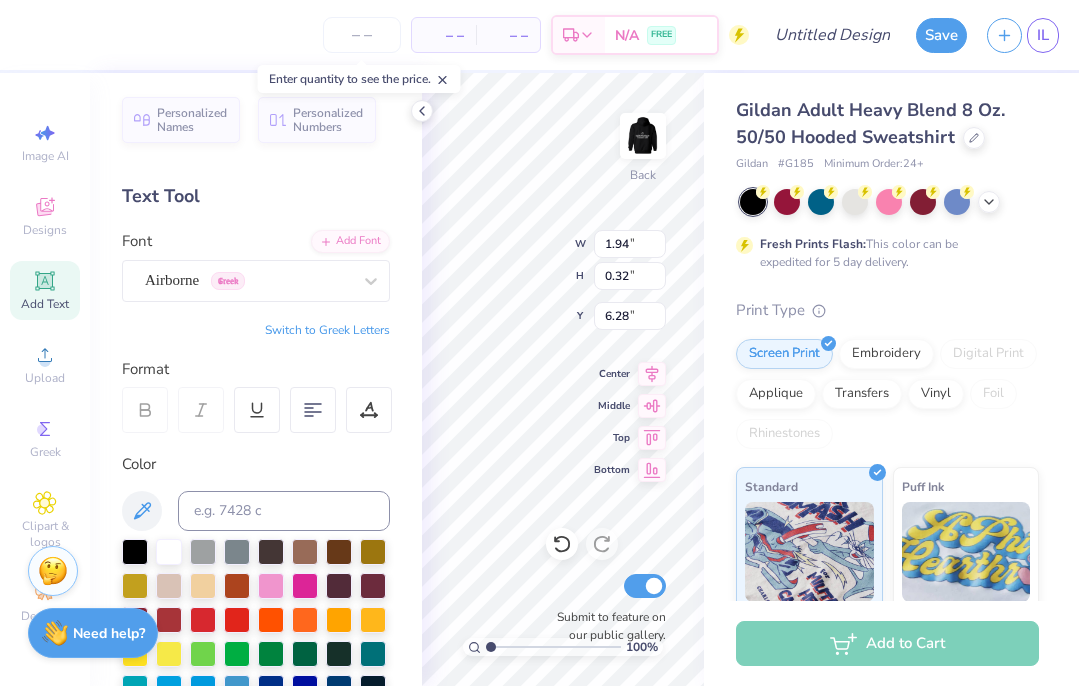 scroll, scrollTop: 476, scrollLeft: 0, axis: vertical 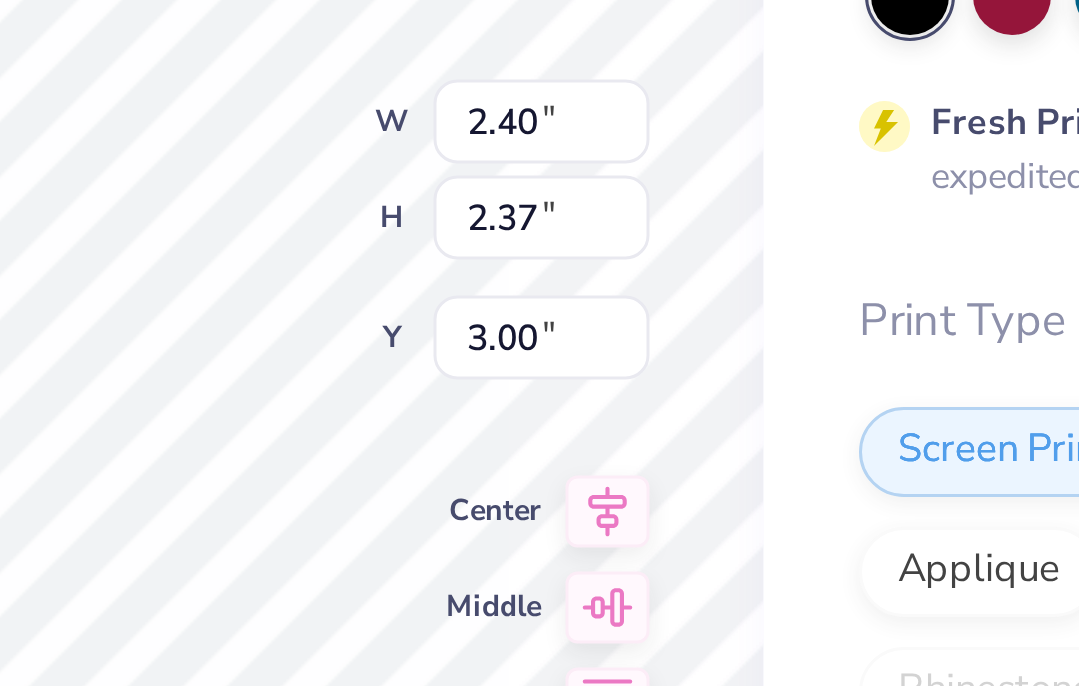 type on "3.52" 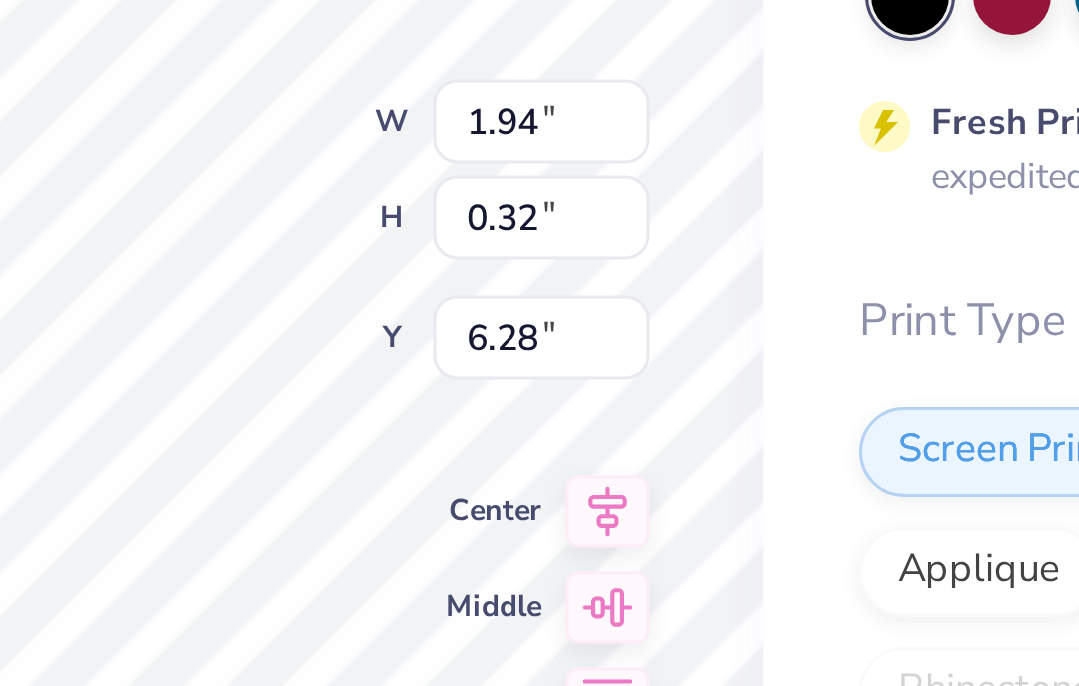 type on "6.31" 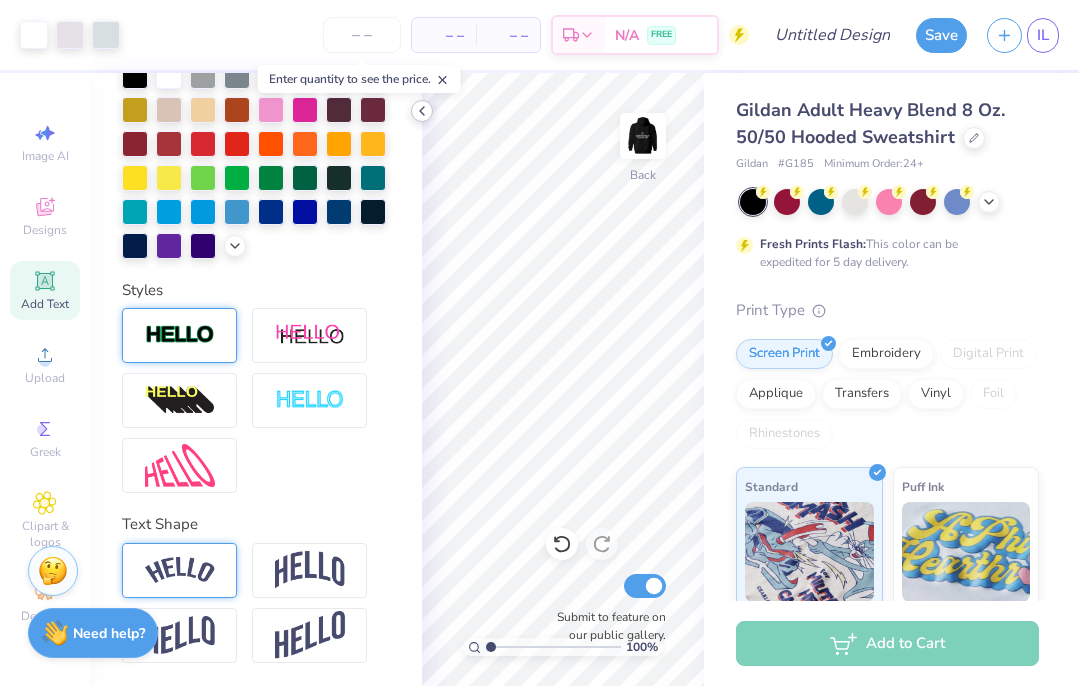 click 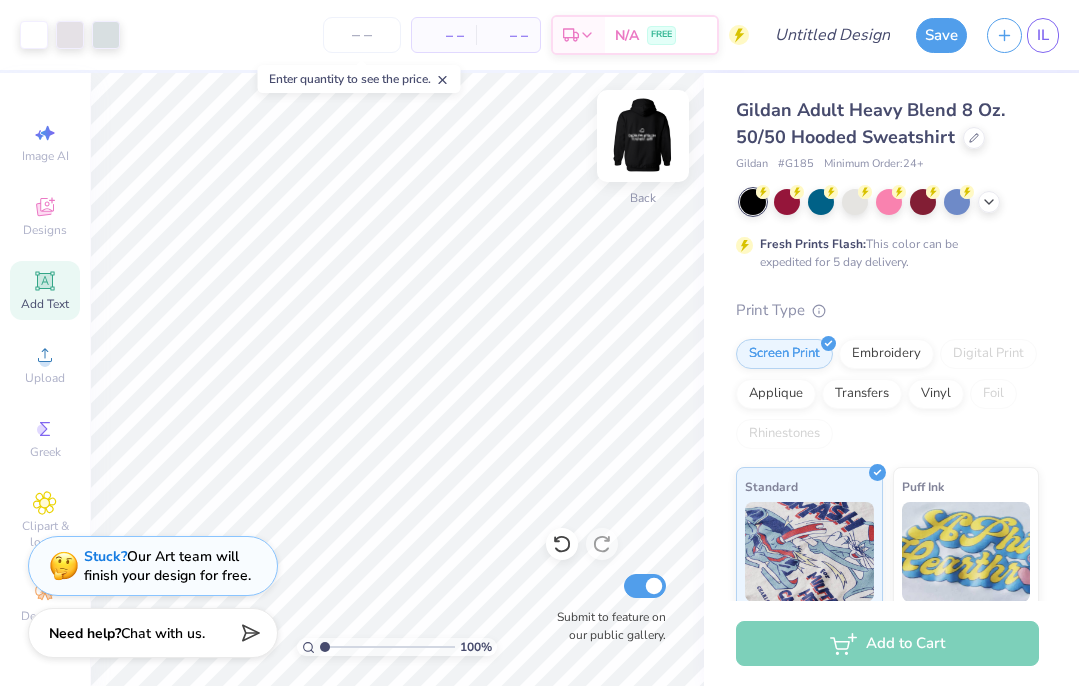 click at bounding box center [643, 136] 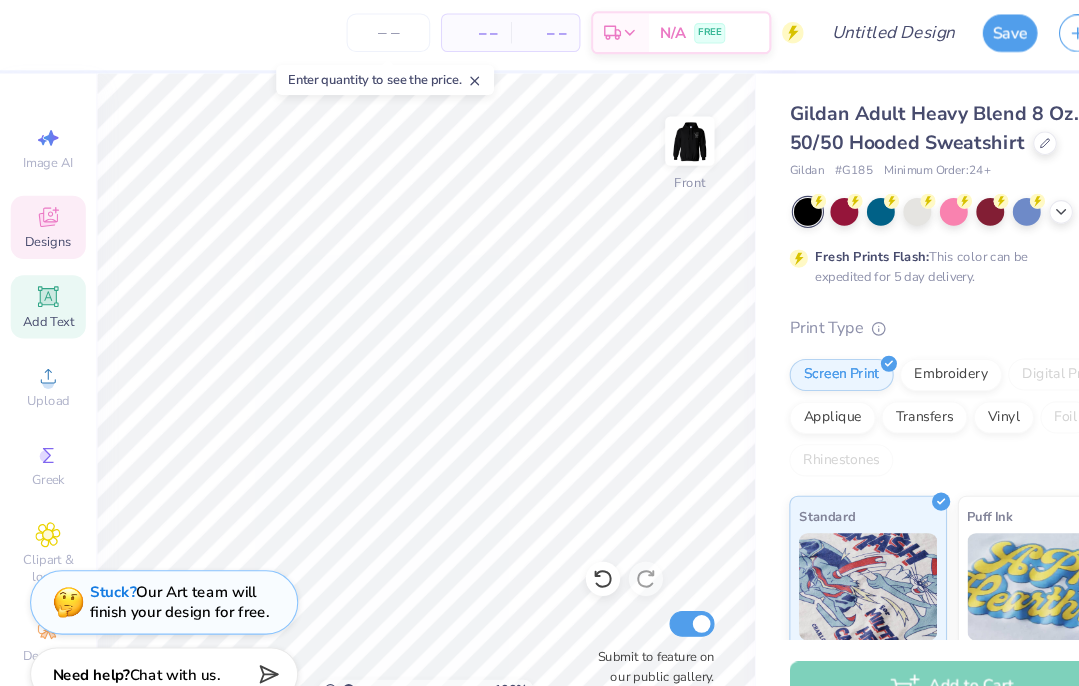 click on "Designs" at bounding box center [45, 230] 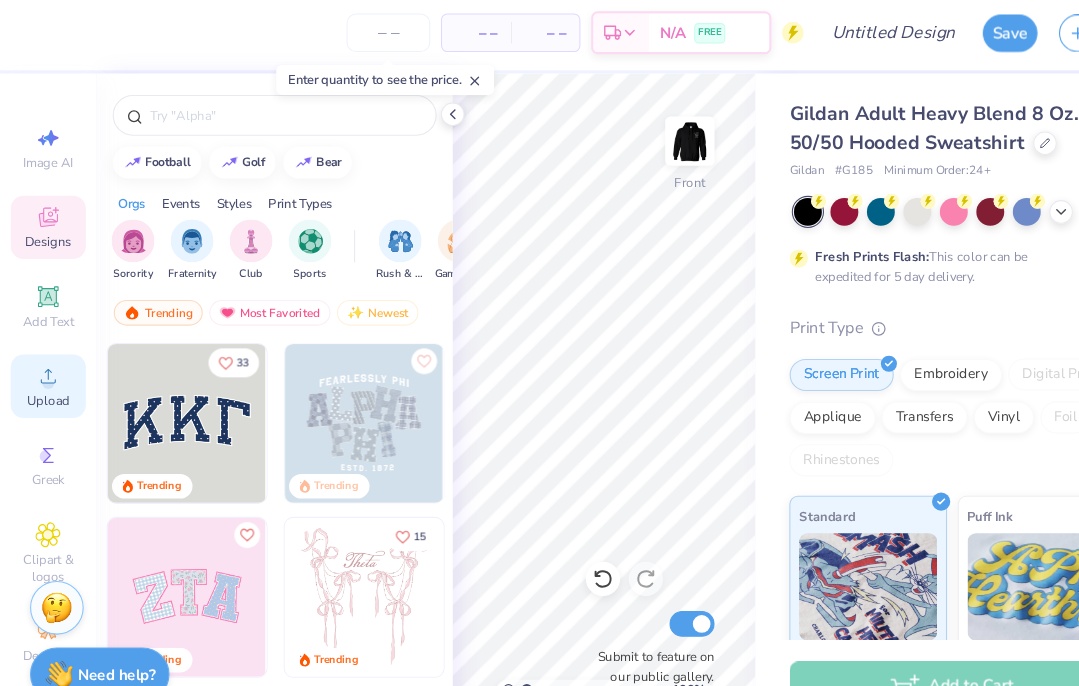 click 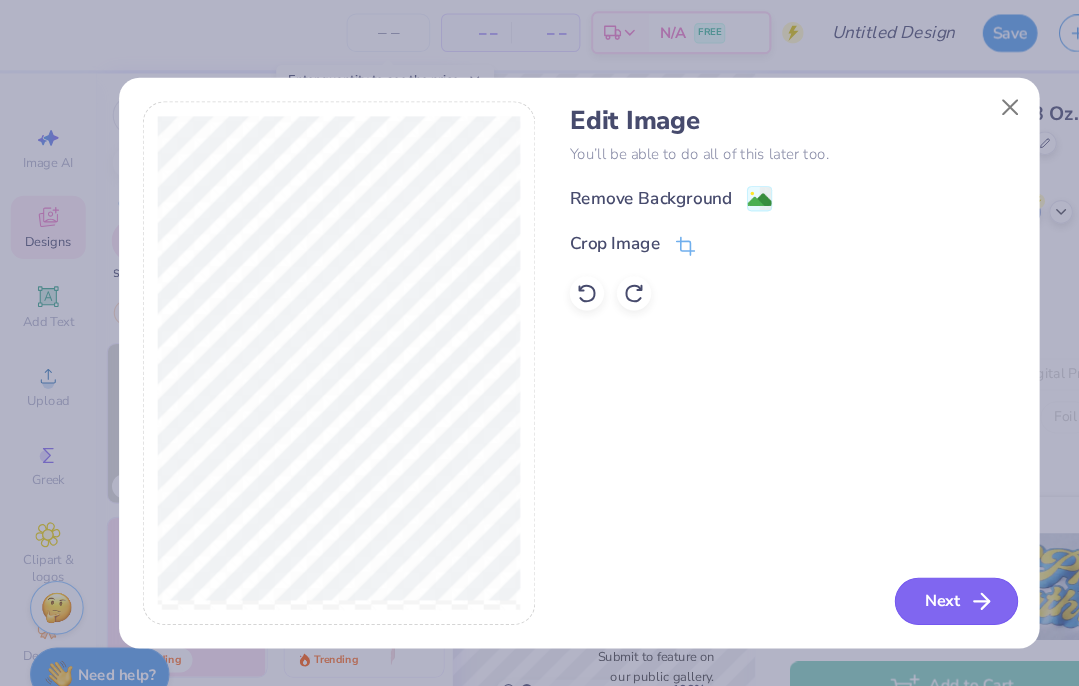 click on "Next" at bounding box center [891, 565] 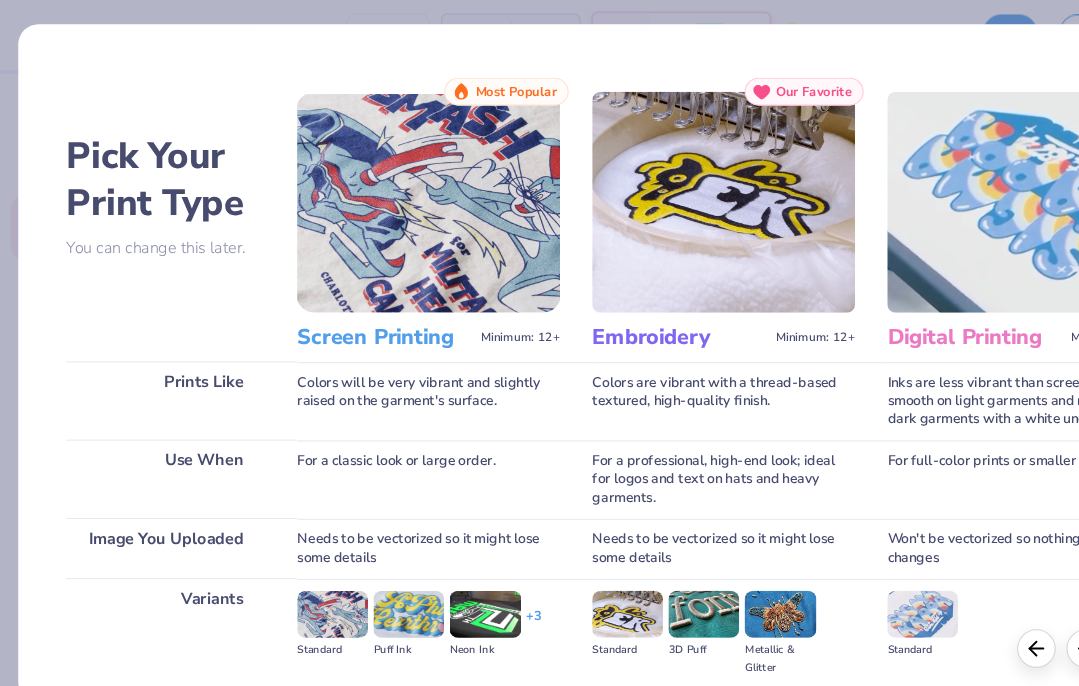 scroll, scrollTop: 211, scrollLeft: 0, axis: vertical 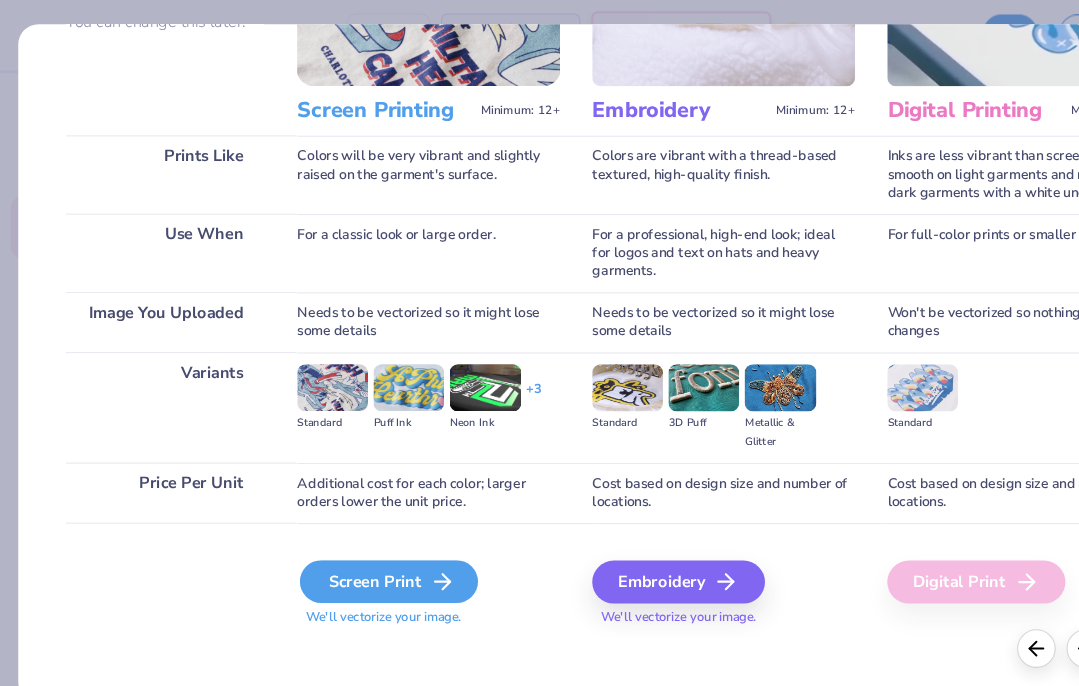 click on "Screen Print" at bounding box center [363, 547] 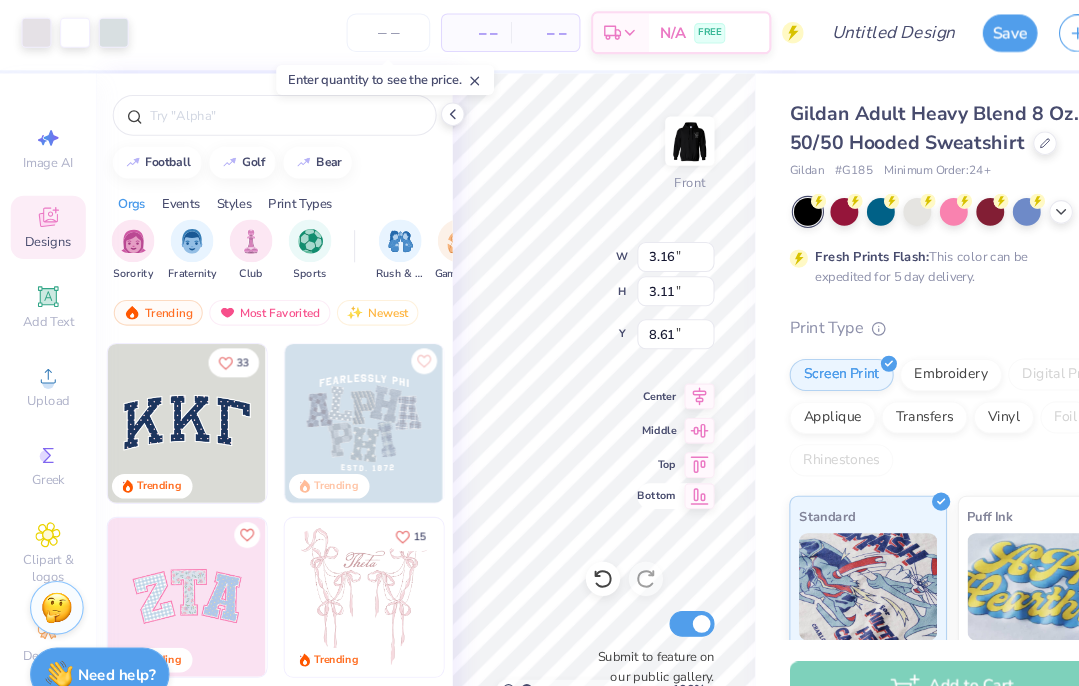 type on "3.16" 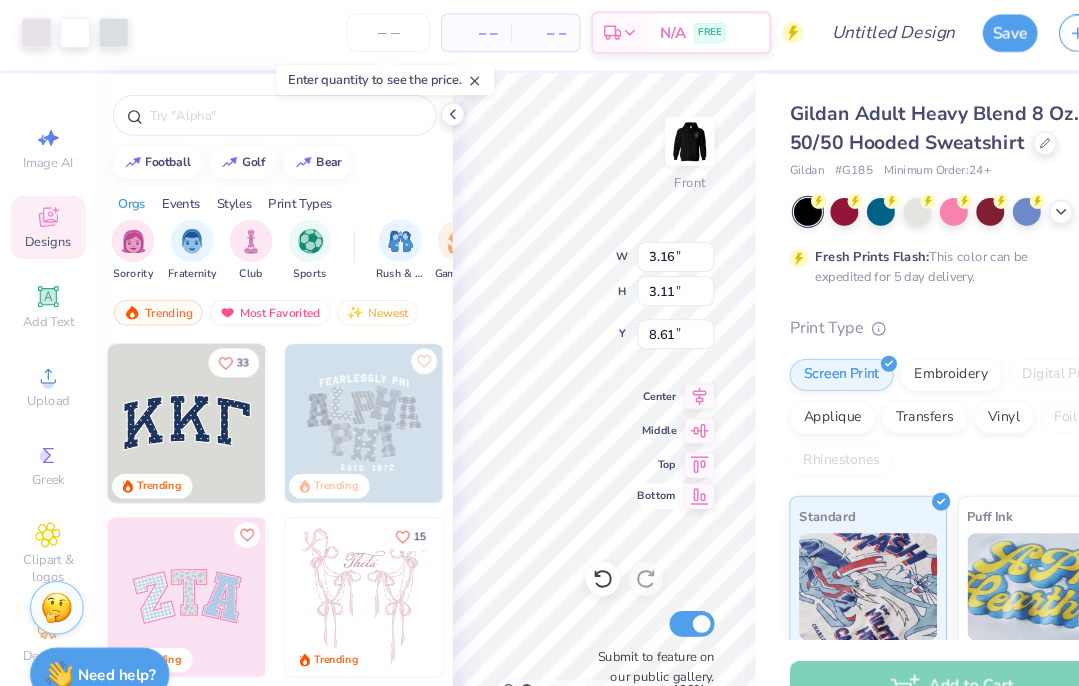 type on "3.11" 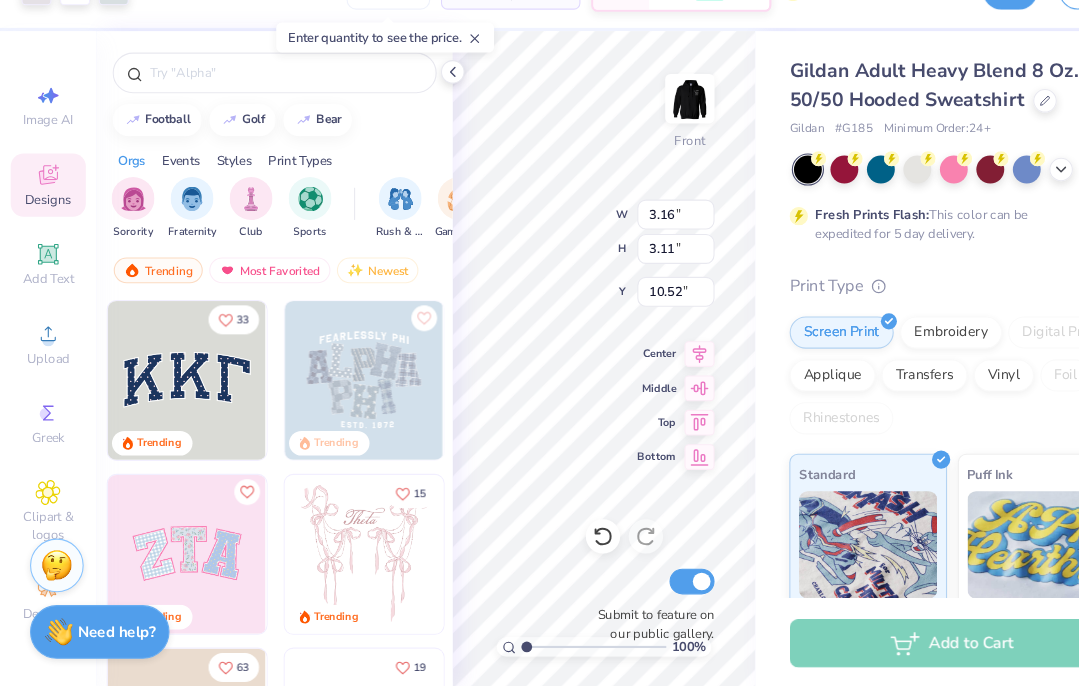 type on "10.52" 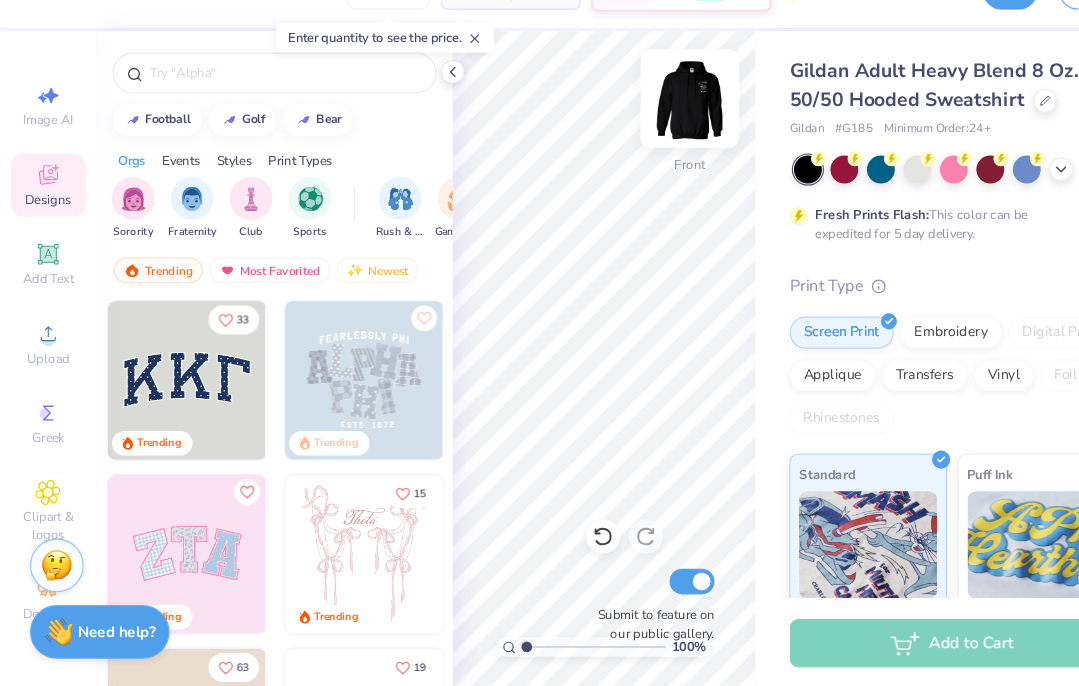 click at bounding box center [643, 136] 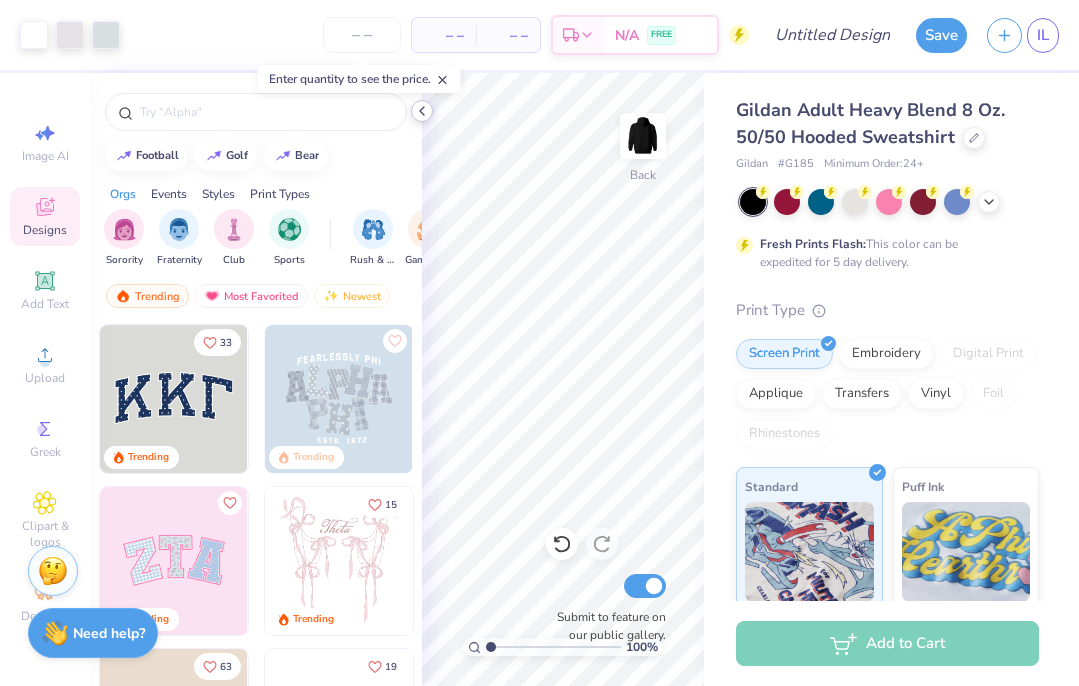 click 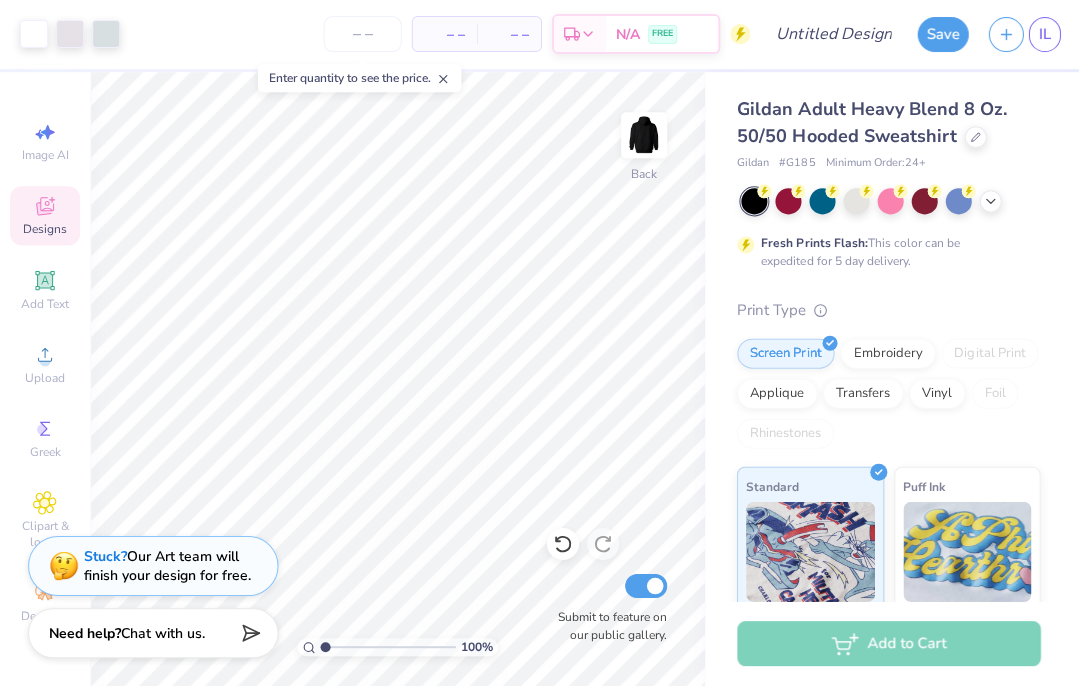 scroll, scrollTop: 0, scrollLeft: 0, axis: both 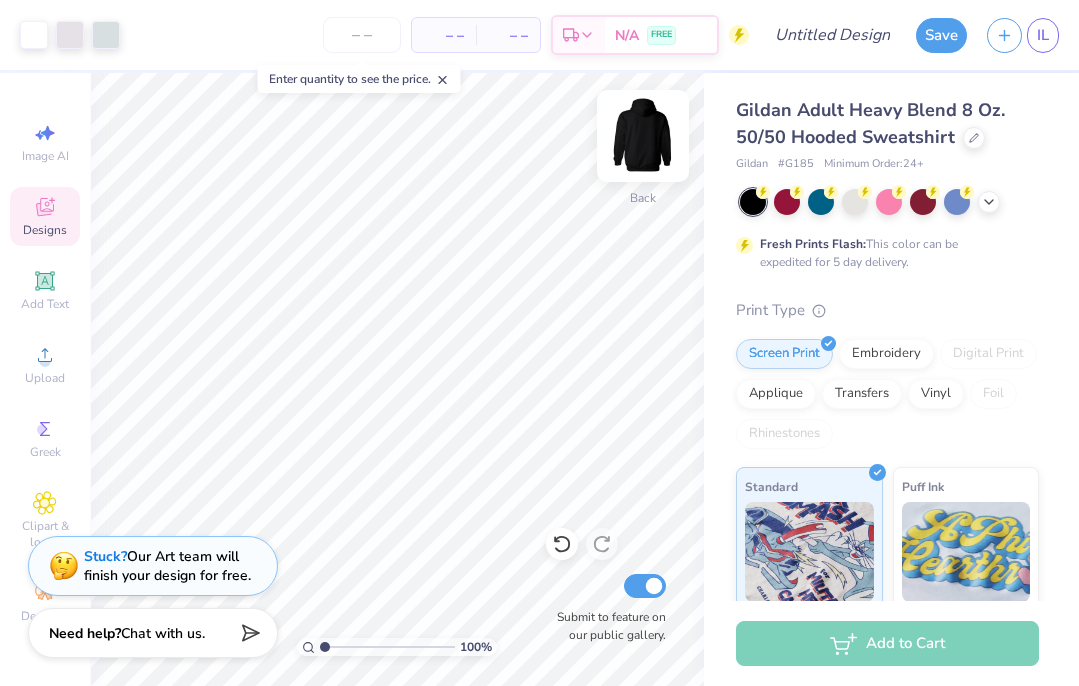 click at bounding box center [643, 136] 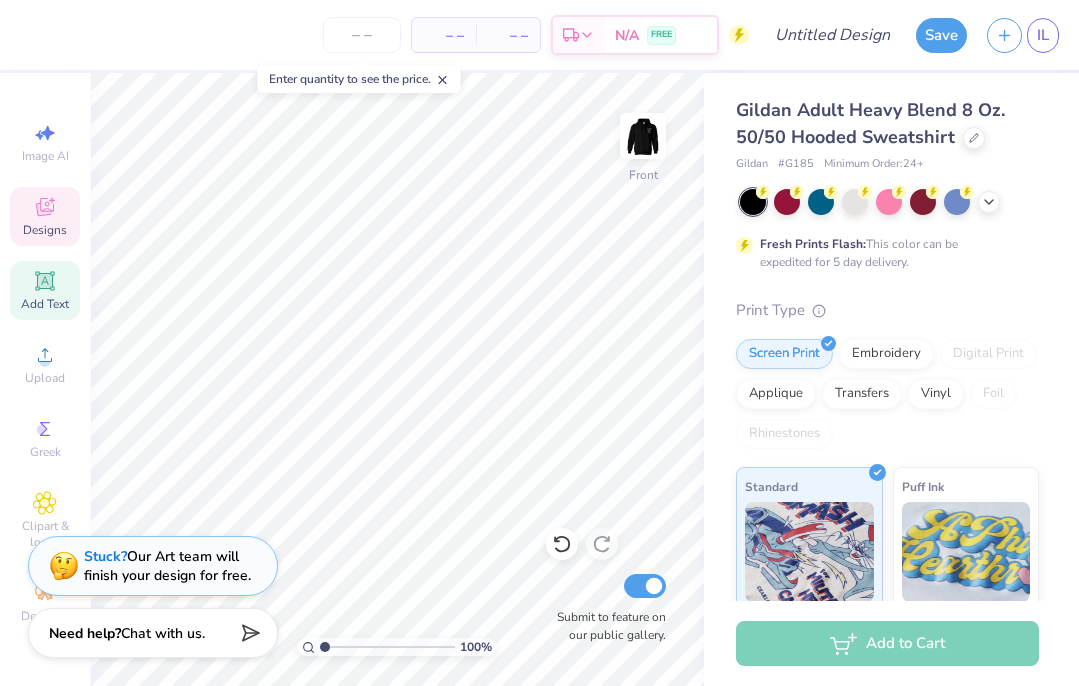 click 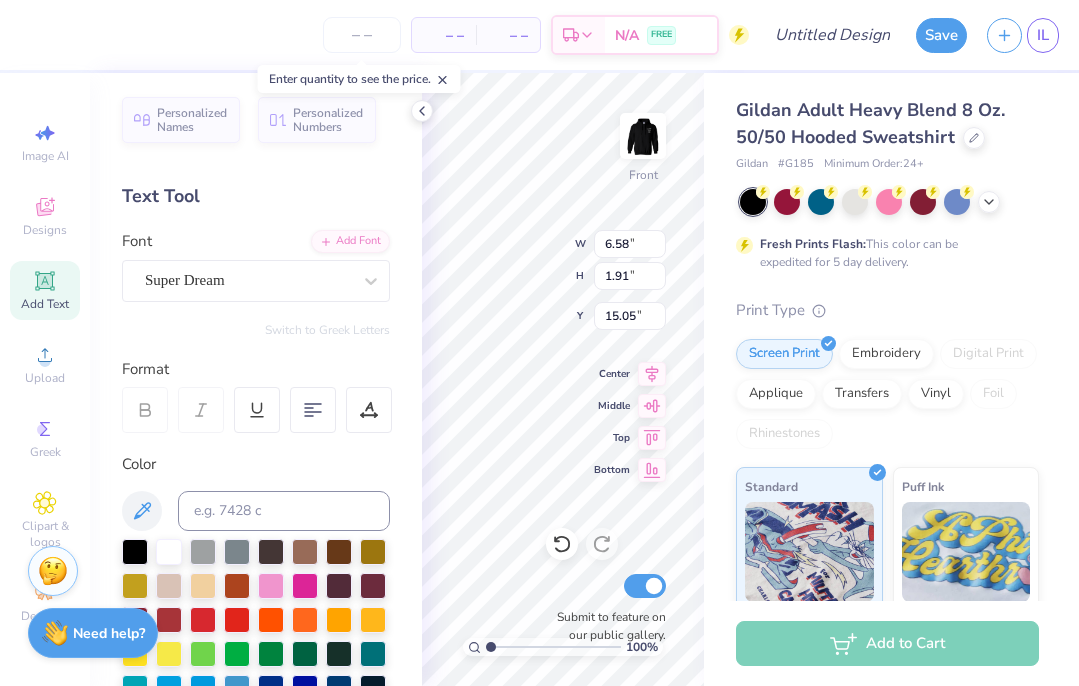 type on "XT" 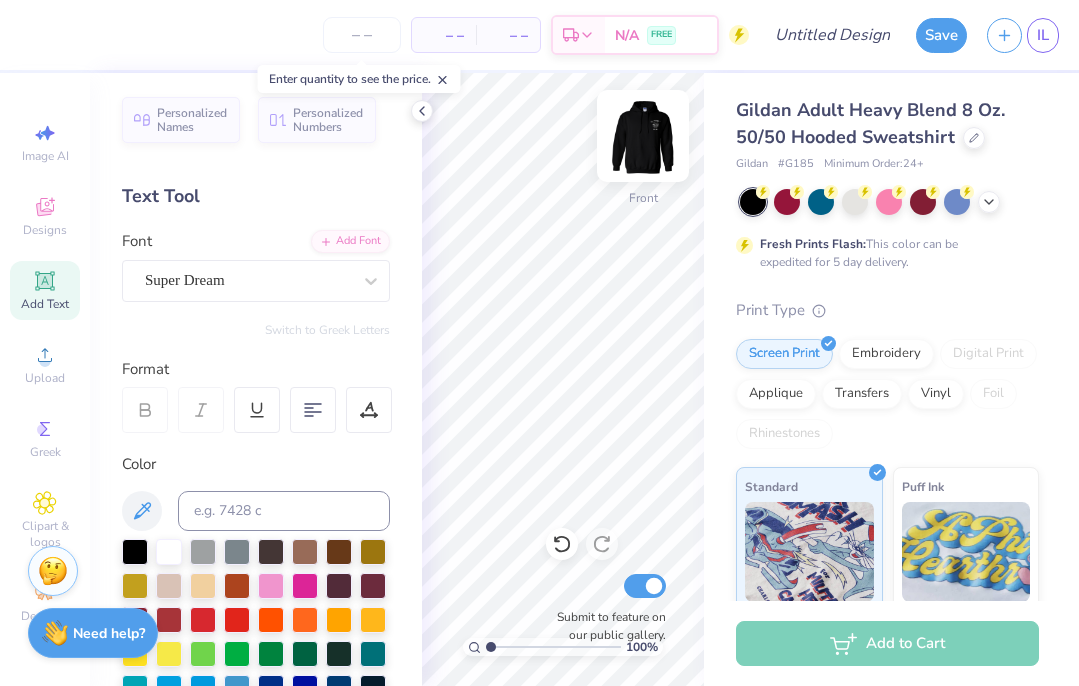 click at bounding box center (643, 136) 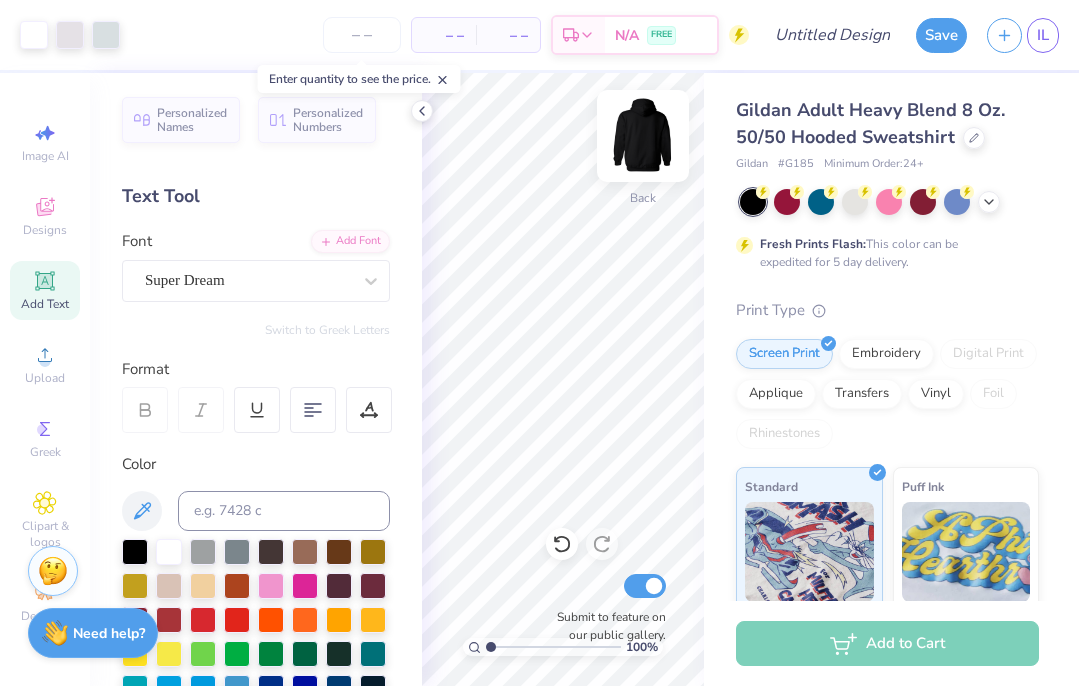 click at bounding box center [643, 136] 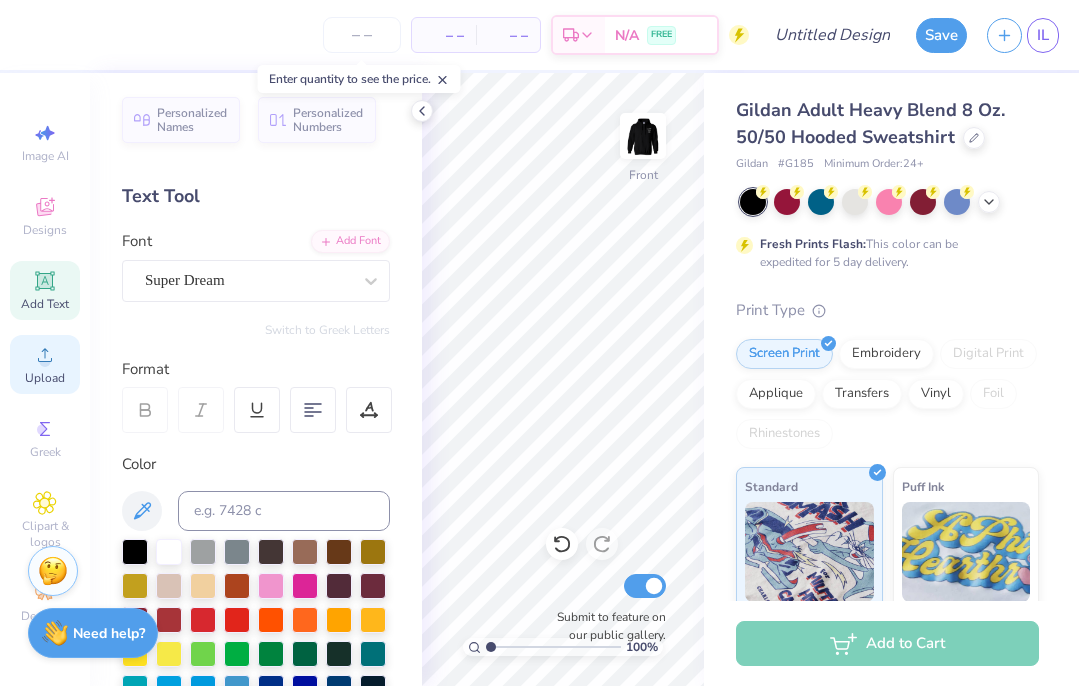 click 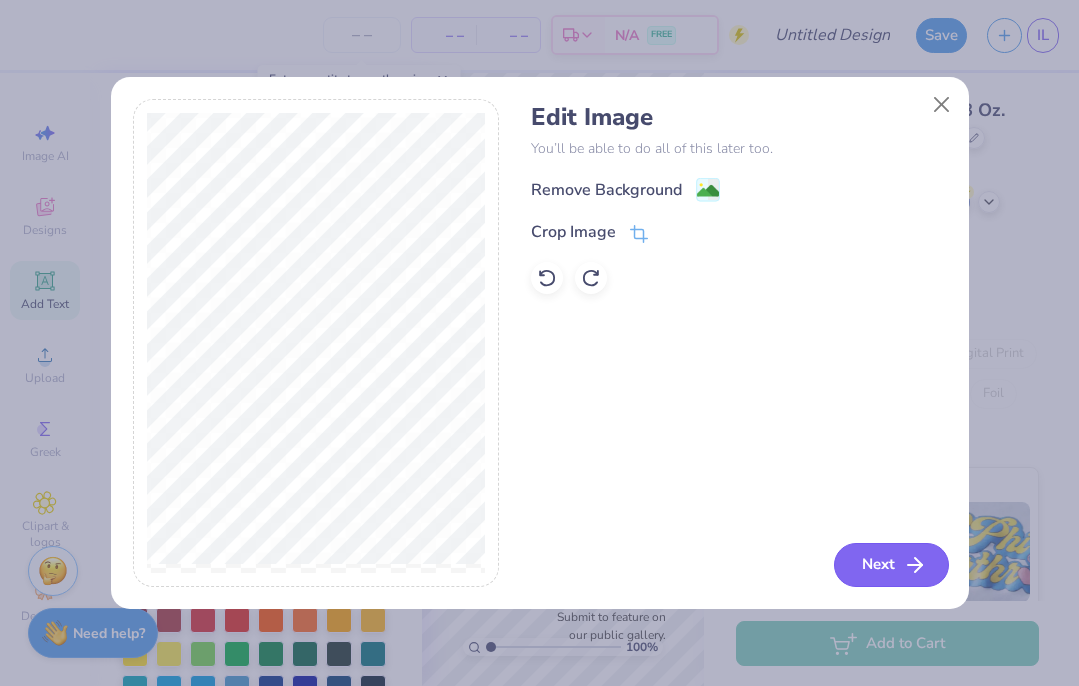click on "Next" at bounding box center (891, 565) 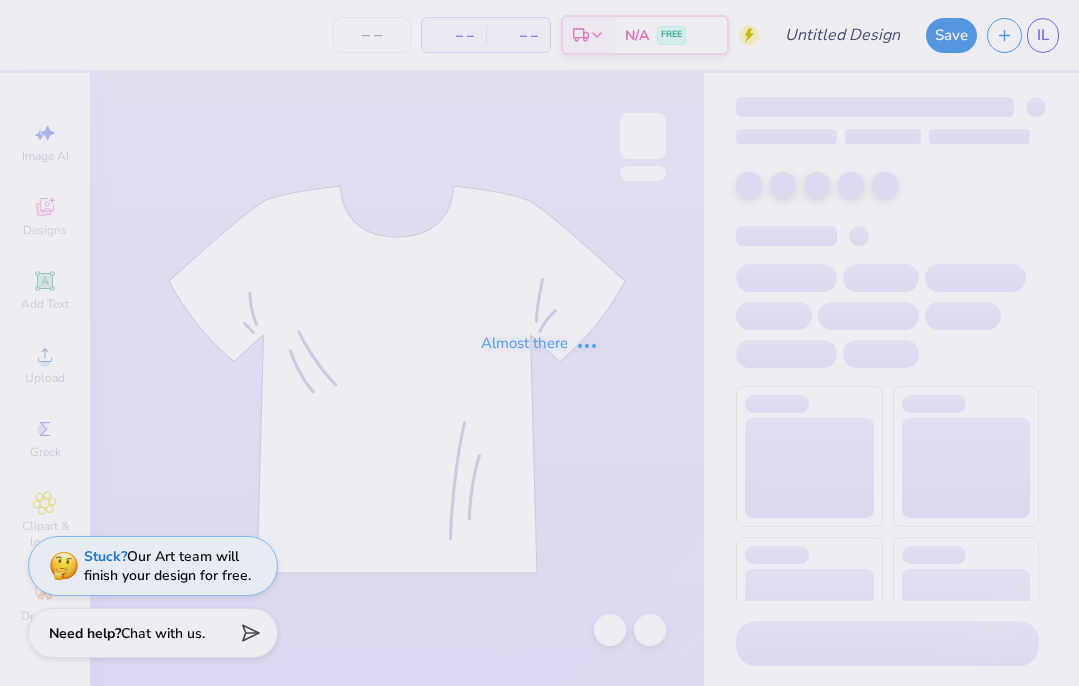 scroll, scrollTop: 0, scrollLeft: 0, axis: both 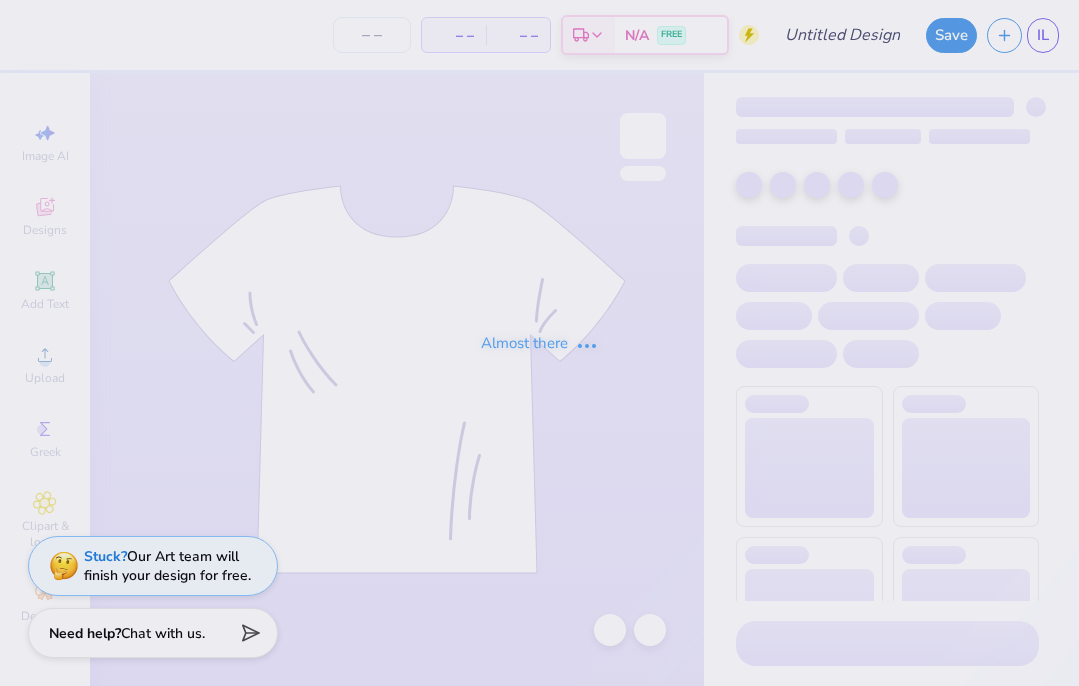 type on "KasaMerch2" 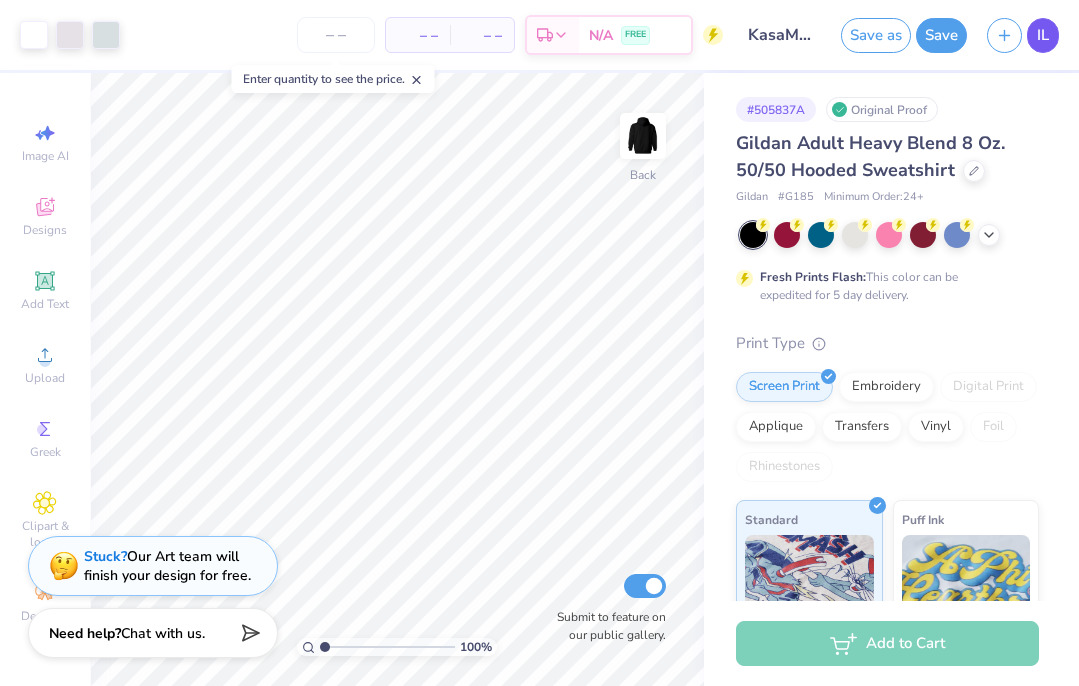 click on "IL" at bounding box center (1043, 35) 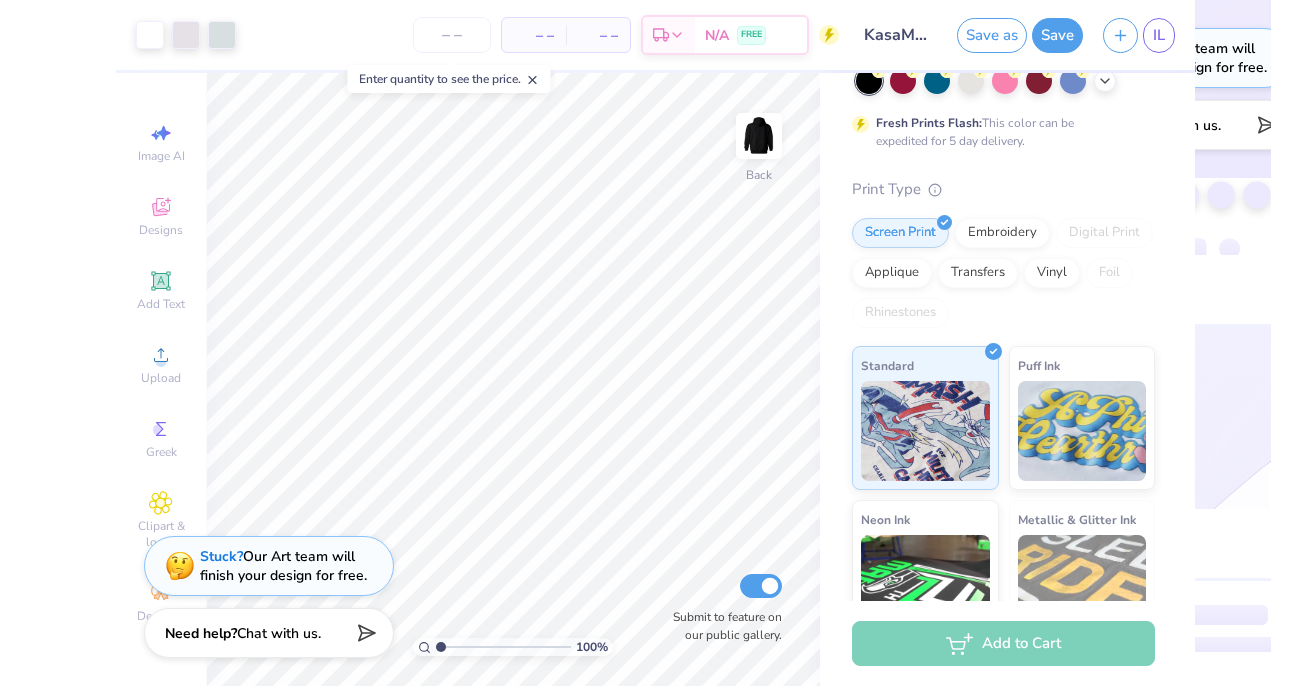 scroll, scrollTop: 0, scrollLeft: 0, axis: both 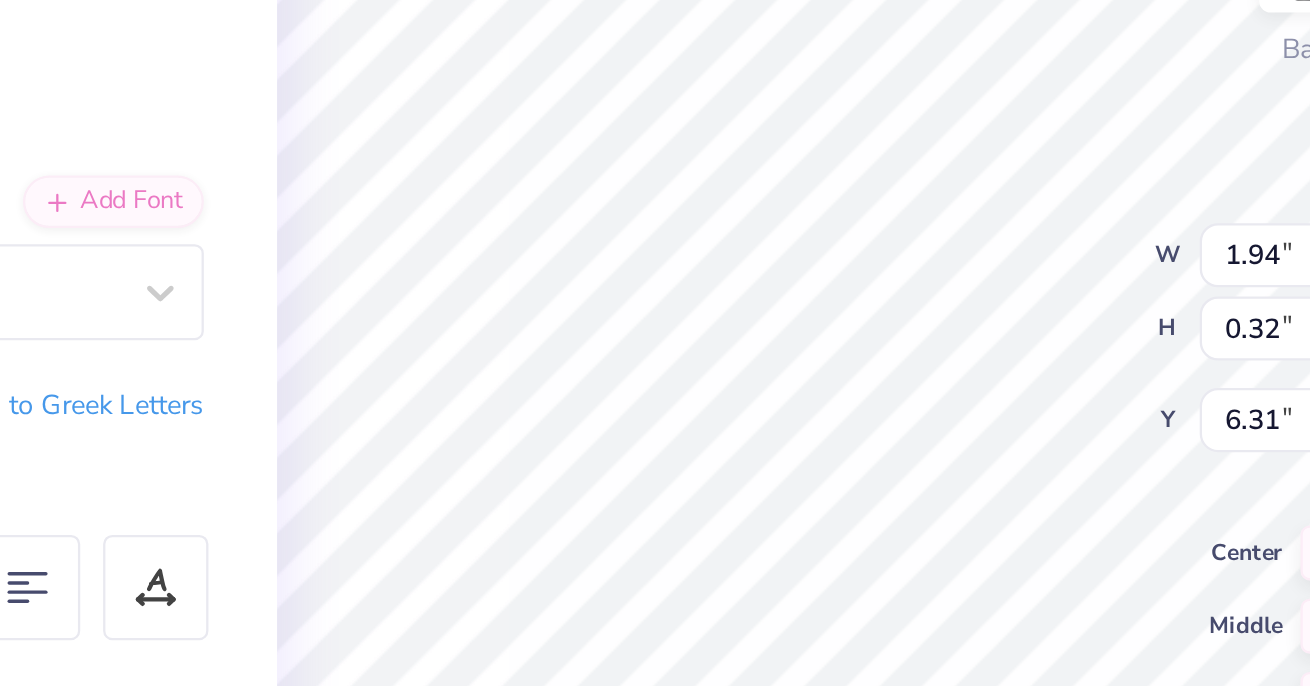 type on "6.44" 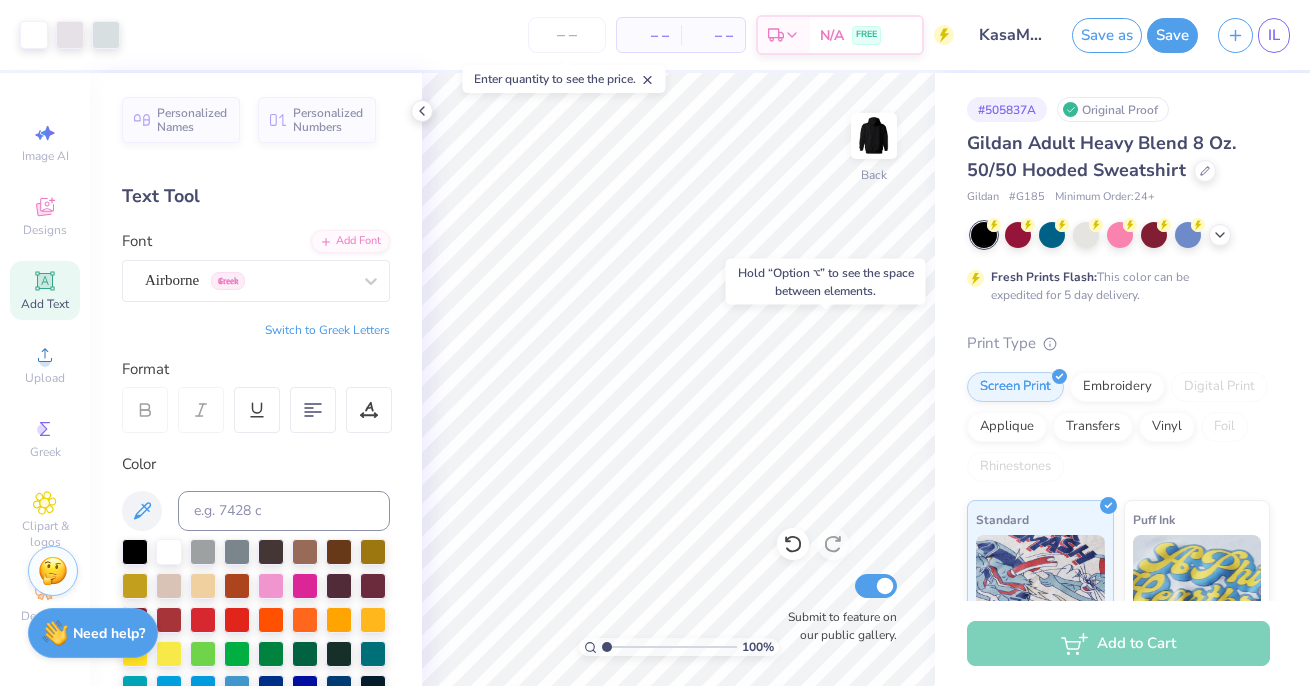 click on "# 505837A Original Proof Gildan Adult Heavy Blend 8 Oz. 50/50 Hooded Sweatshirt Gildan # G185 Minimum Order:  24 +   Fresh Prints Flash:  This color can be expedited for 5 day delivery. Print Type Screen Print Embroidery Digital Print Applique Transfers Vinyl Foil Rhinestones Standard Puff Ink Neon Ink Metallic & Glitter Ink Glow in the Dark Ink Water based Ink" at bounding box center (1122, 512) 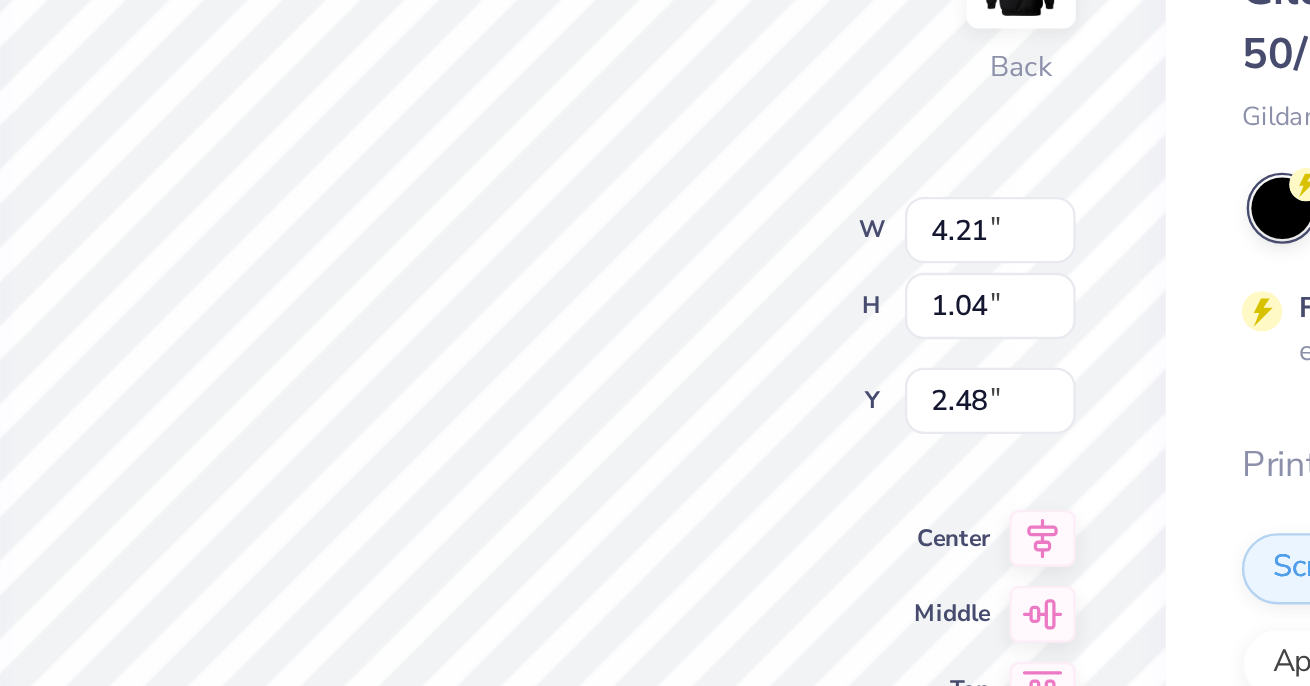 type on "2.40" 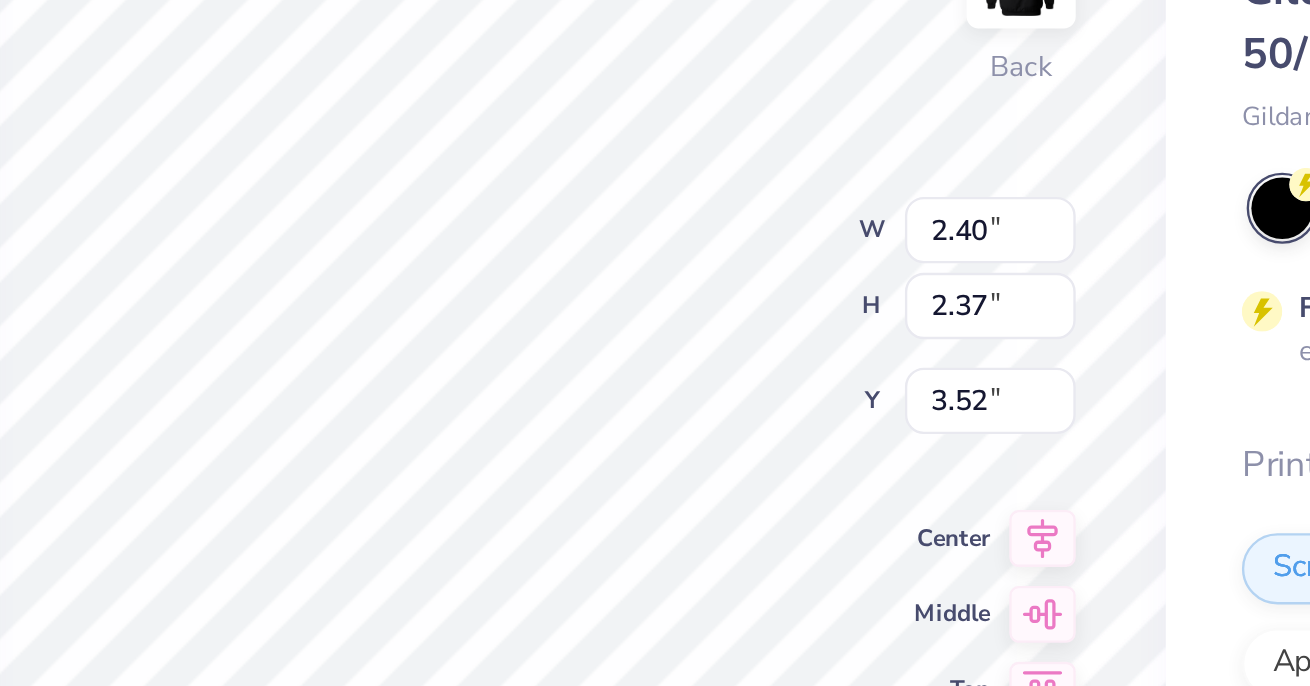type on "2.65" 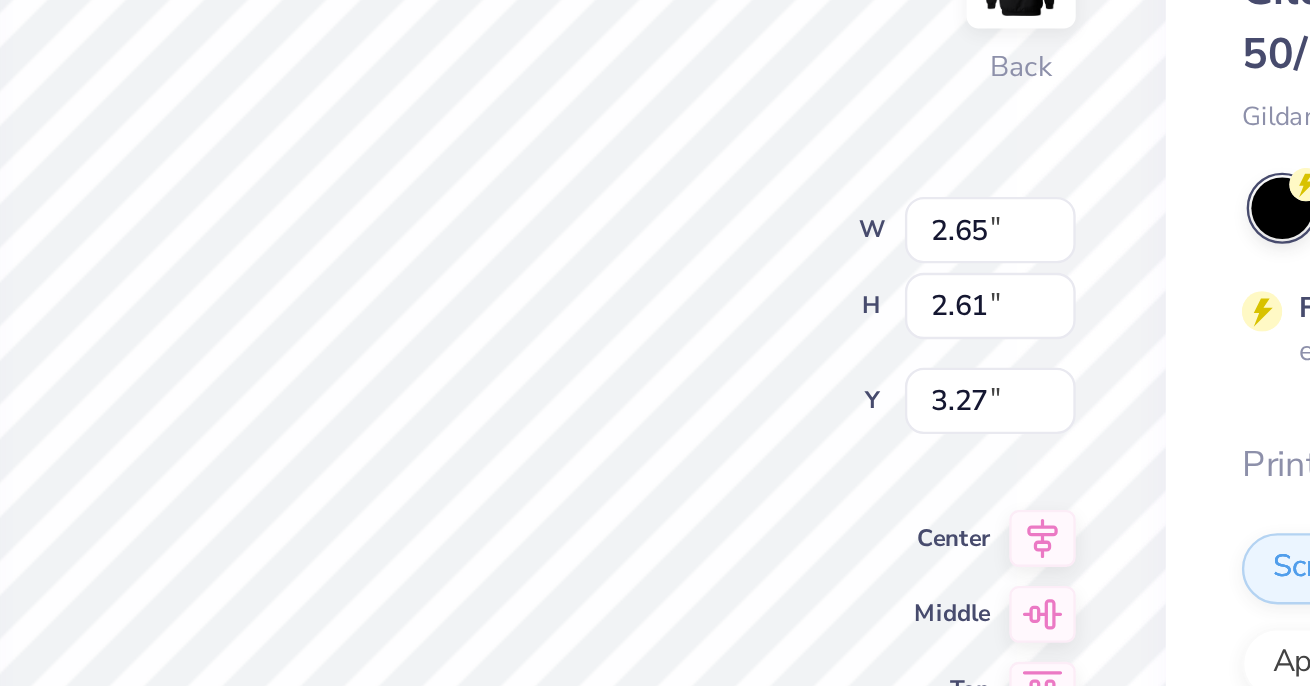 type on "3.52" 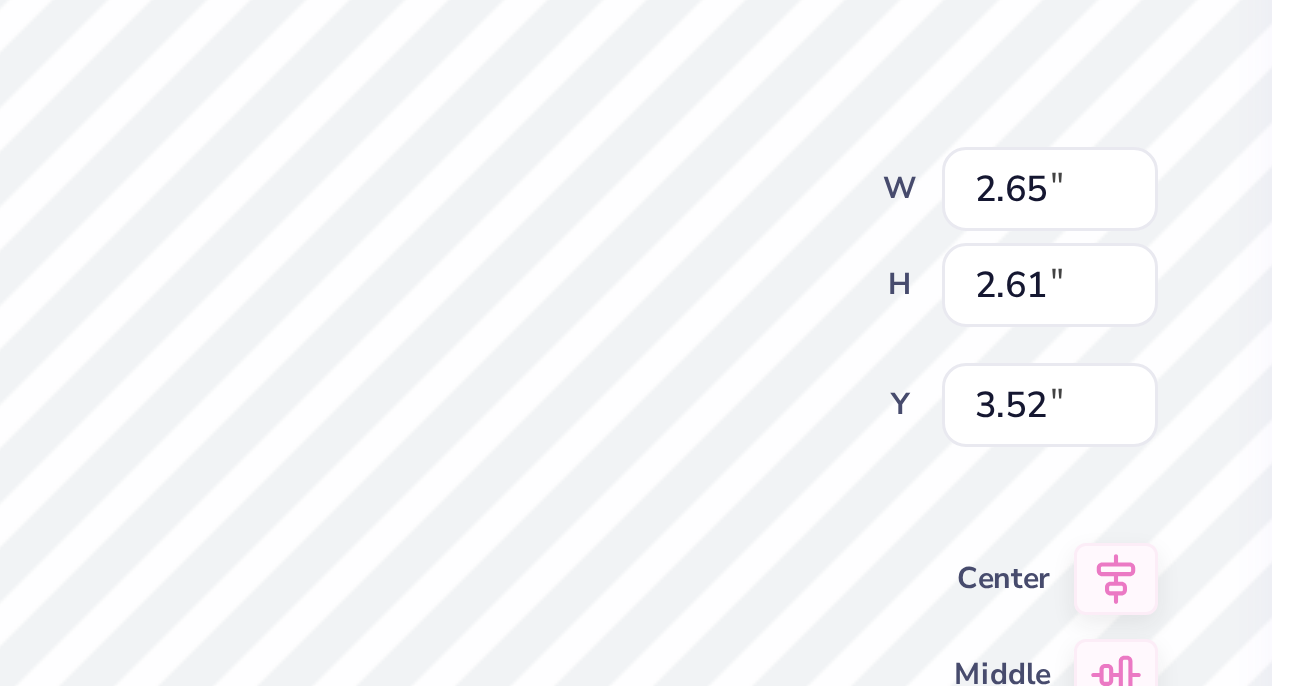 type on "2.88" 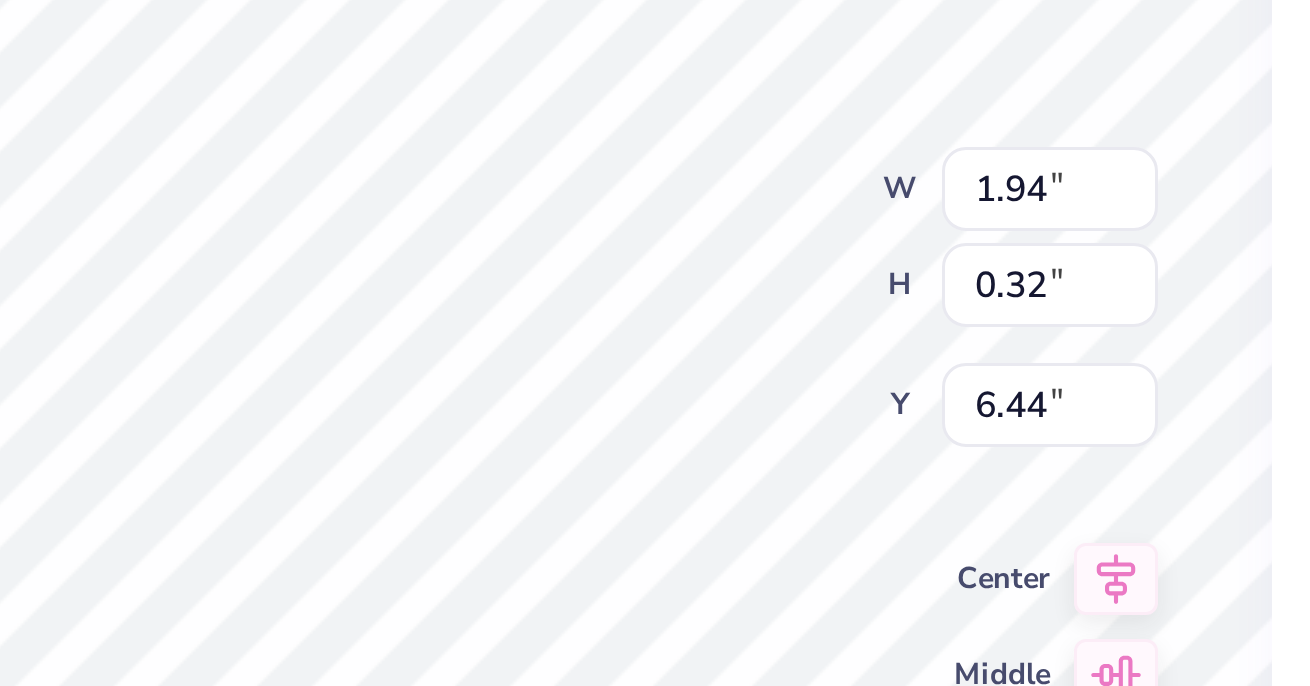 type on "6.52" 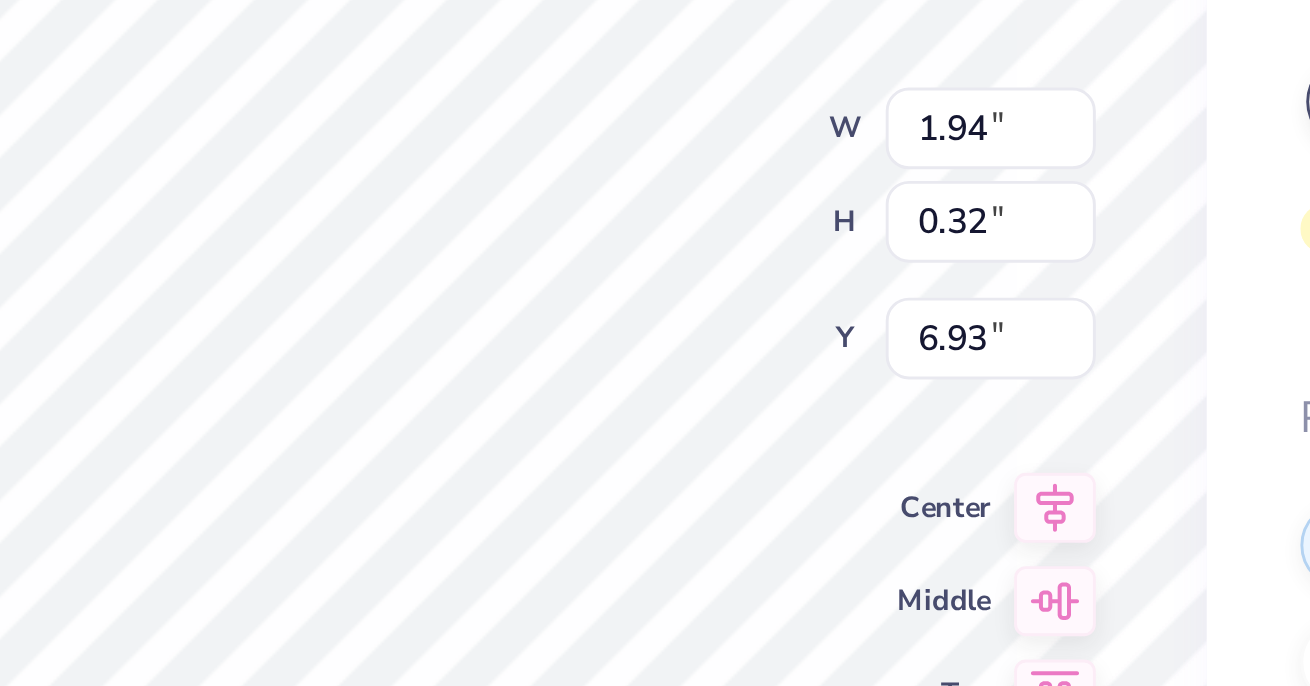 type on "6.93" 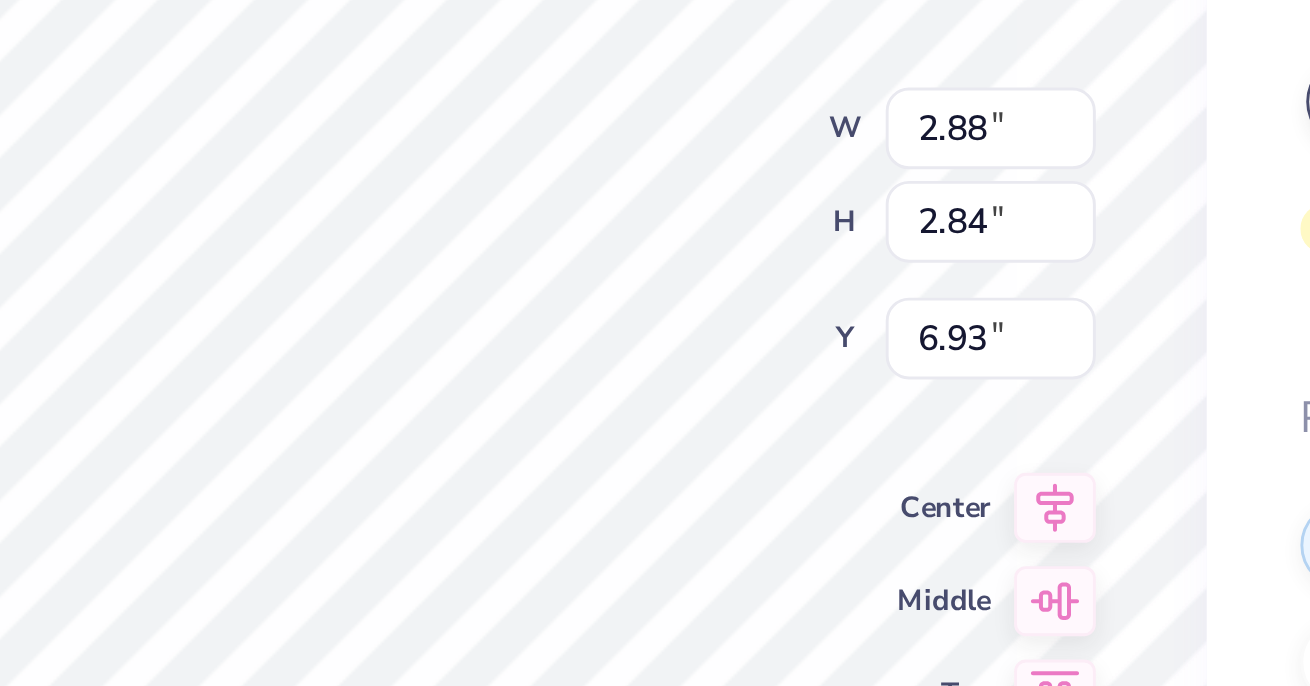type on "2.88" 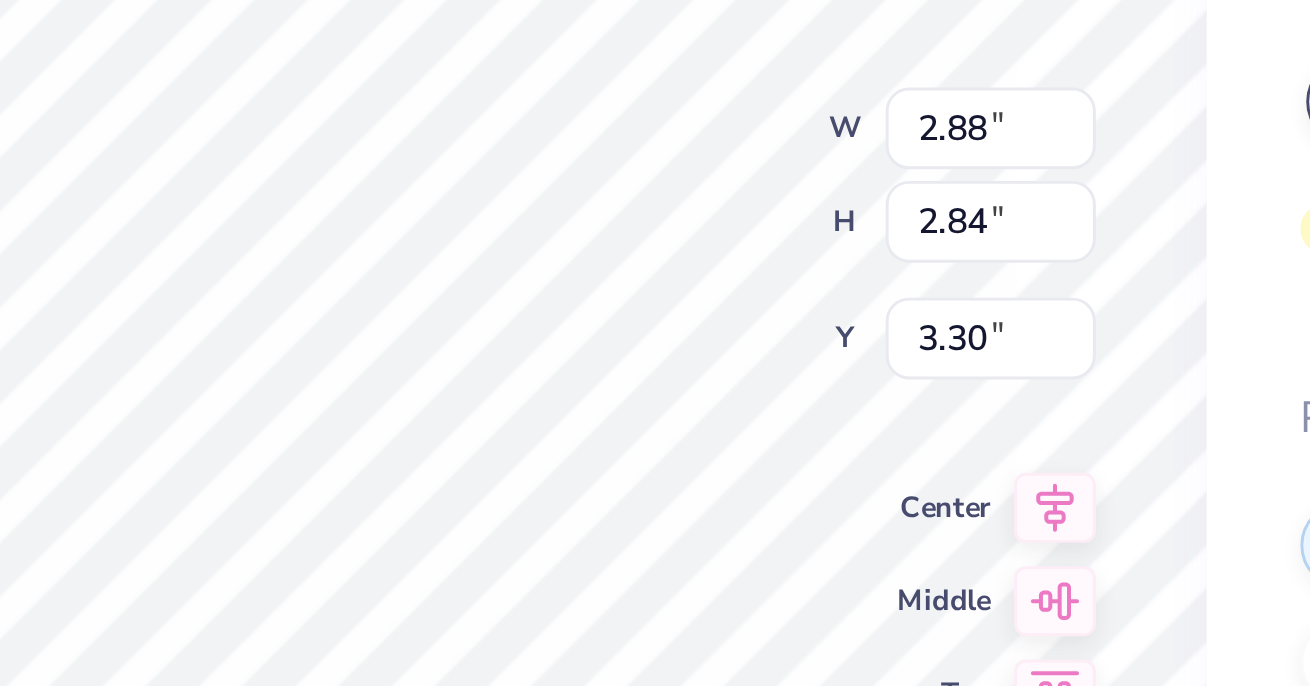 type on "3.52" 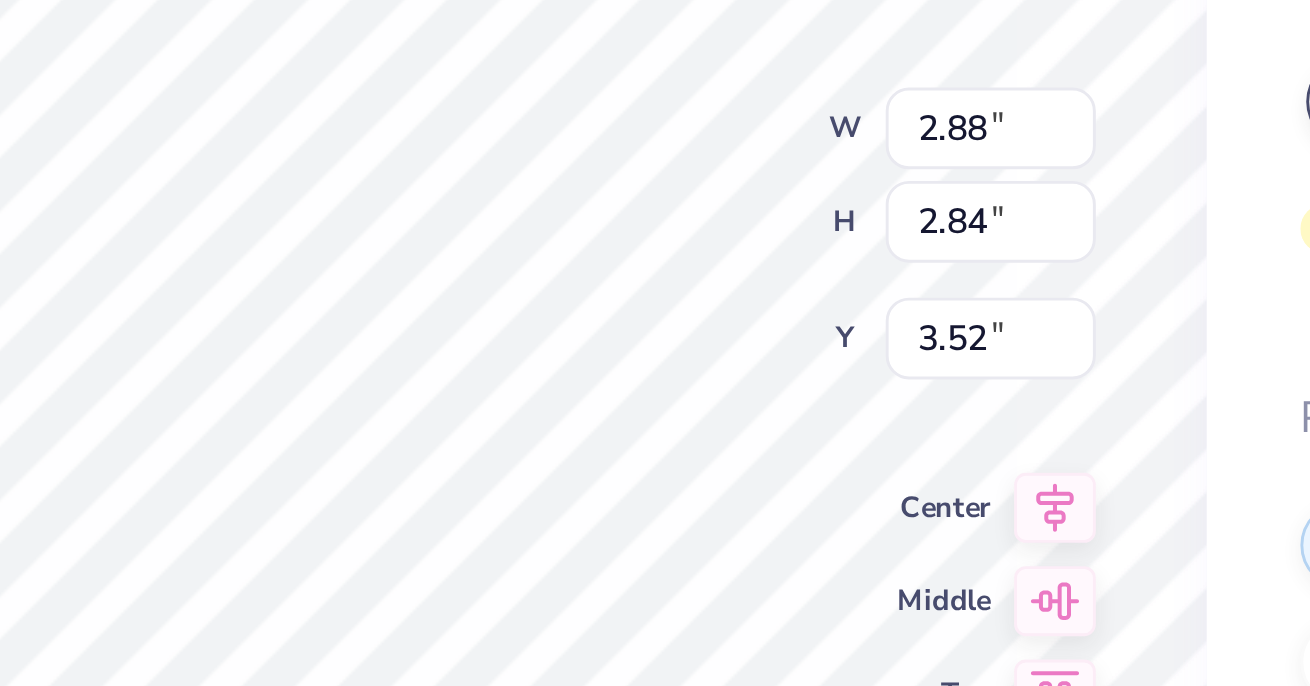 type on "3.11" 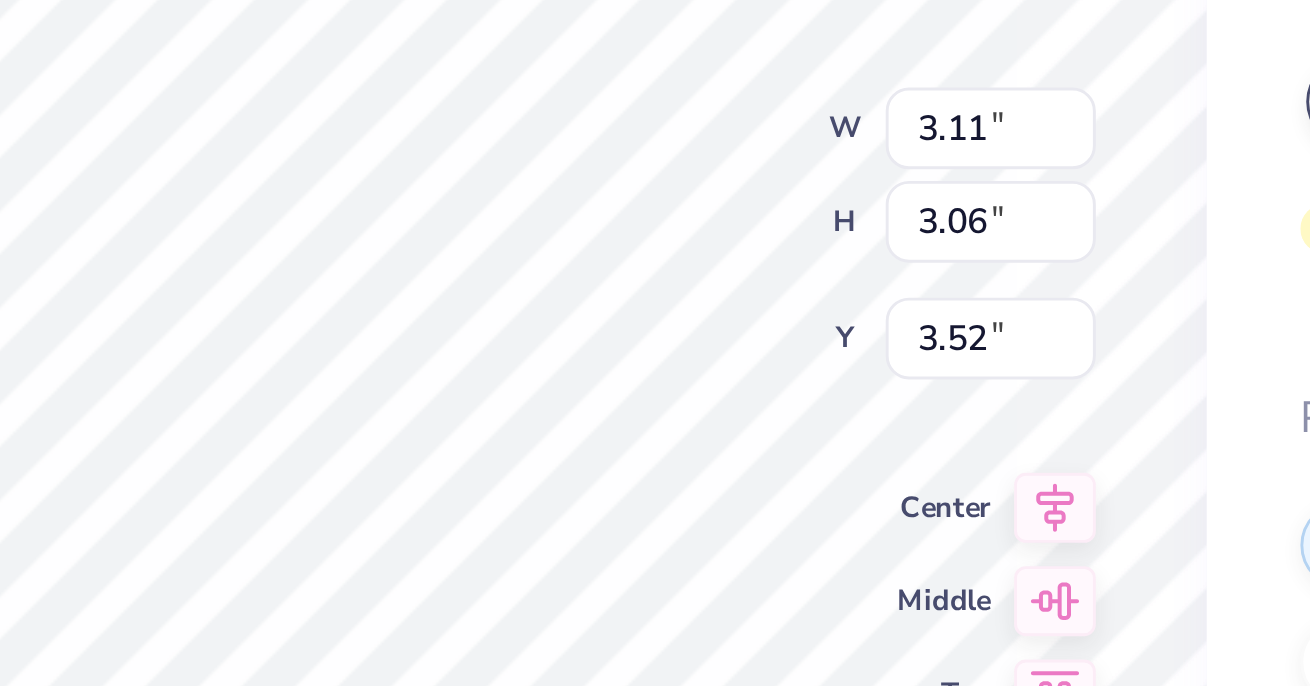type on "2.82" 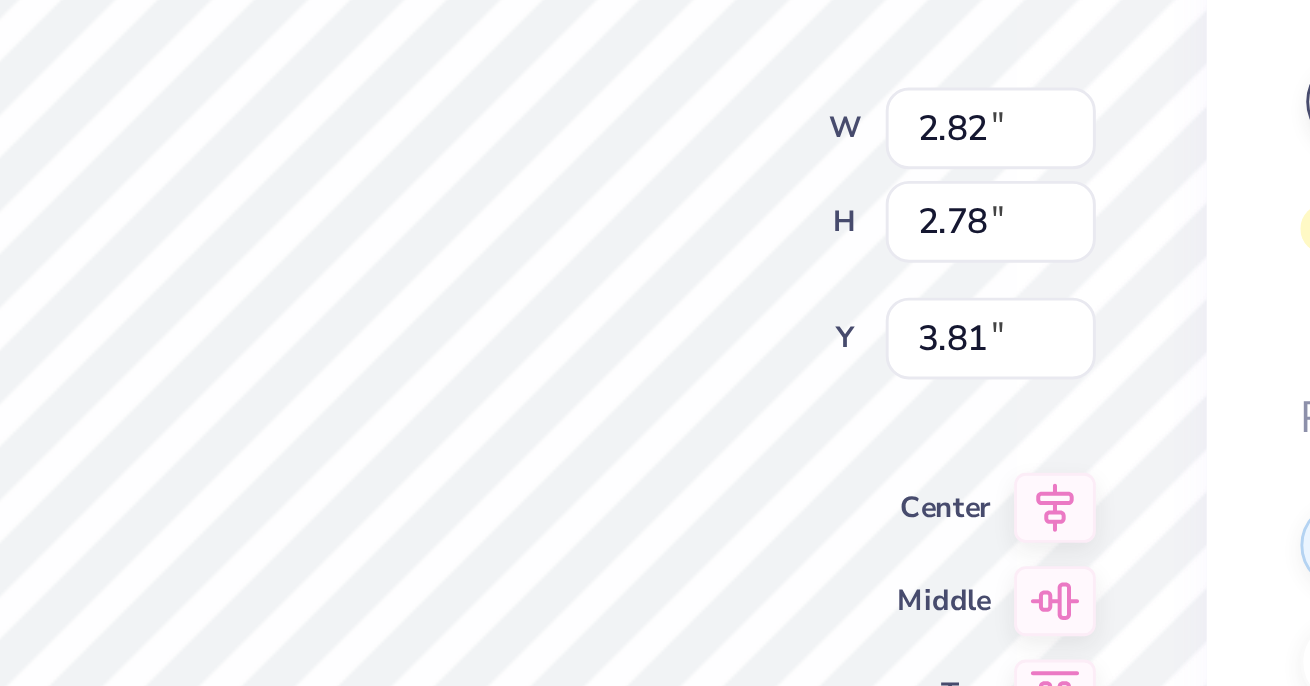 type on "3.85" 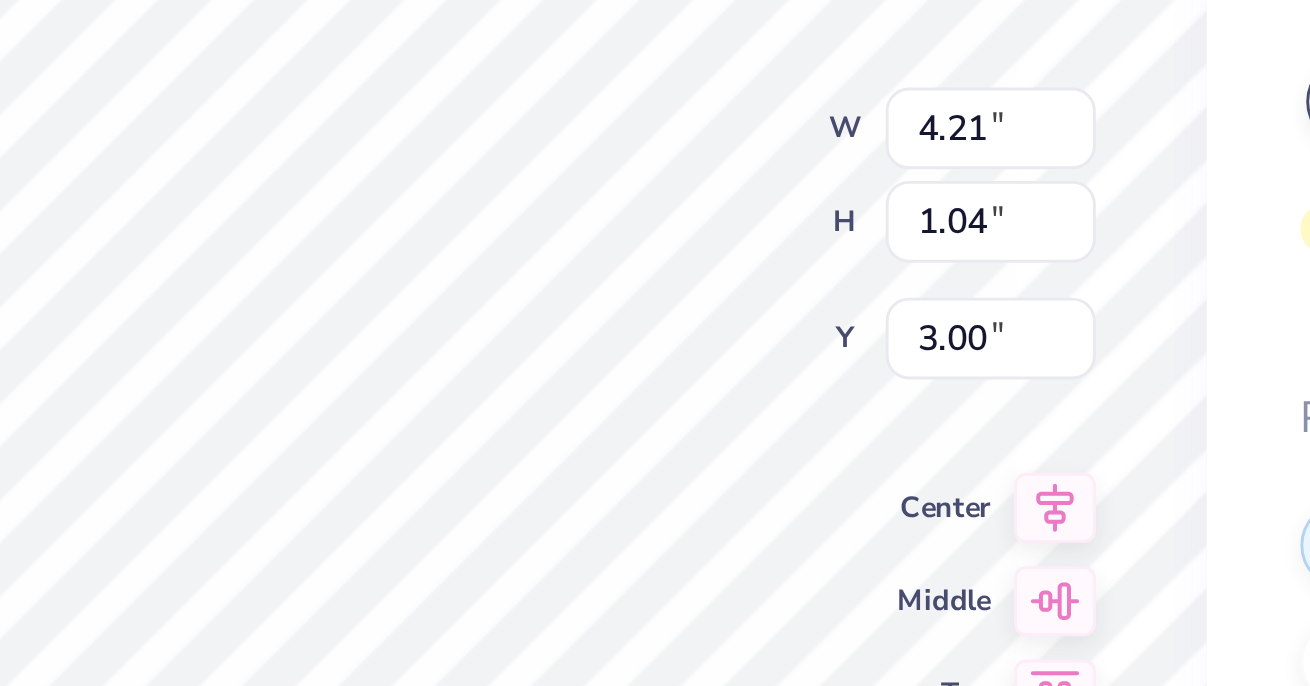 type on "3.00" 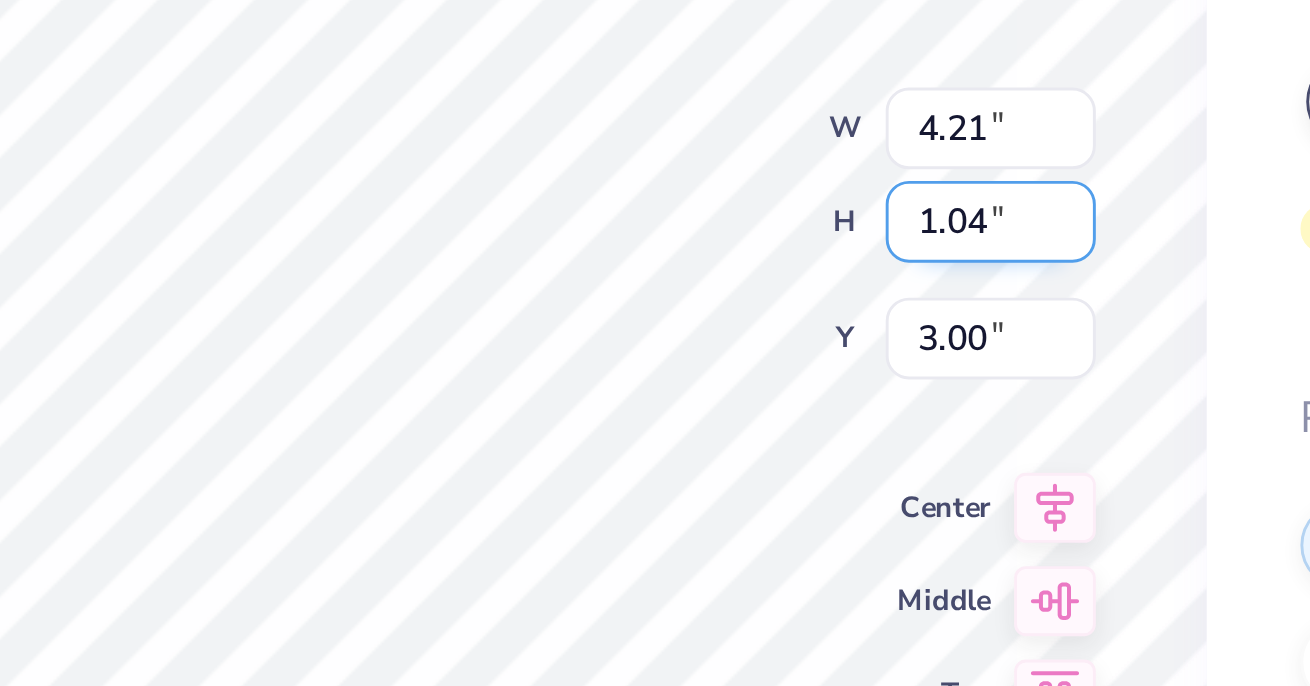 click on "100  % Back W 4.21 4.21 " H 1.04 1.04 " Y 3.00 3.00 " Center Middle Top Bottom Submit to feature on our public gallery." at bounding box center (678, 379) 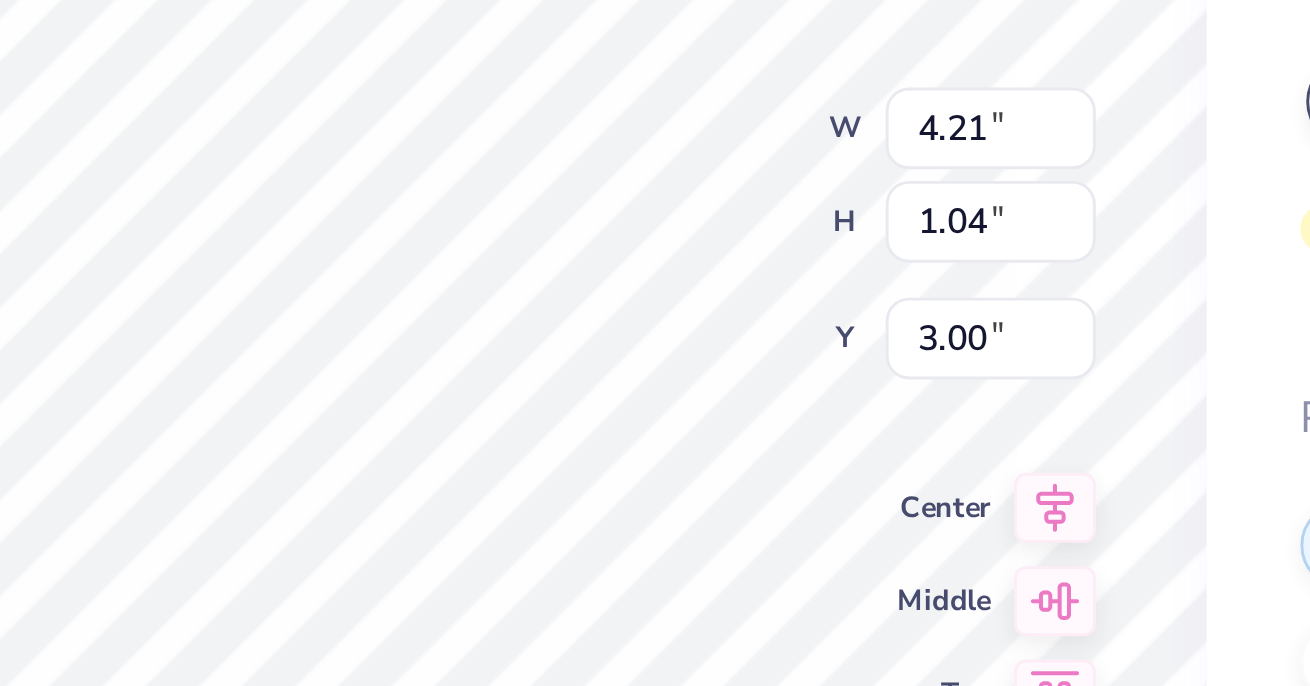 type on "2.82" 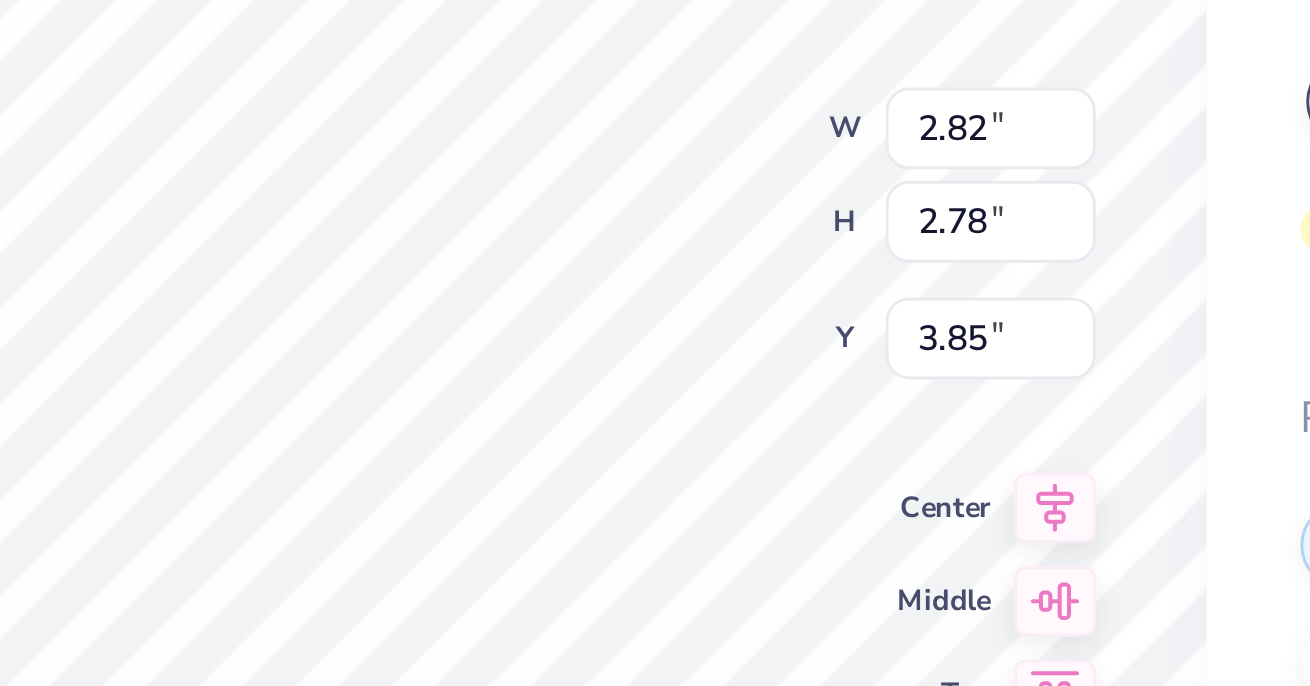 type on "4.04" 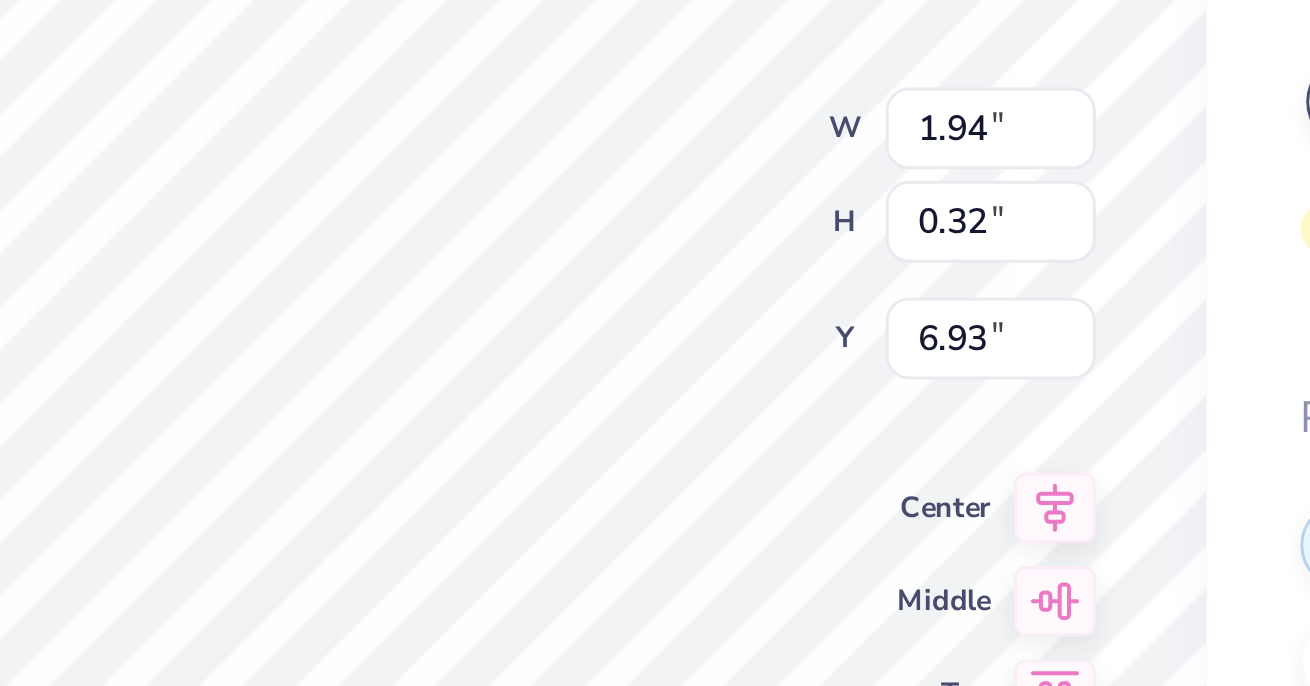 type on "7.09" 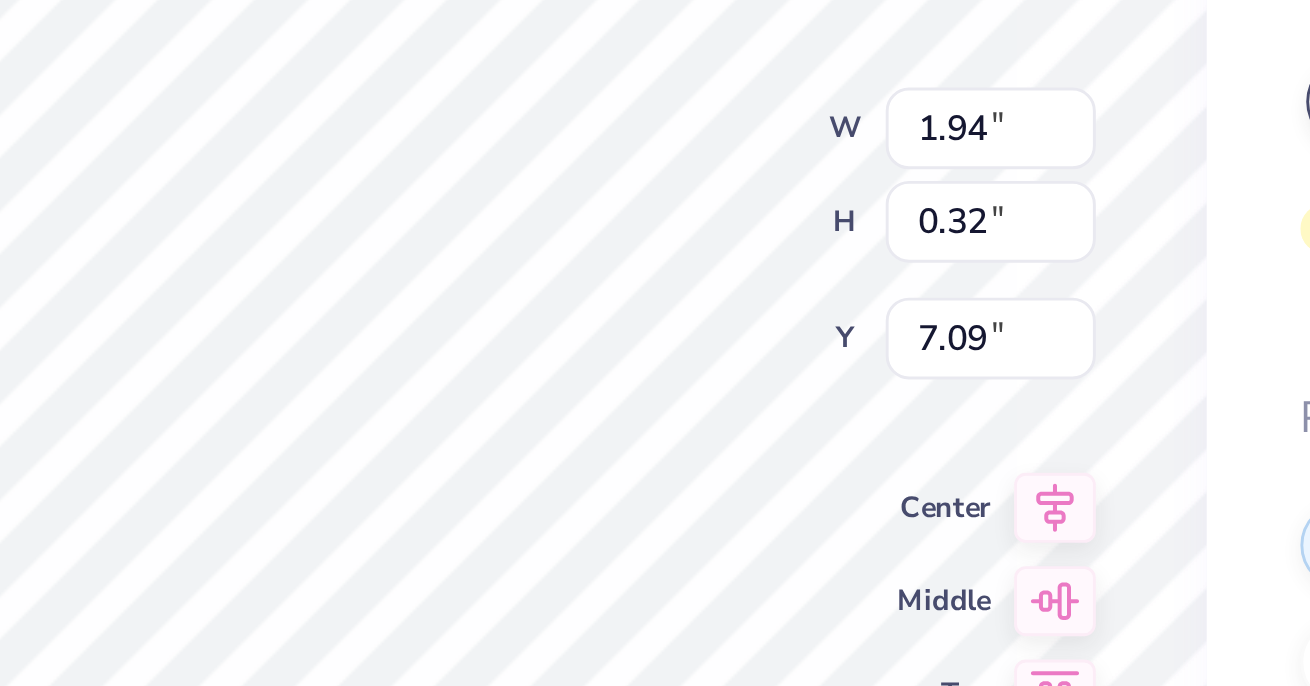 type on "4.21" 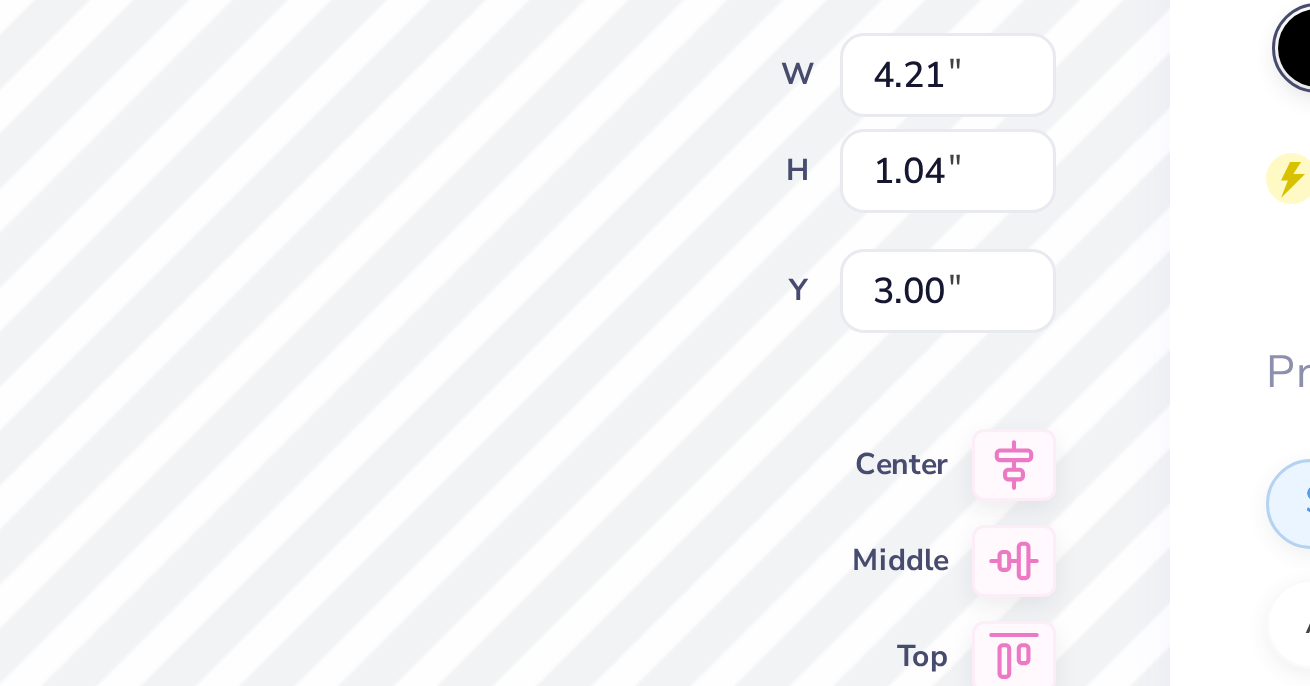 type on "2.82" 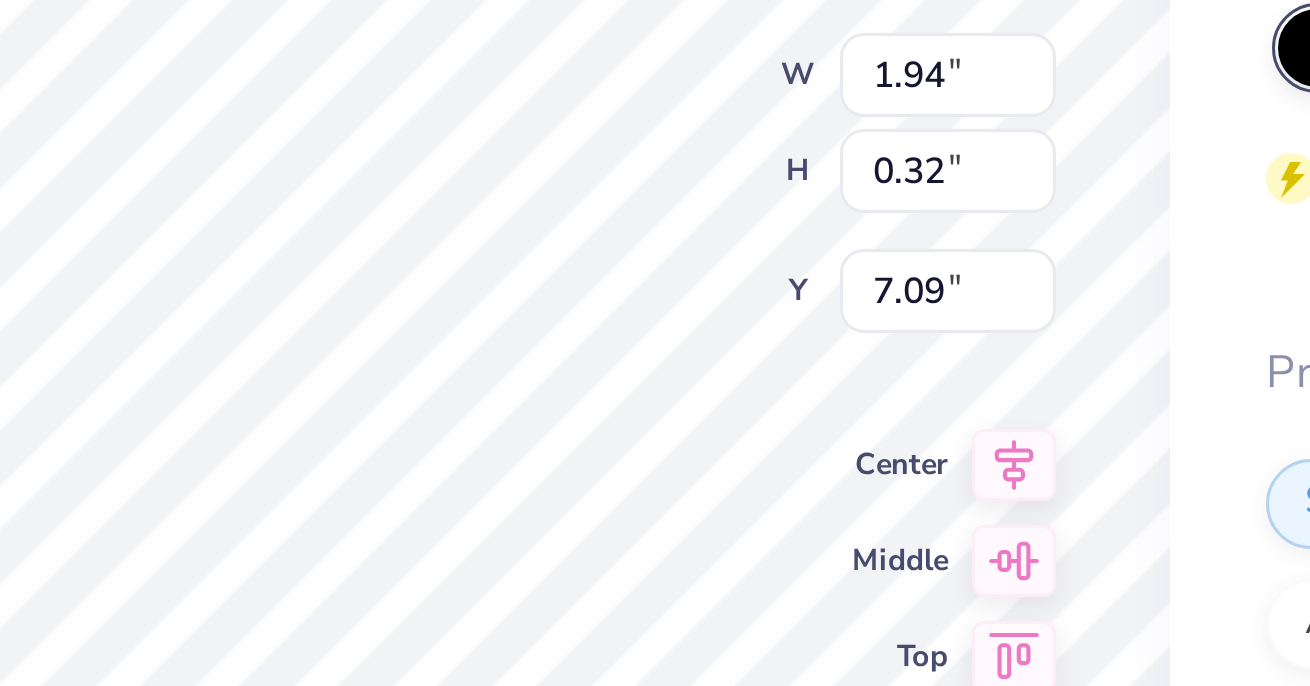 type on "7.25" 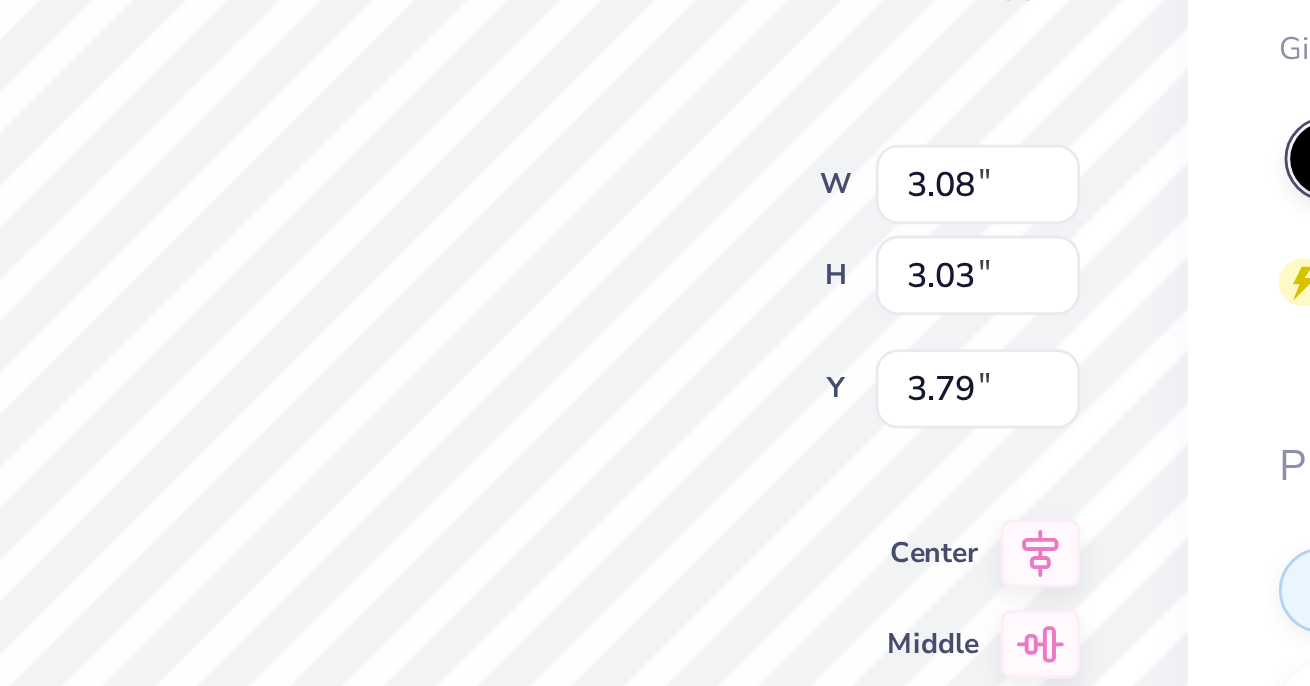 type on "3.08" 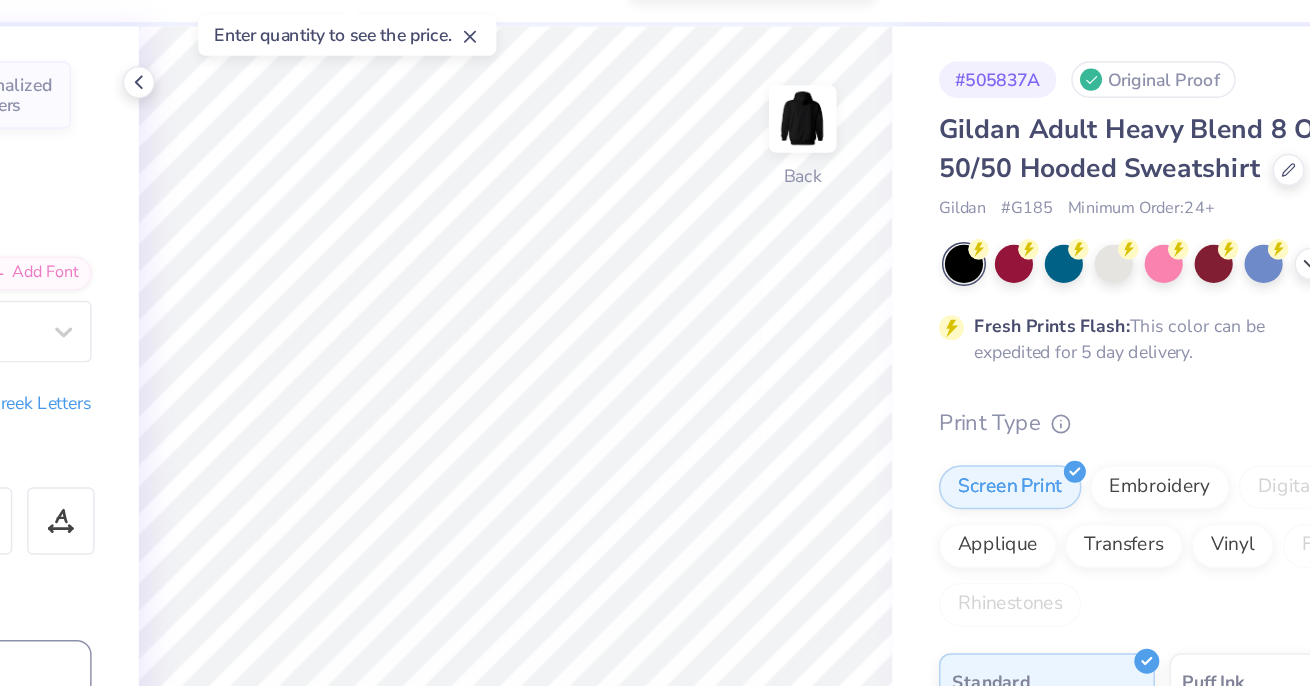 scroll, scrollTop: 0, scrollLeft: 0, axis: both 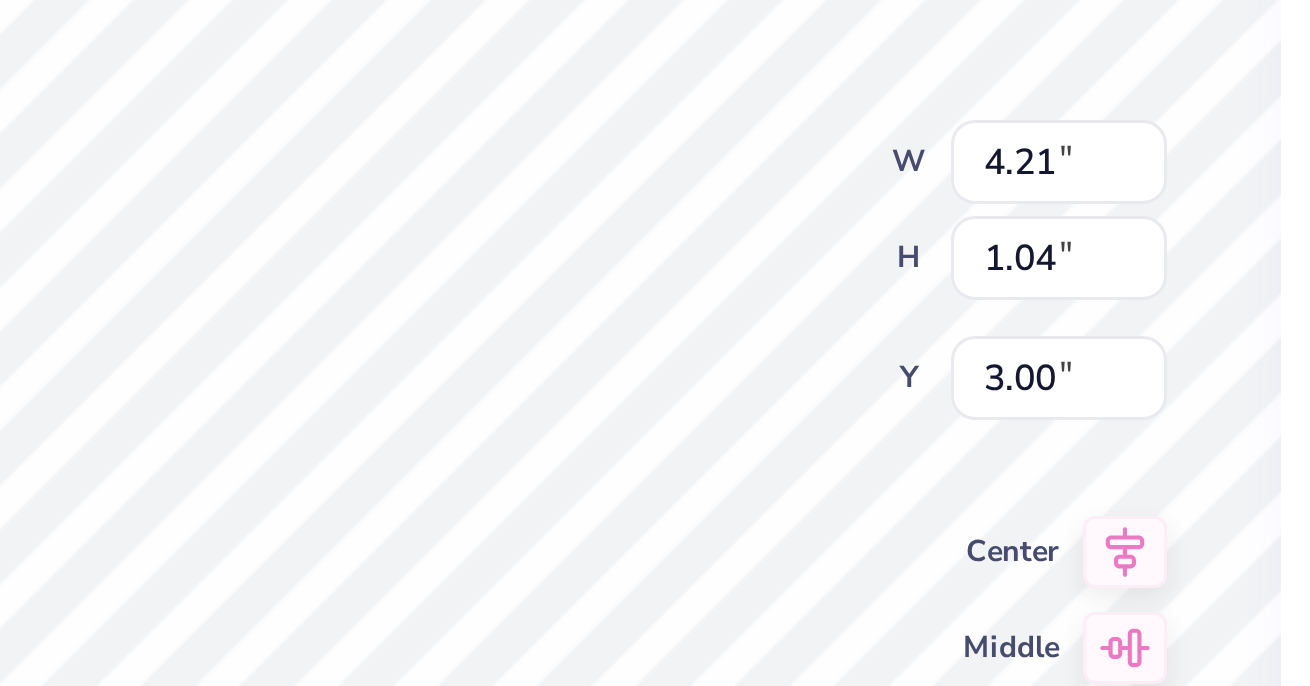 type on "5.31" 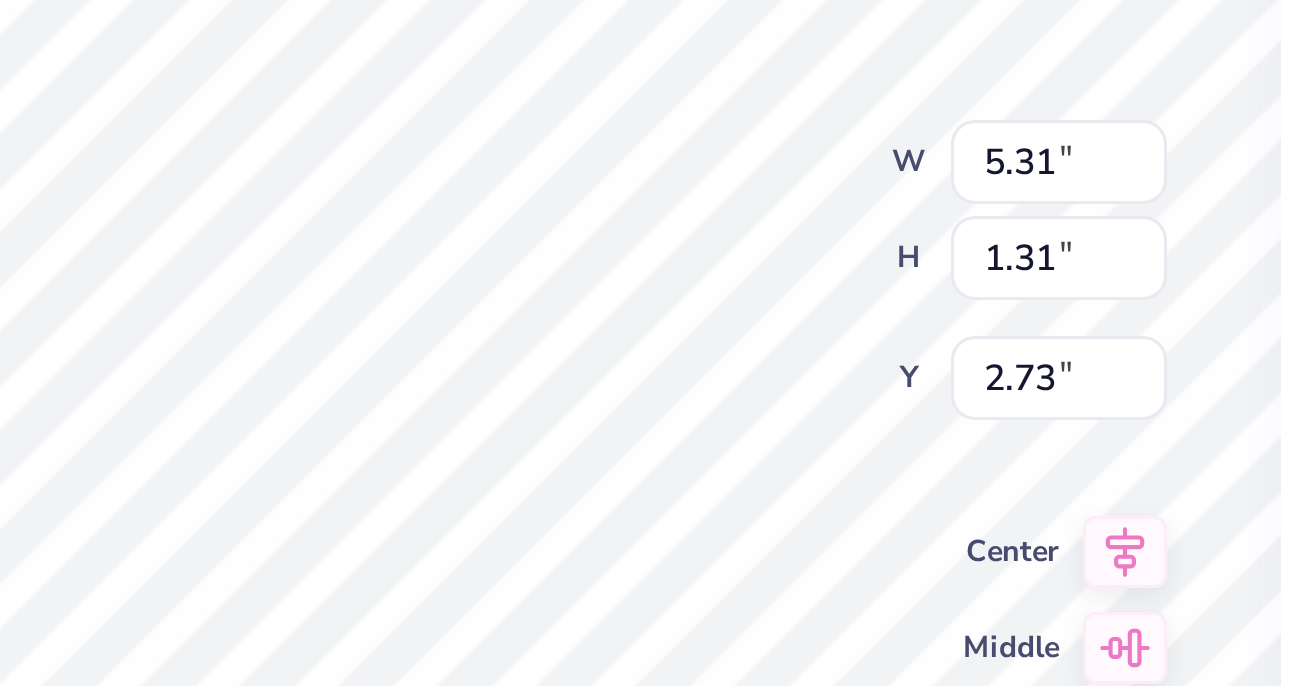 type on "2.34" 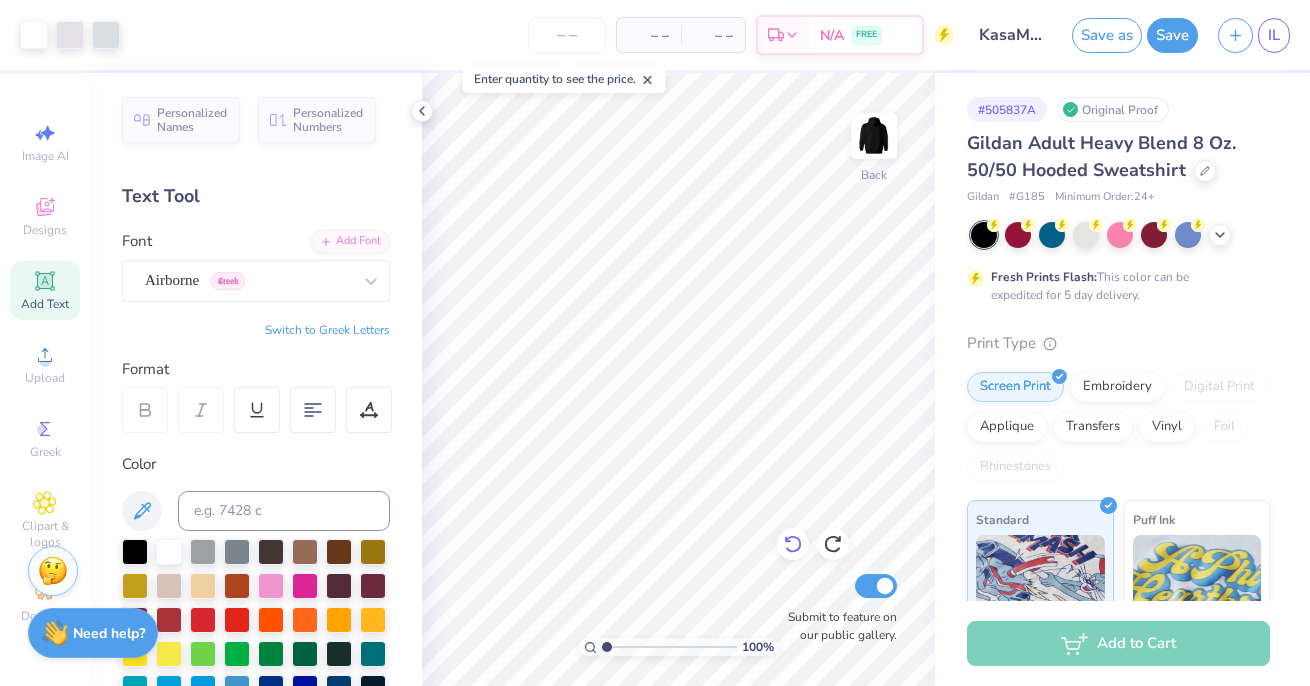 click 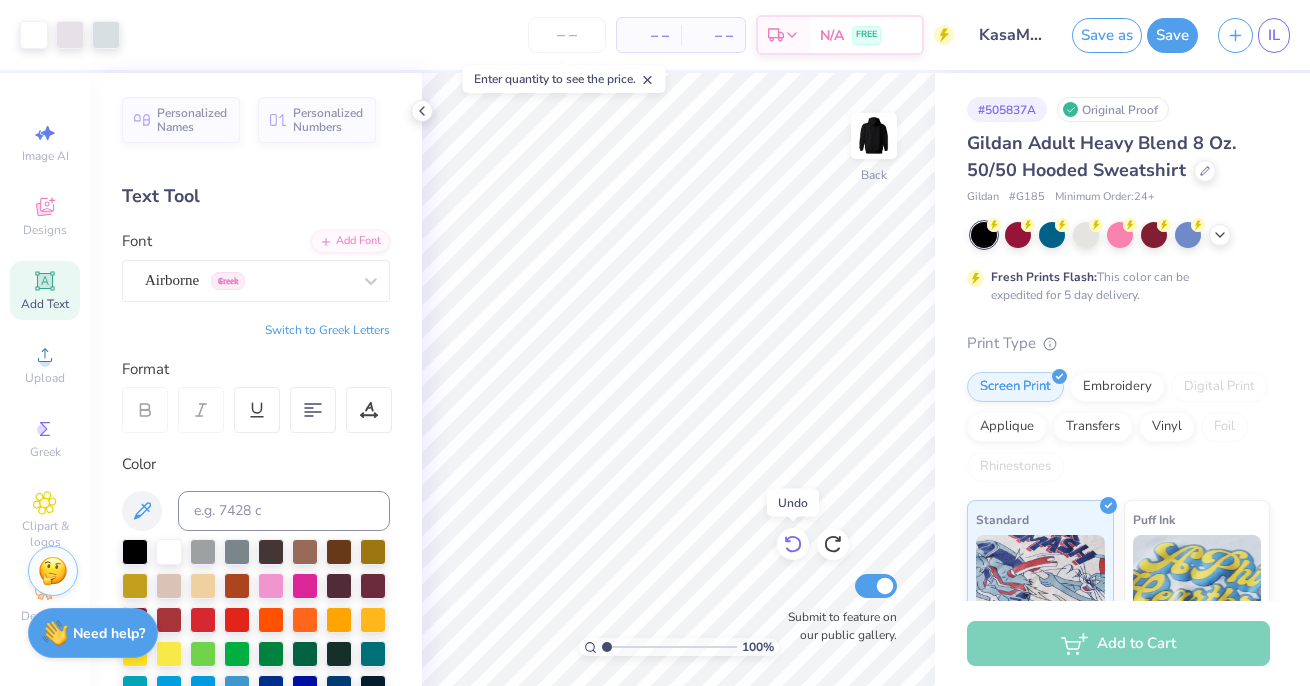 click 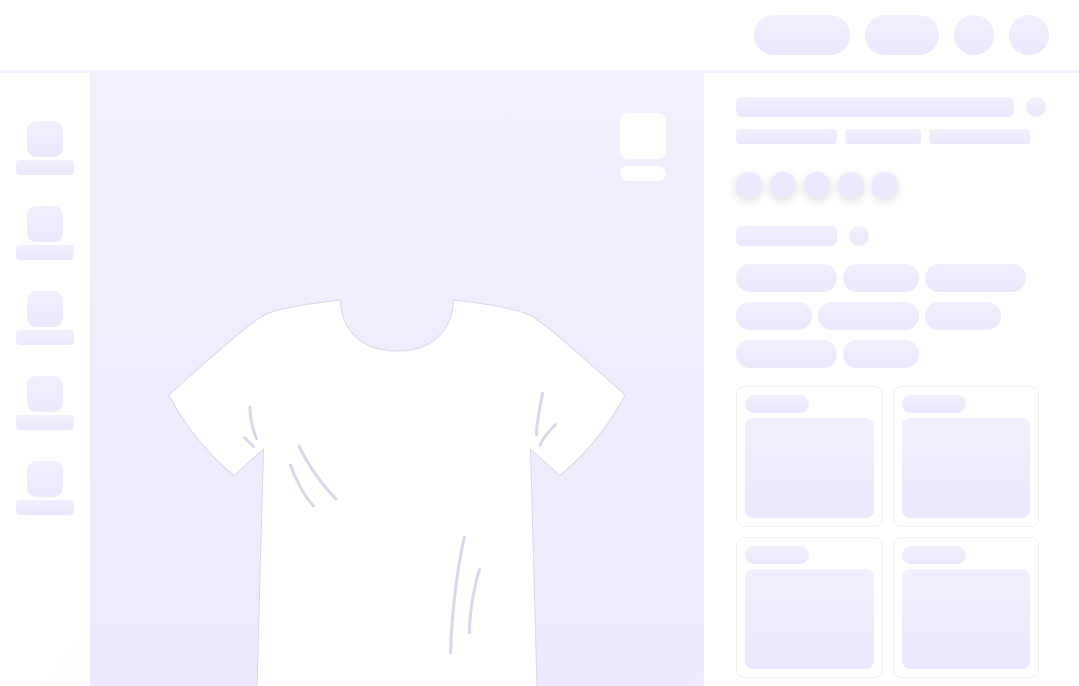 scroll, scrollTop: 0, scrollLeft: 0, axis: both 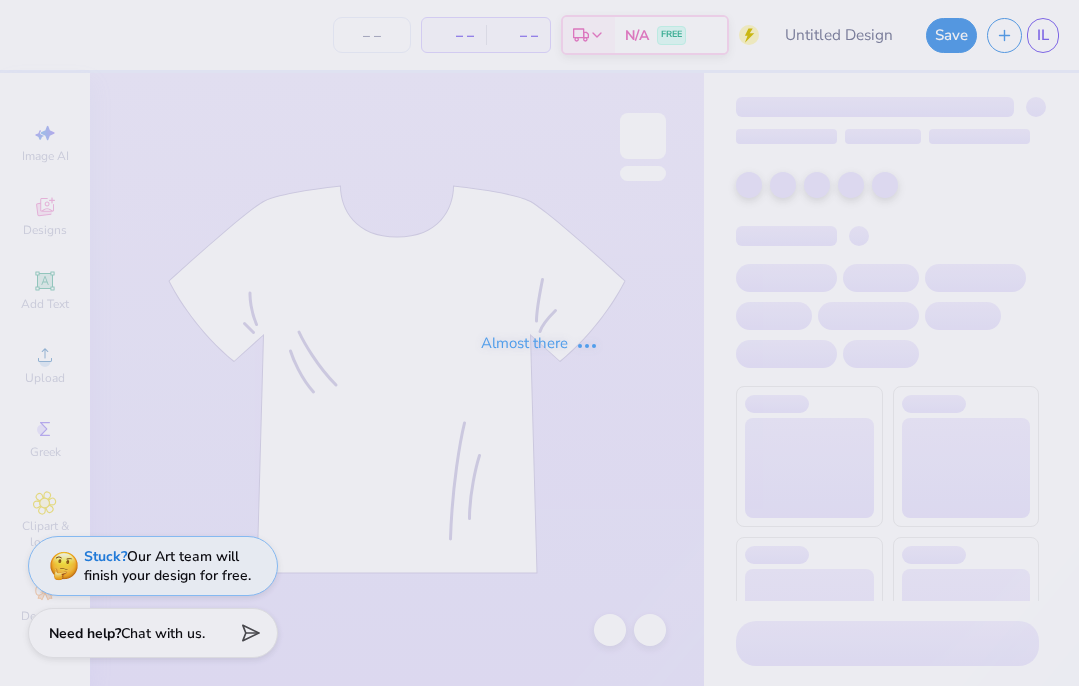type on "KasaMerch2" 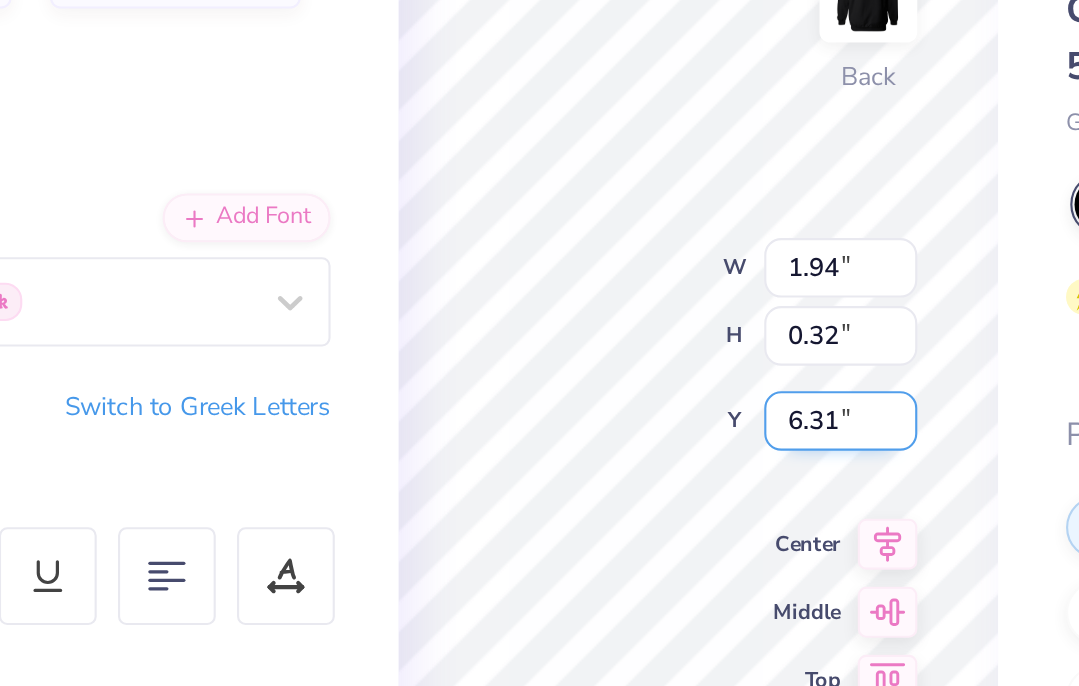 type on "6.39" 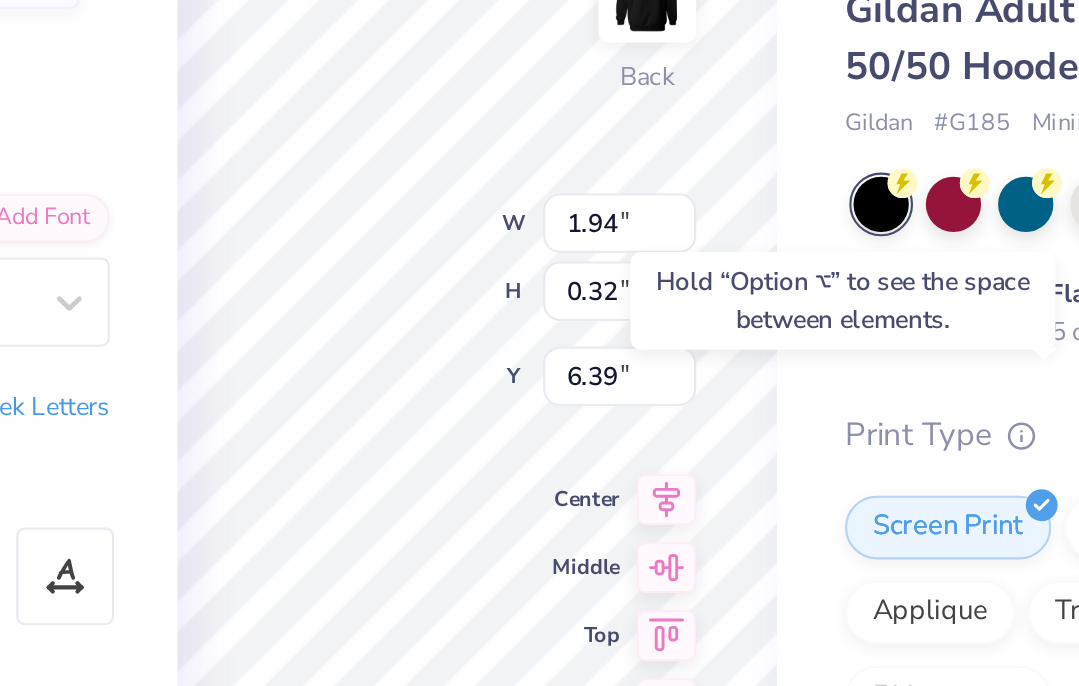 click on "Gildan Adult Heavy Blend 8 Oz. 50/50 Hooded Sweatshirt Gildan # G185 Minimum Order:  24 +   Fresh Prints Flash:  This color can be expedited for 5 day delivery. Print Type Screen Print Embroidery Digital Print Applique Transfers Vinyl Foil Rhinestones Standard Puff Ink Neon Ink Metallic & Glitter Ink Glow in the Dark Ink Water based Ink" at bounding box center [887, 541] 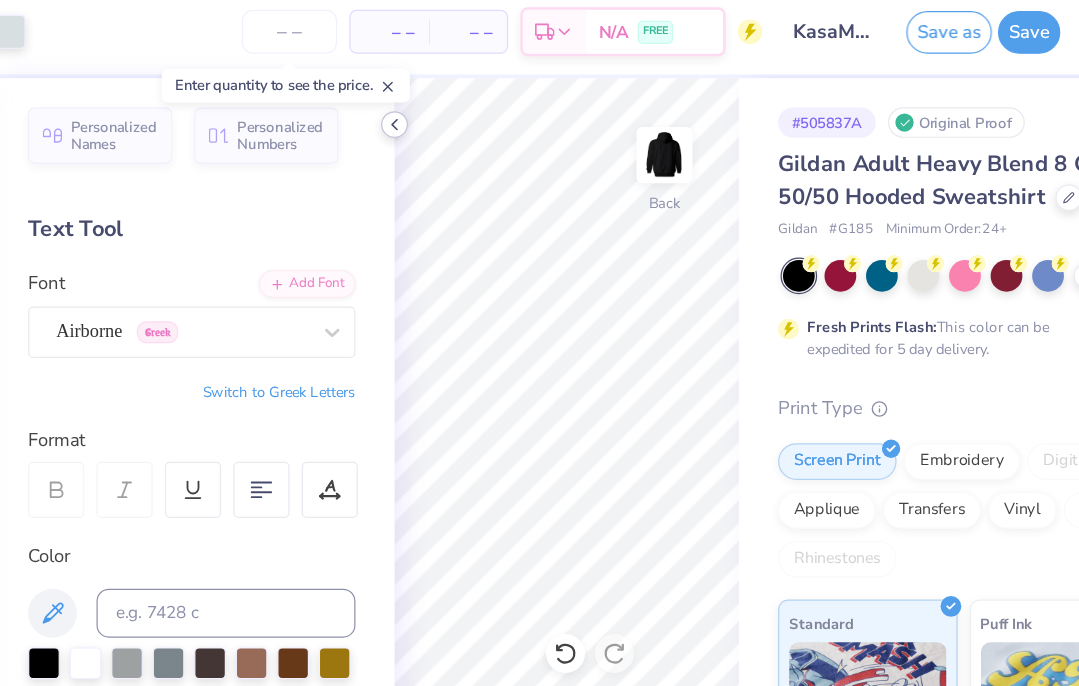 click 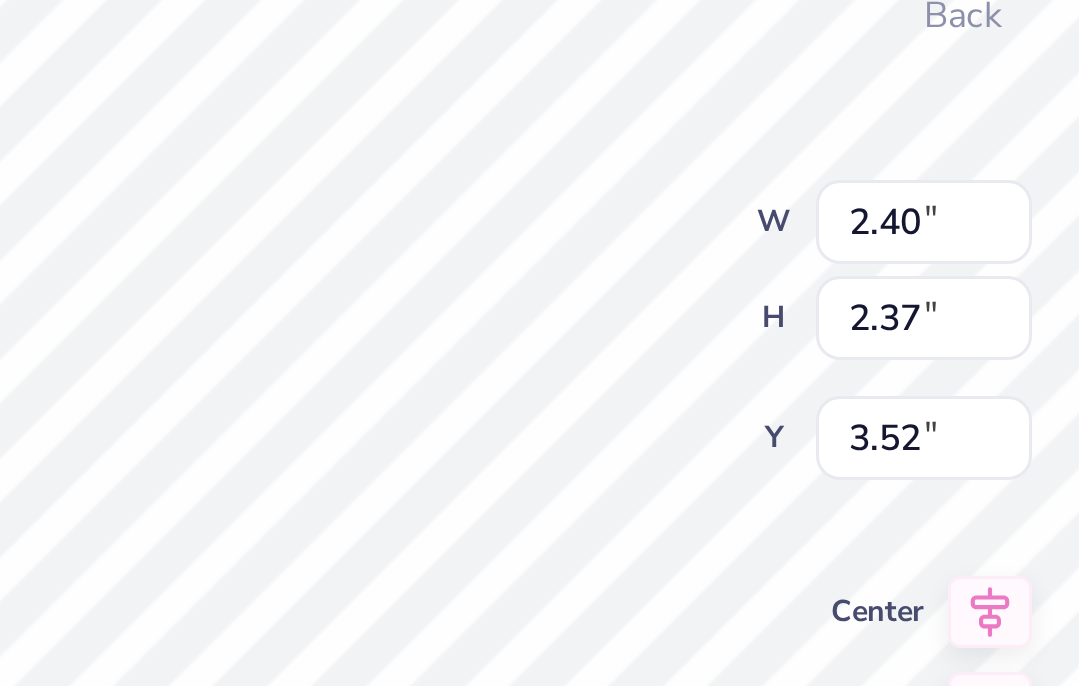 type on "4.02" 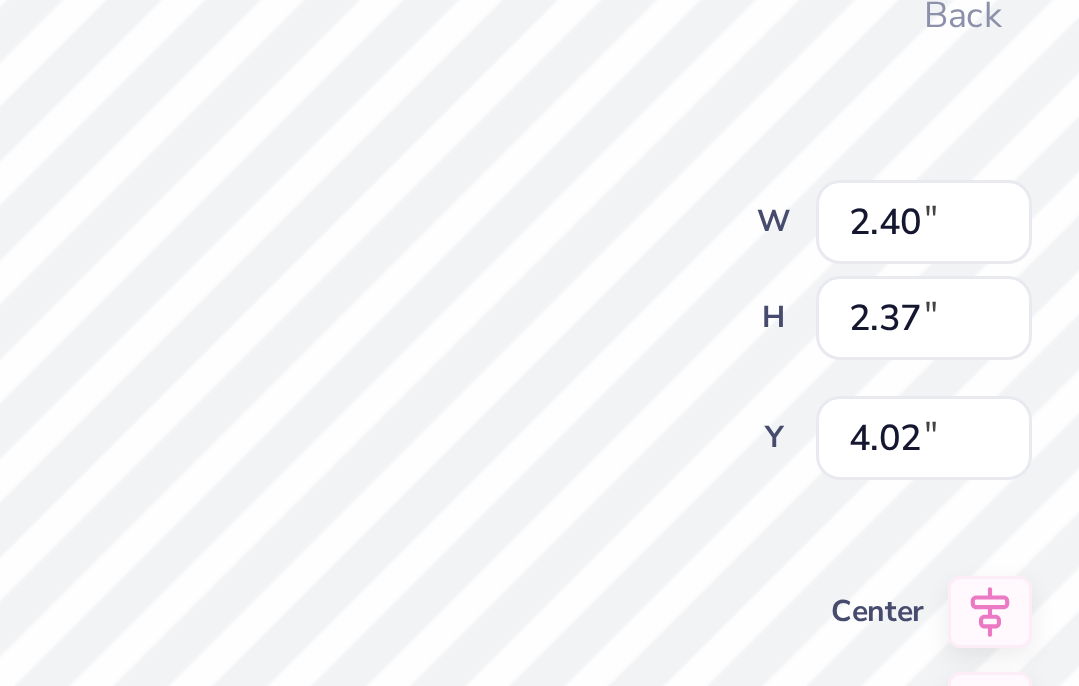type on "4.21" 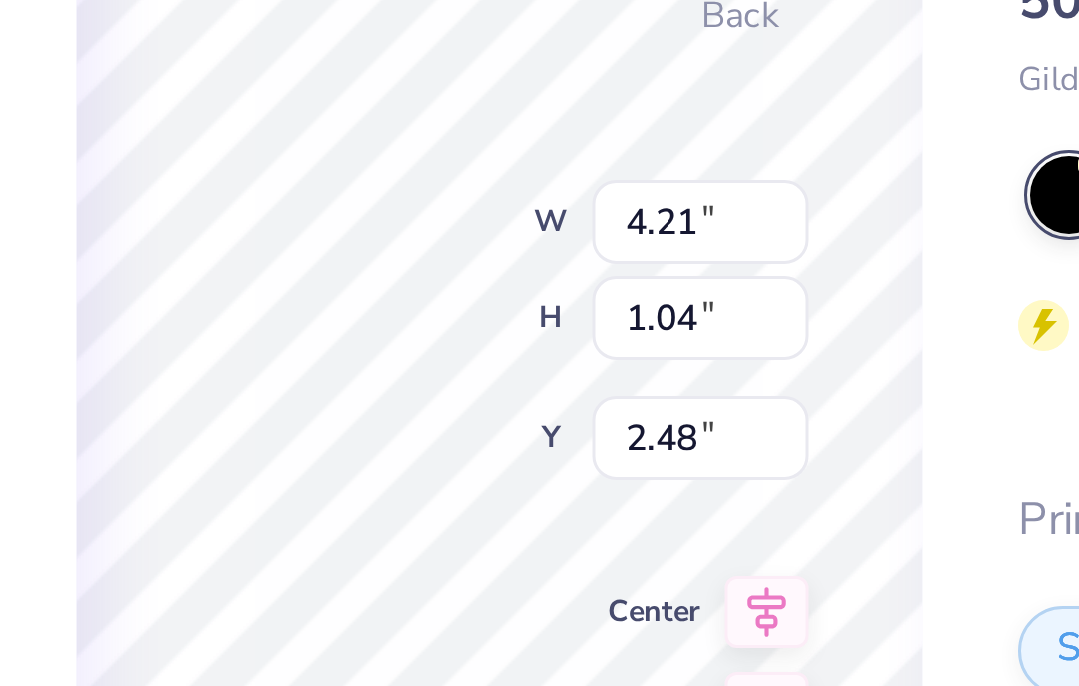 type on "3.00" 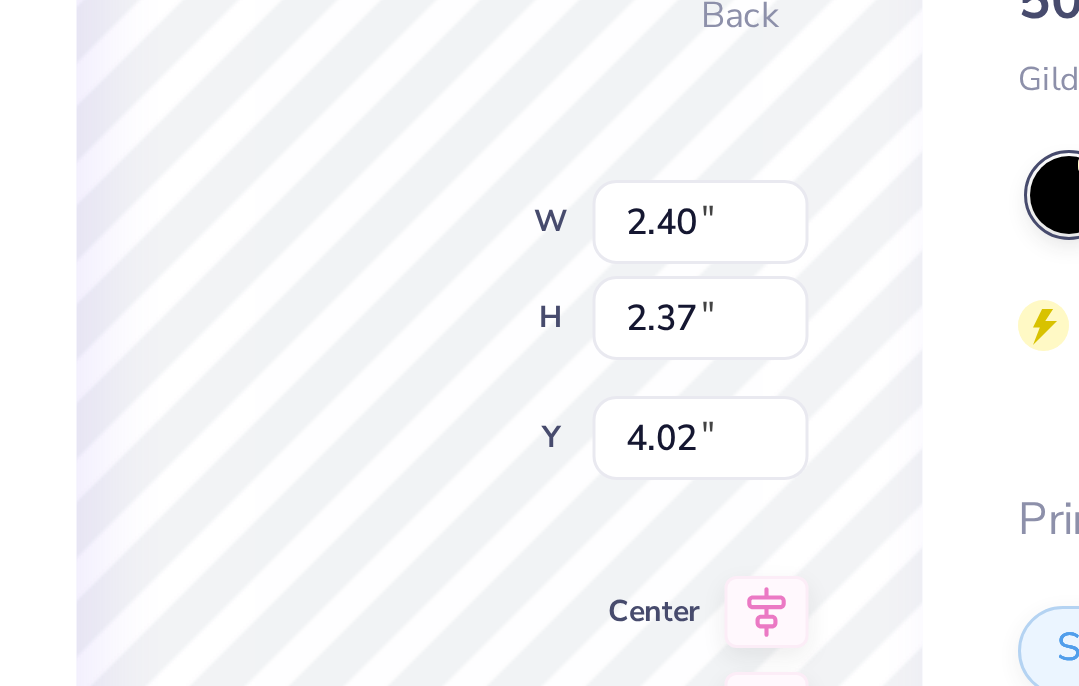 type on "1.94" 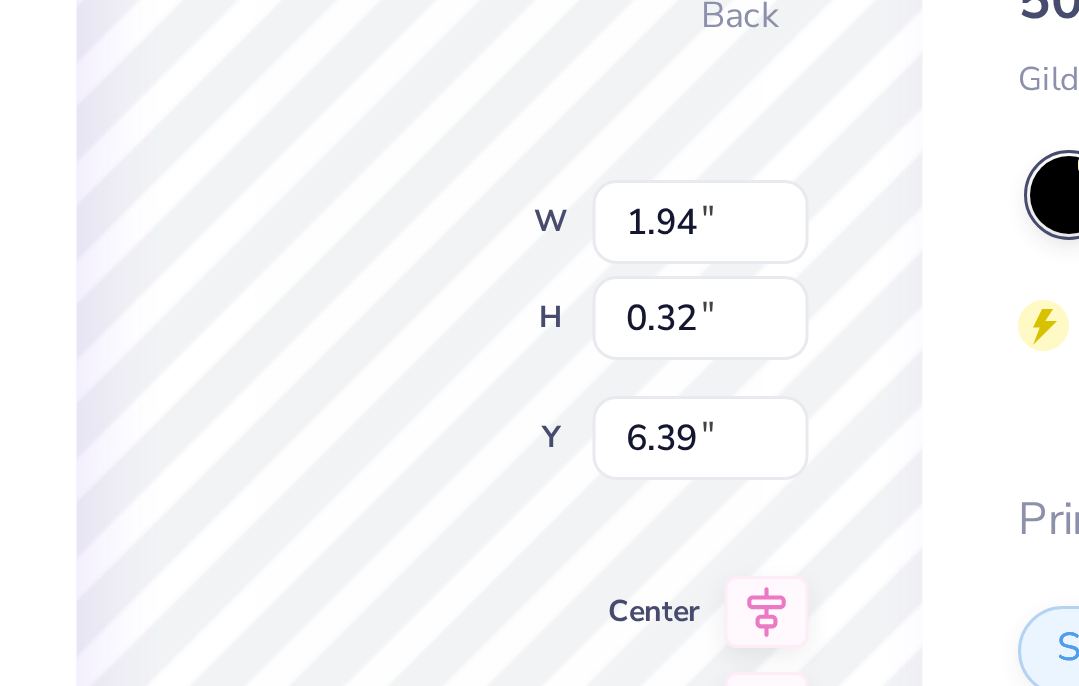 type on "6.93" 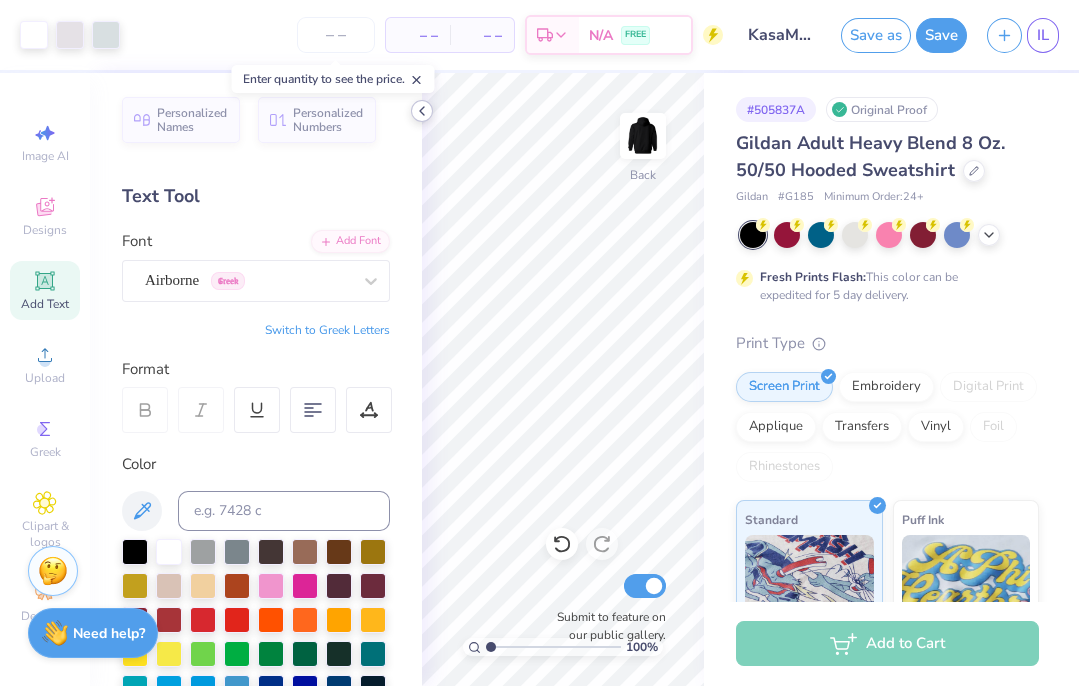 click 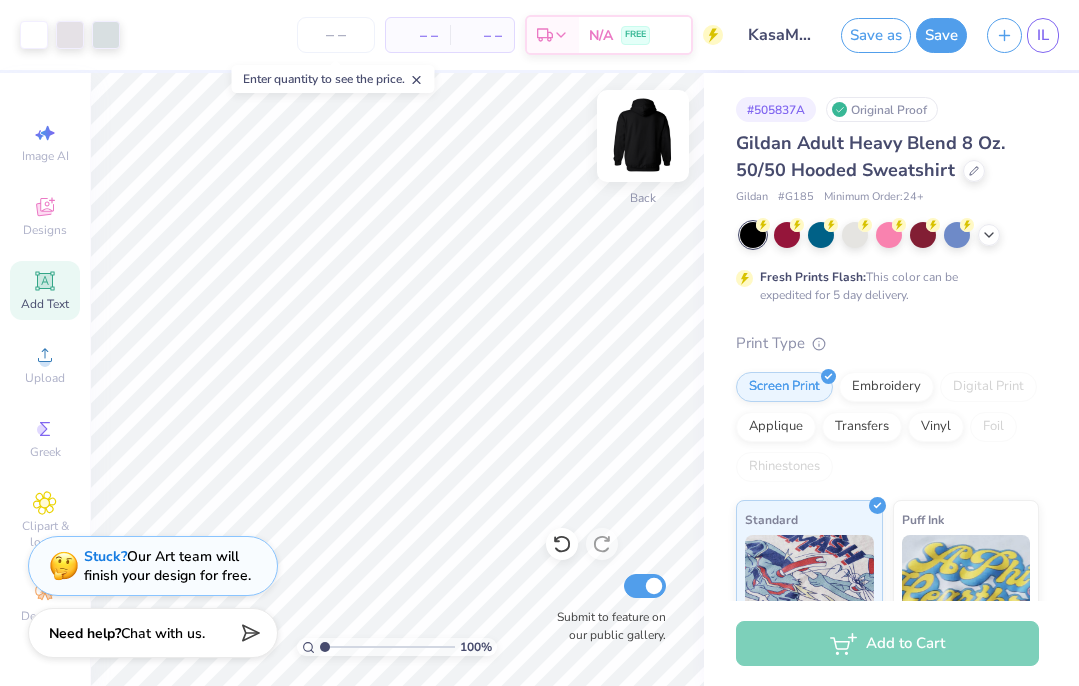 click at bounding box center [643, 136] 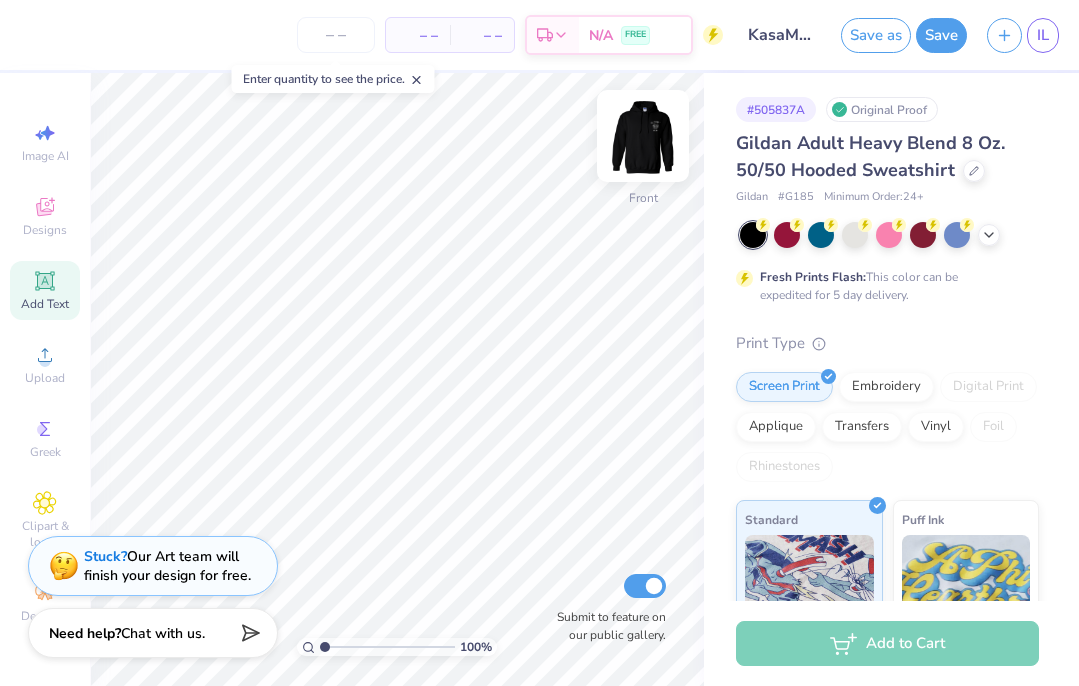 click at bounding box center (643, 136) 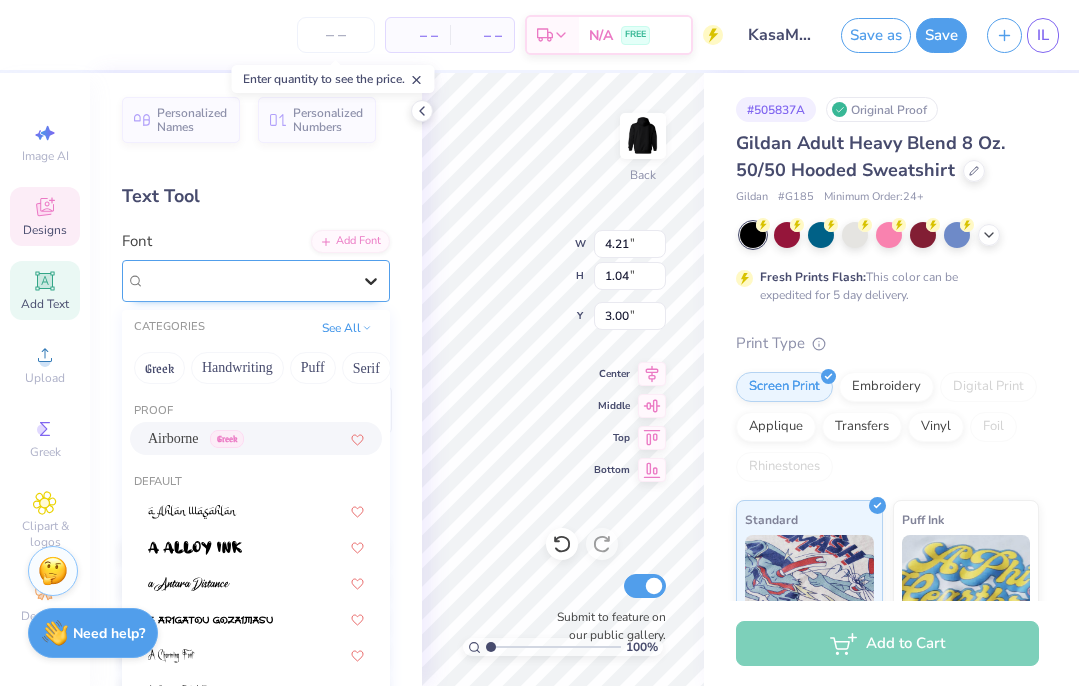 click 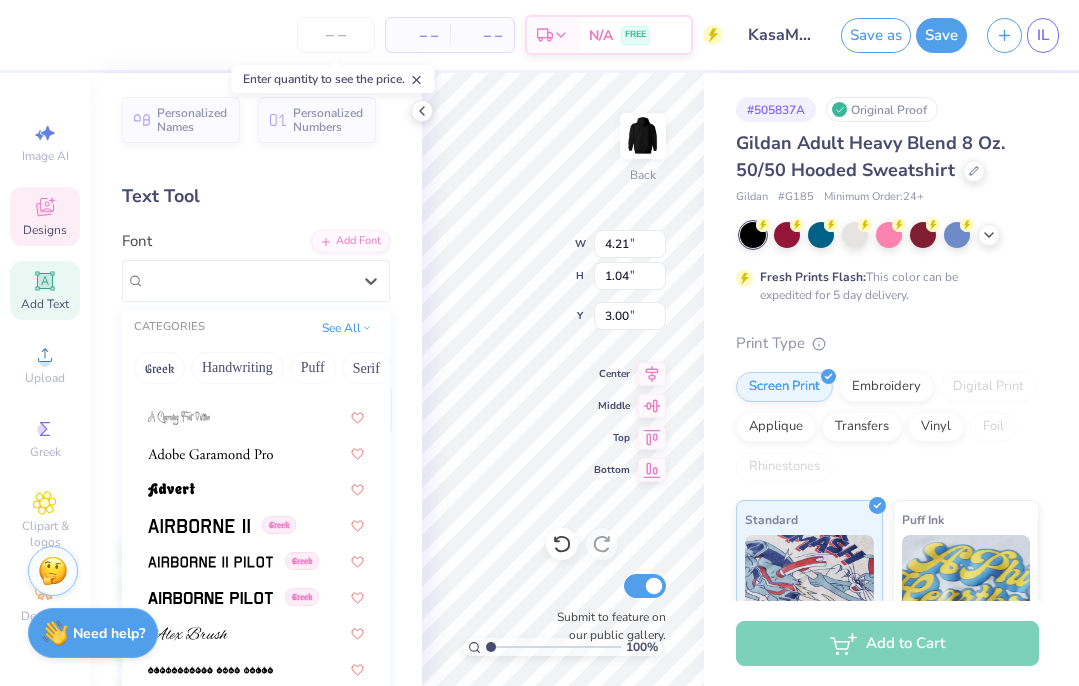 scroll, scrollTop: 360, scrollLeft: 0, axis: vertical 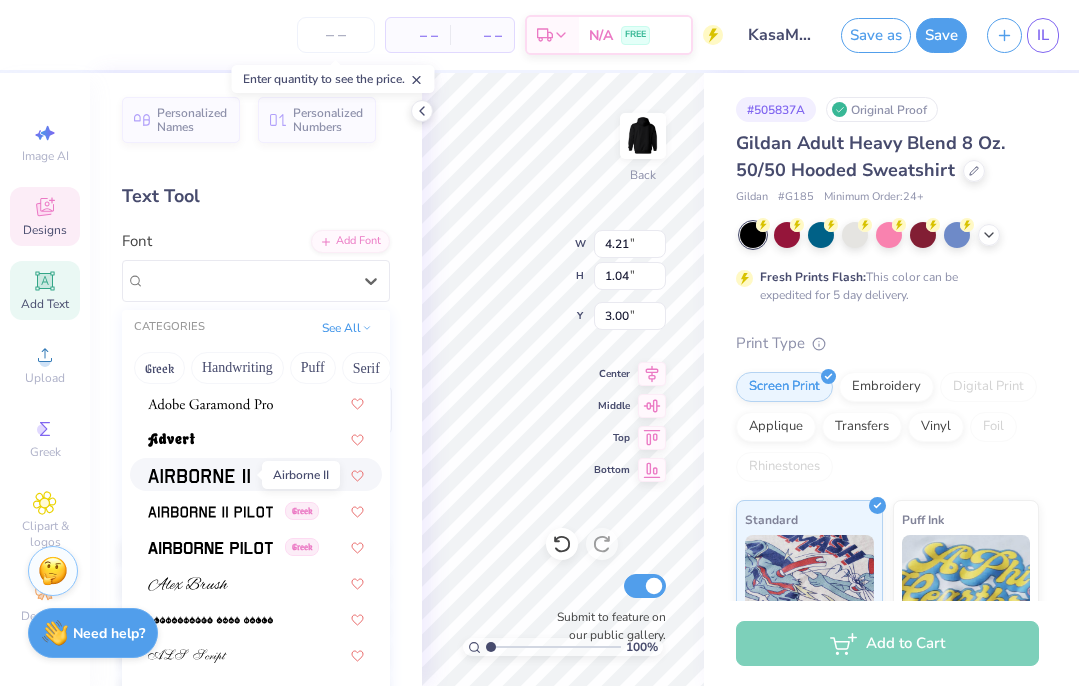 click at bounding box center (199, 476) 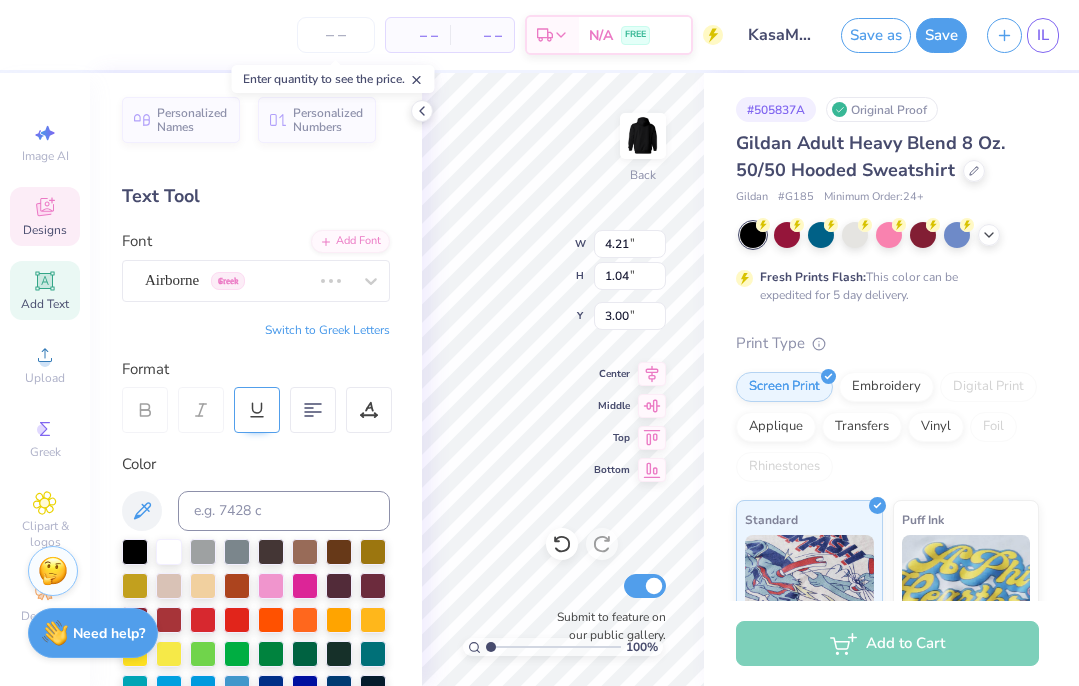 type on "4.16" 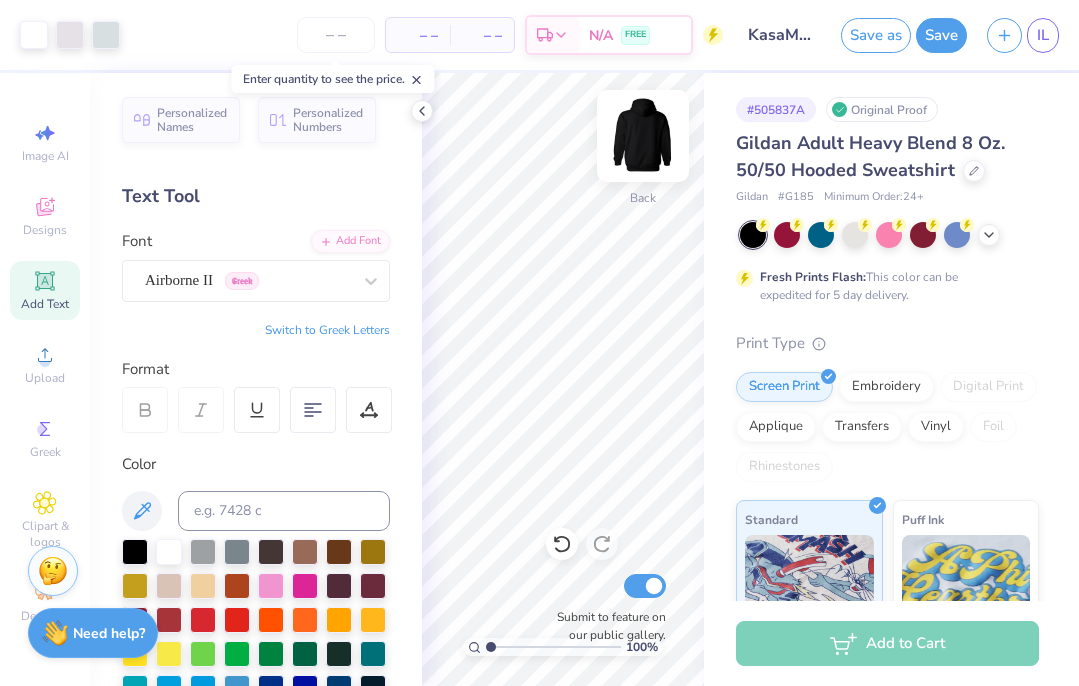 click at bounding box center [643, 136] 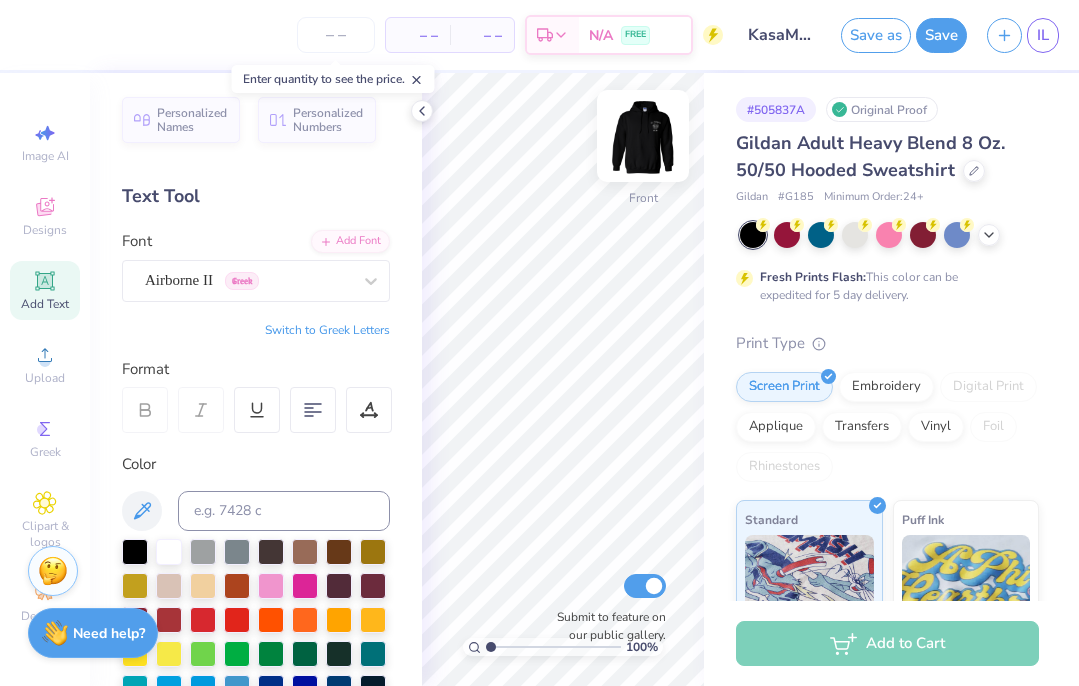 click at bounding box center [643, 136] 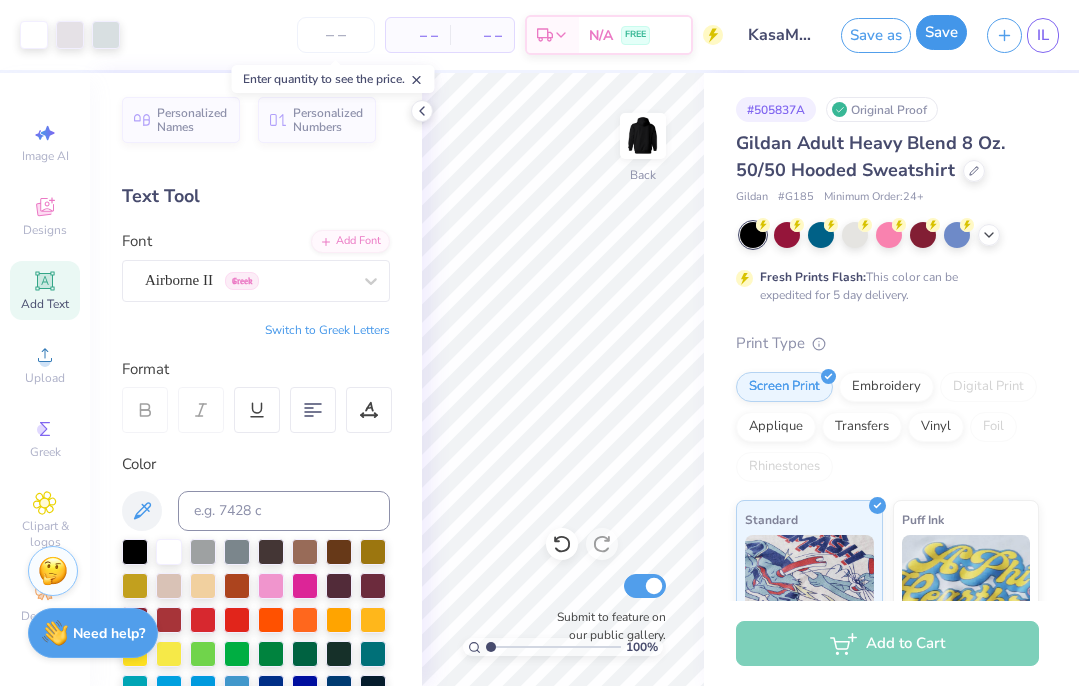 click on "Save" at bounding box center (941, 32) 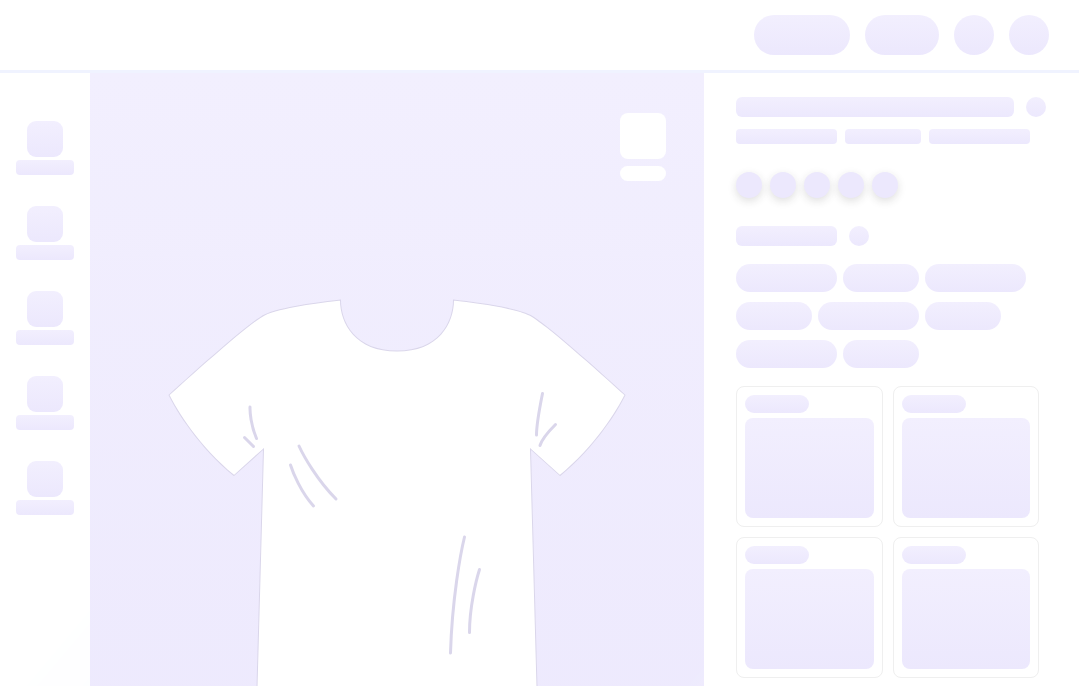 scroll, scrollTop: 0, scrollLeft: 0, axis: both 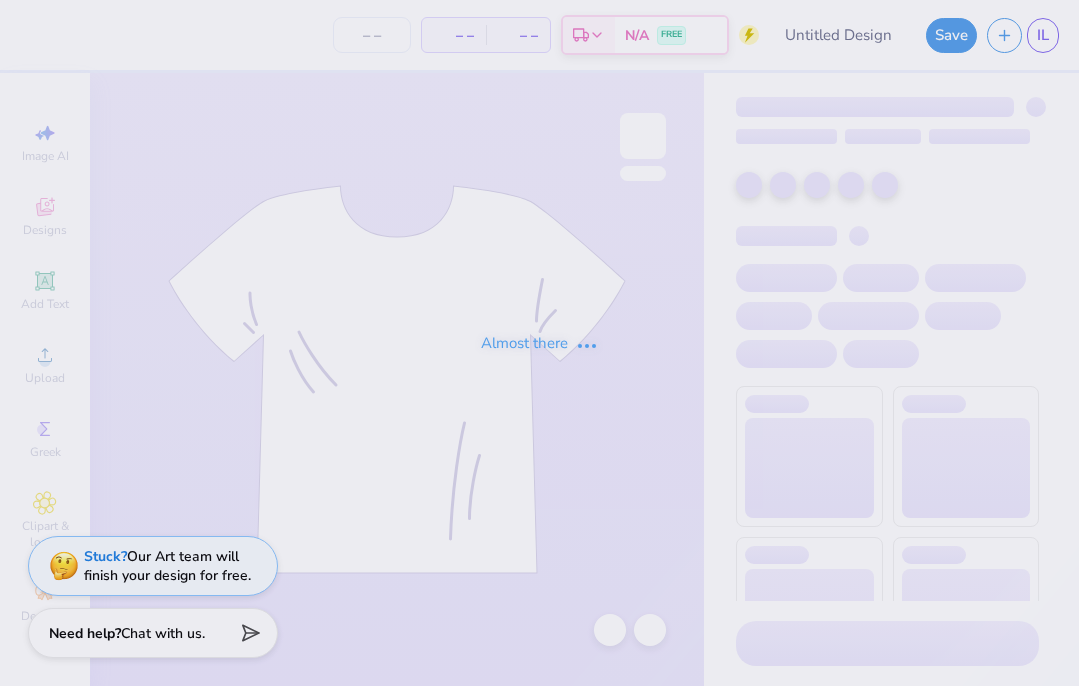 type on "KasaMerch2" 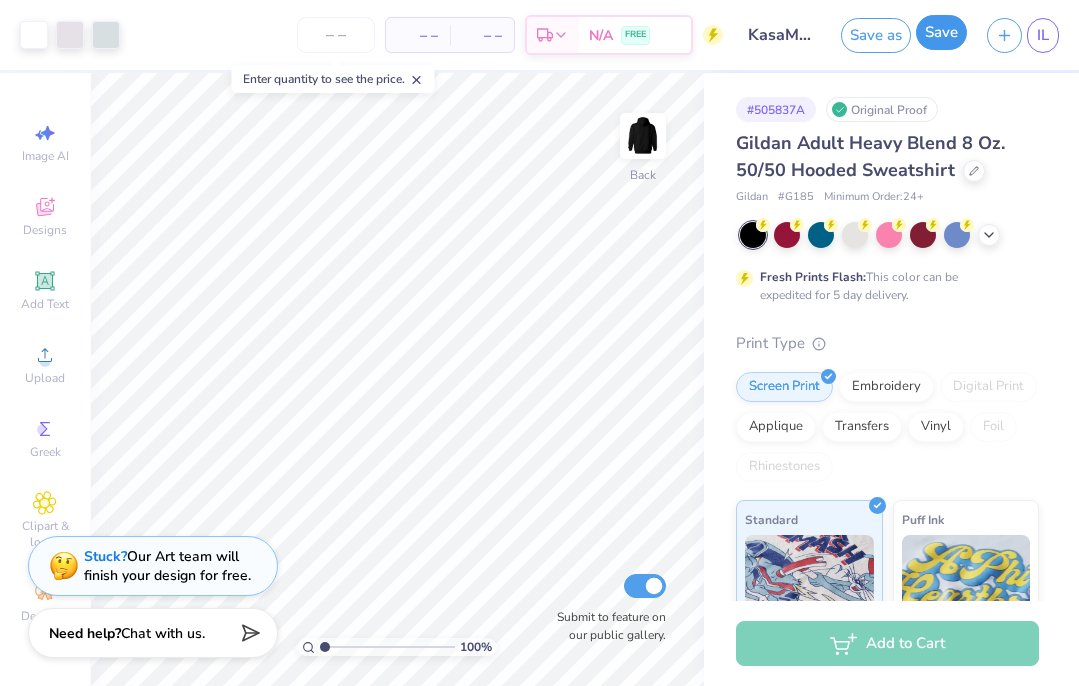 click on "Save" at bounding box center (941, 32) 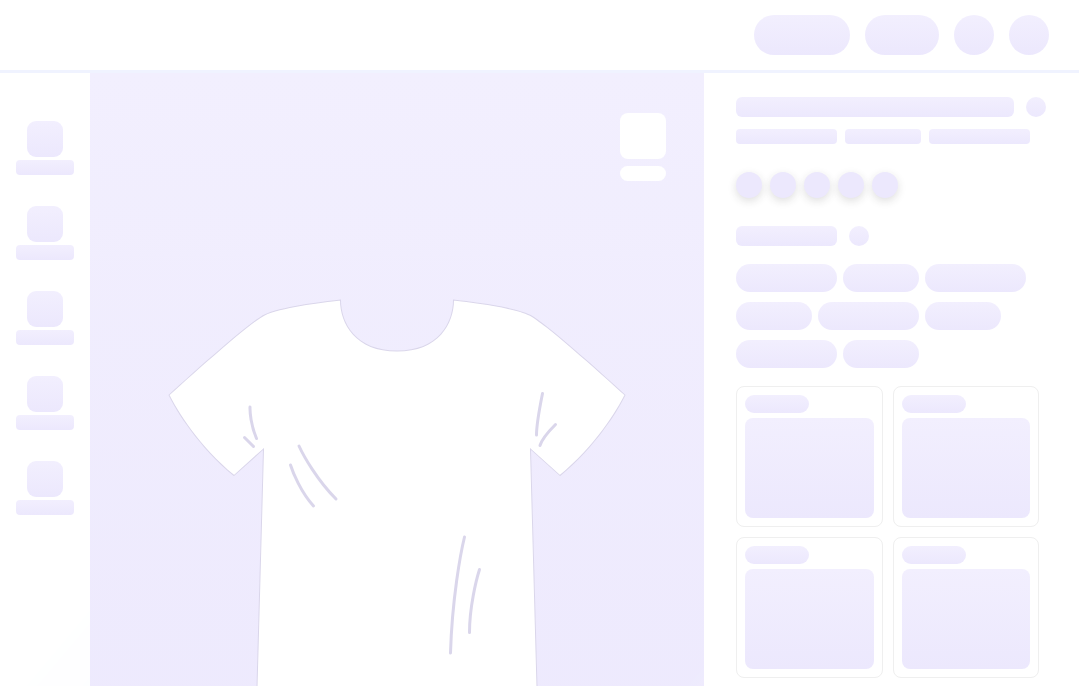 scroll, scrollTop: 0, scrollLeft: 0, axis: both 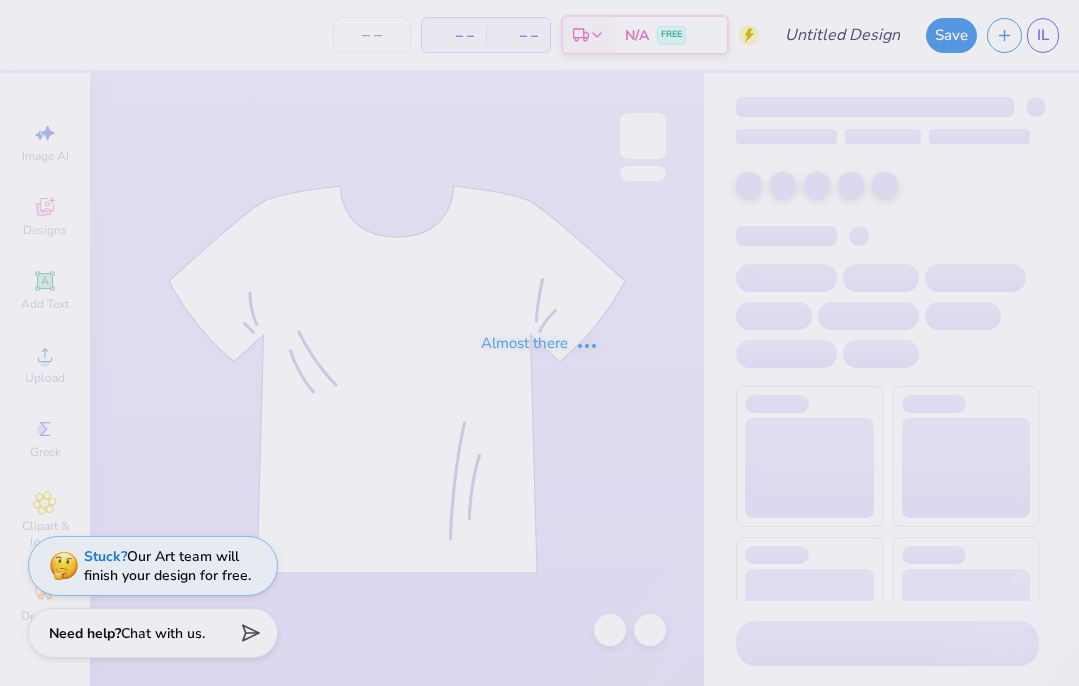 type on "KasaMerch2" 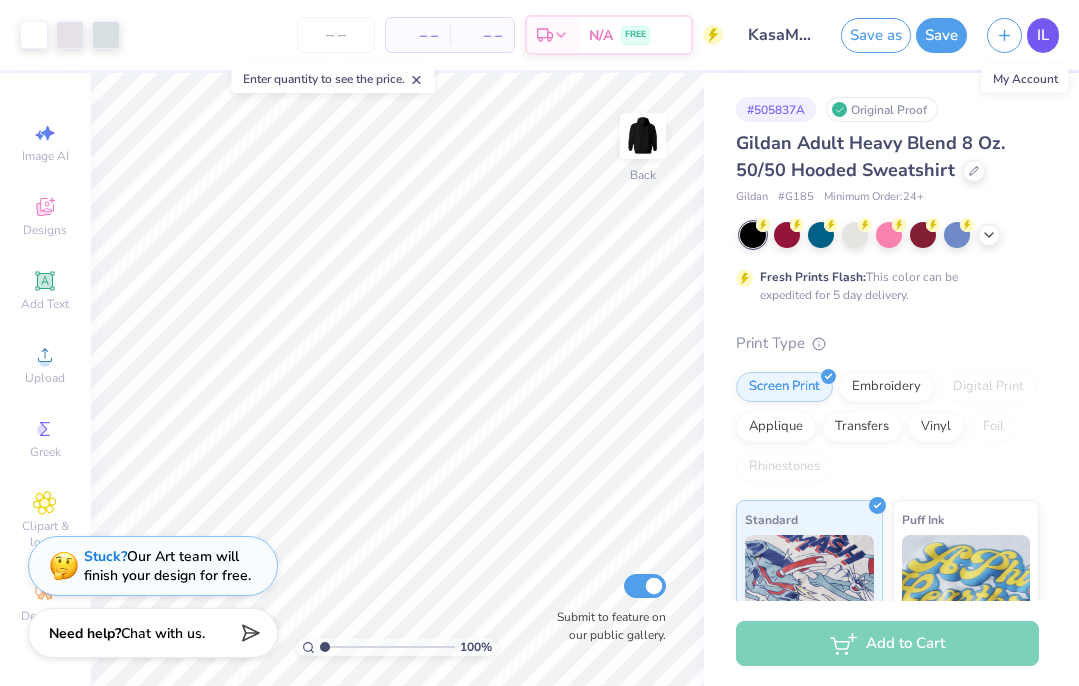 click on "IL" at bounding box center [1043, 35] 